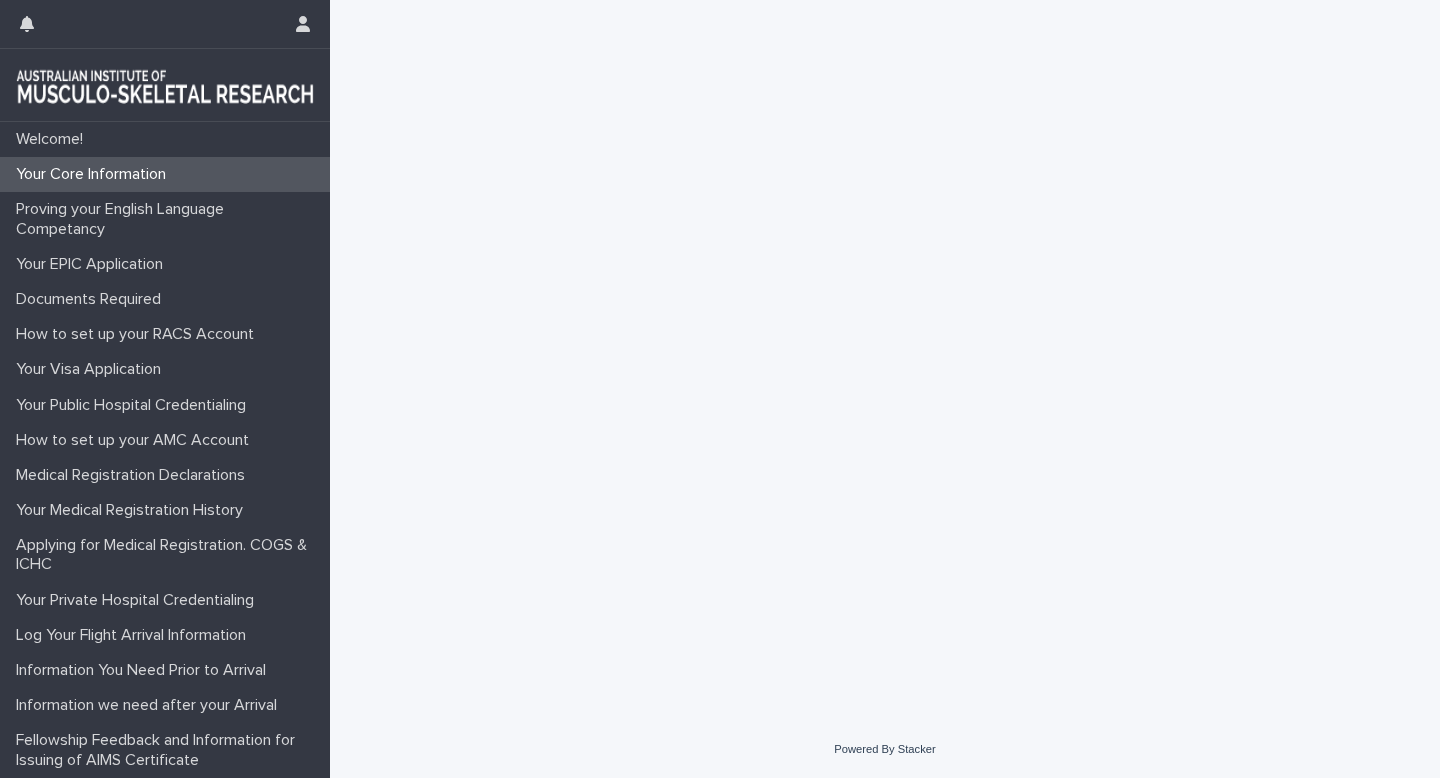 scroll, scrollTop: 0, scrollLeft: 0, axis: both 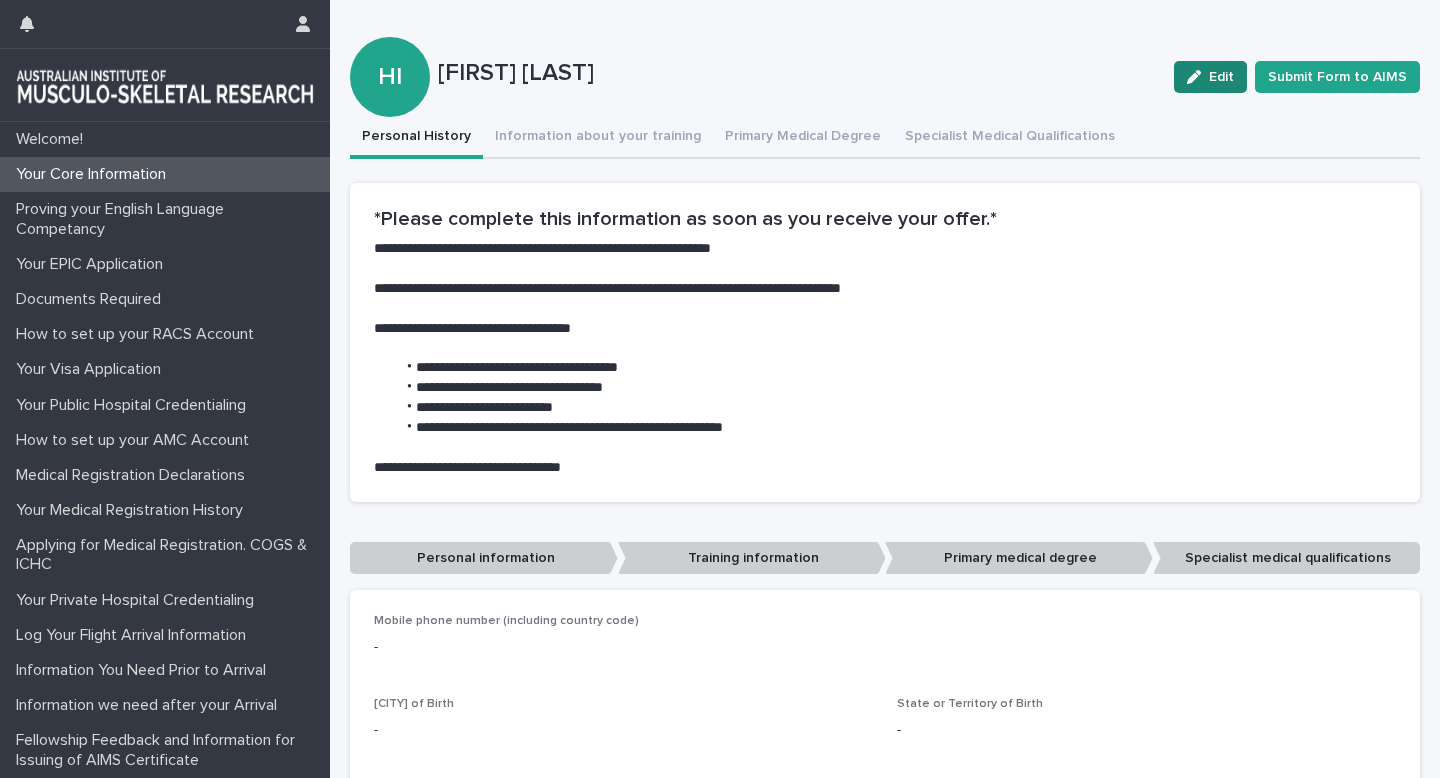 click on "Edit" at bounding box center [1221, 77] 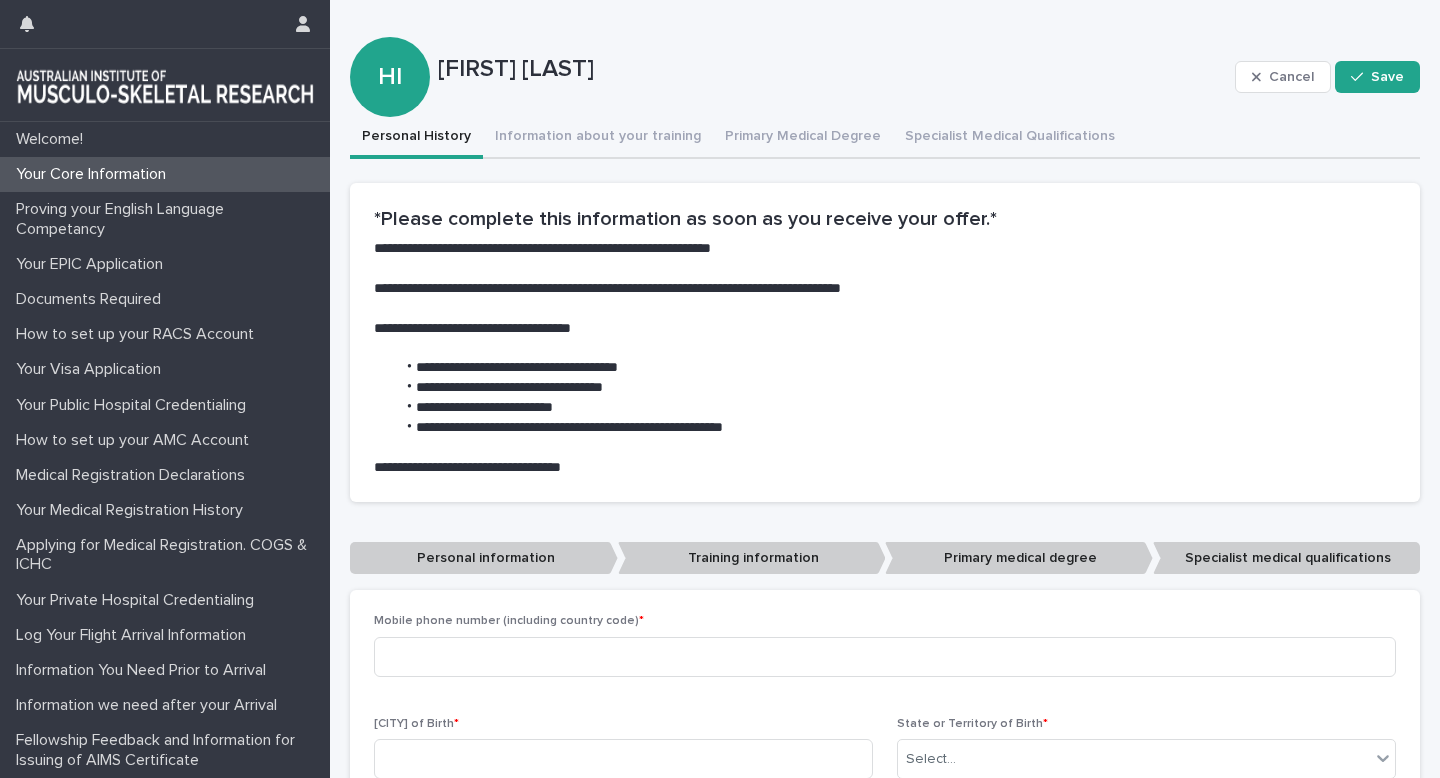 scroll, scrollTop: 394, scrollLeft: 0, axis: vertical 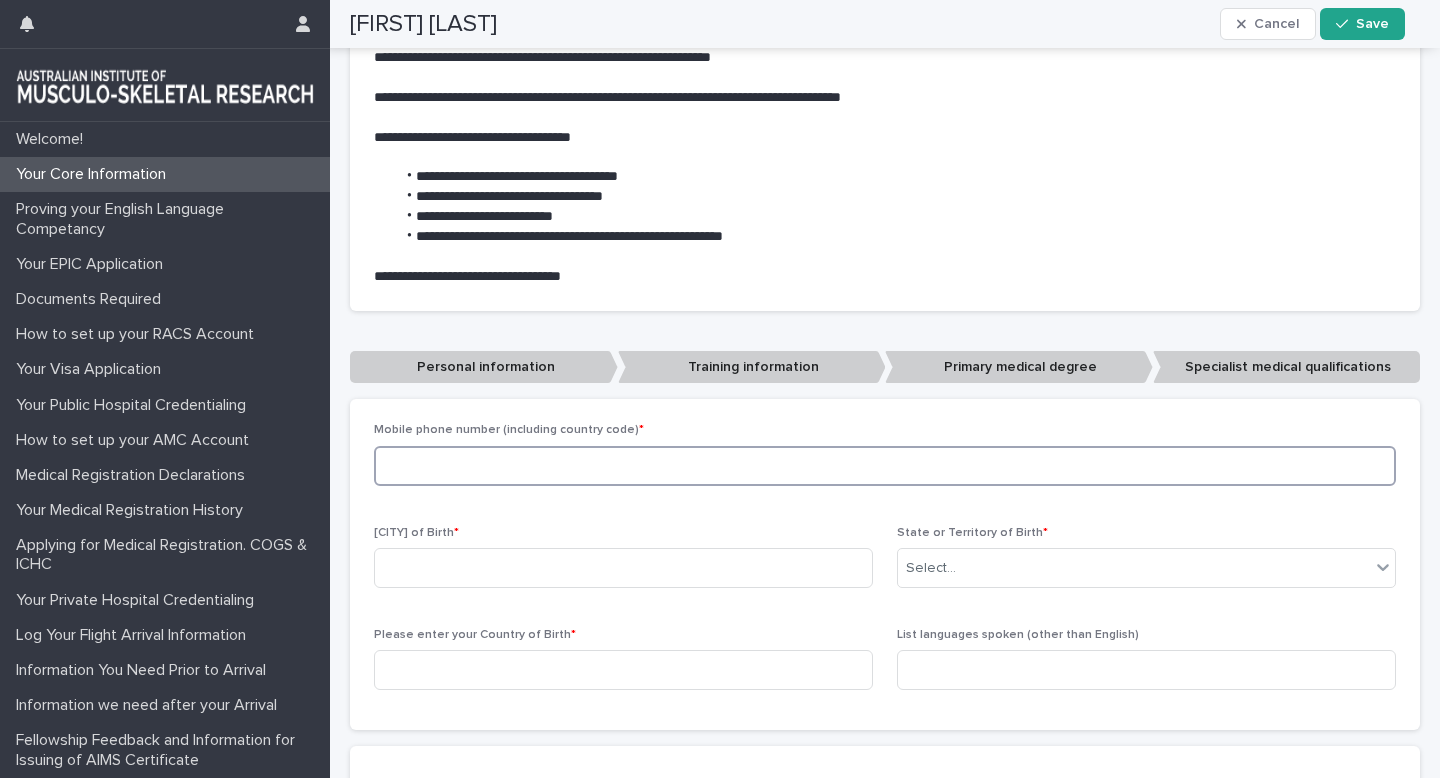 click at bounding box center [885, 466] 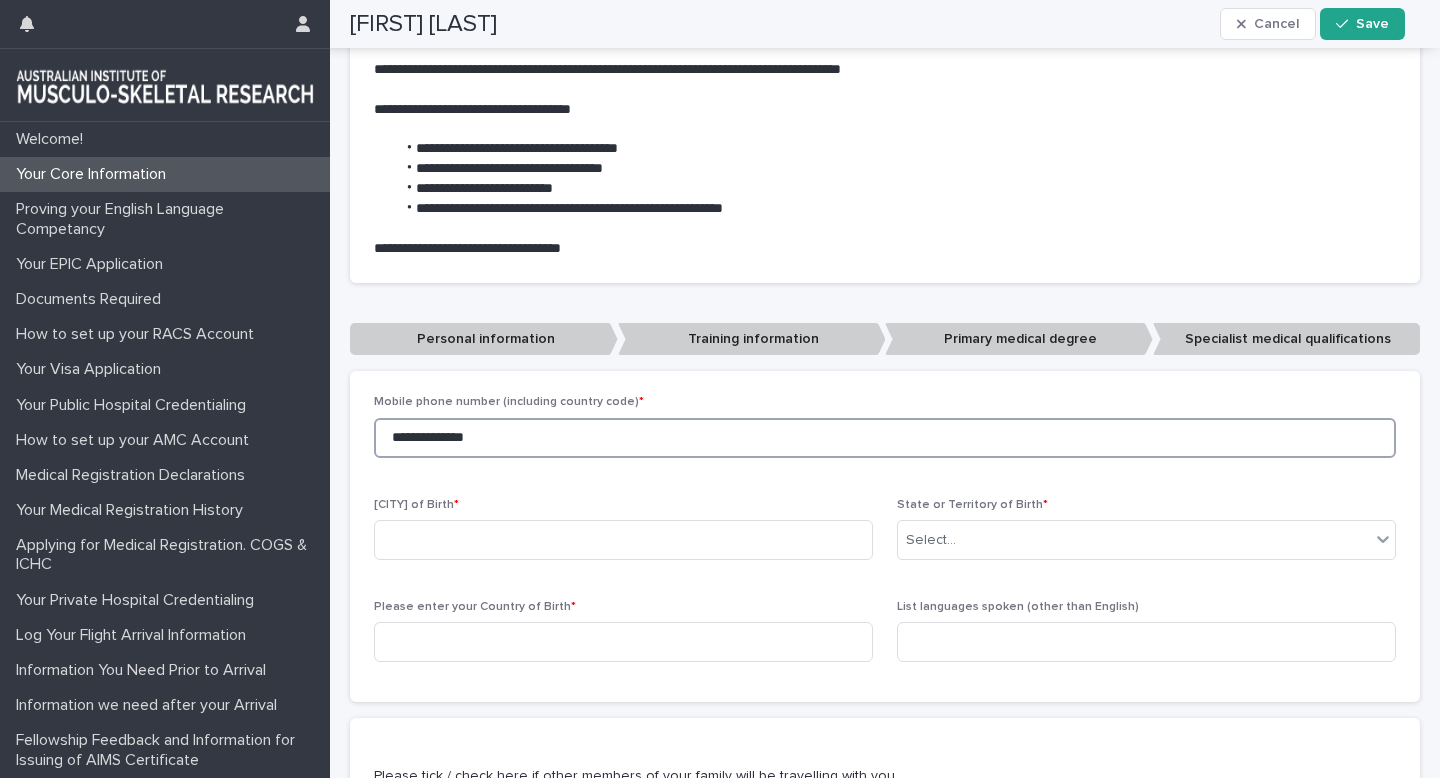 scroll, scrollTop: 447, scrollLeft: 0, axis: vertical 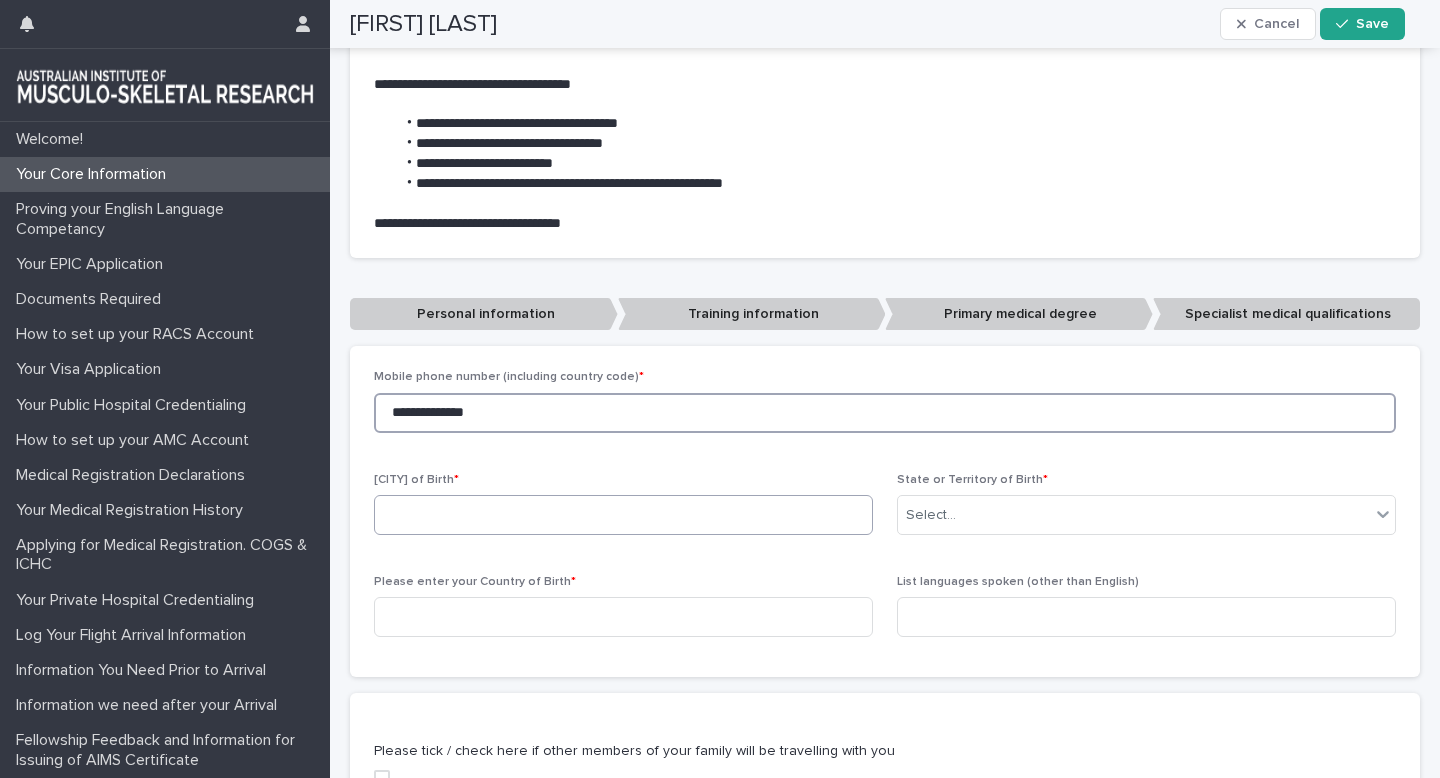 type on "**********" 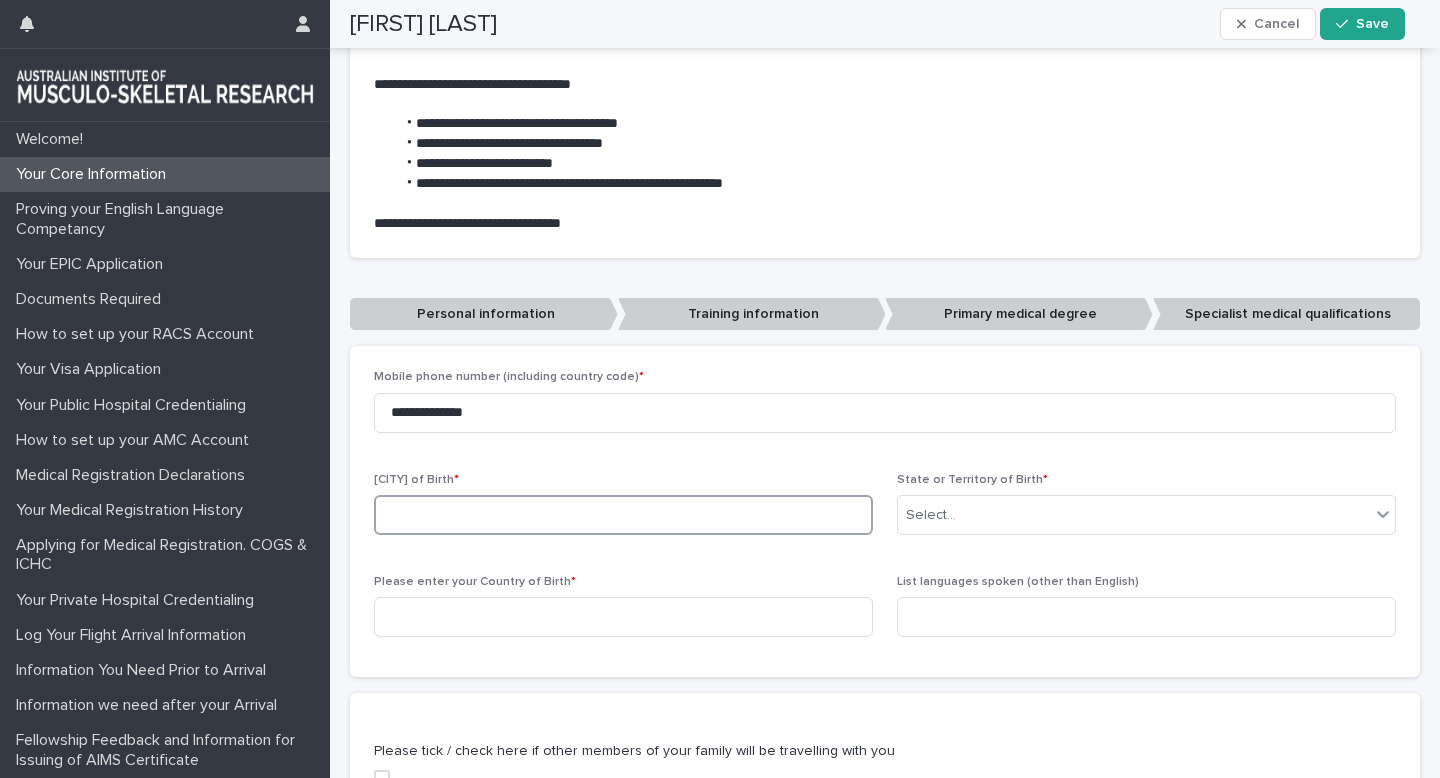 click at bounding box center [623, 515] 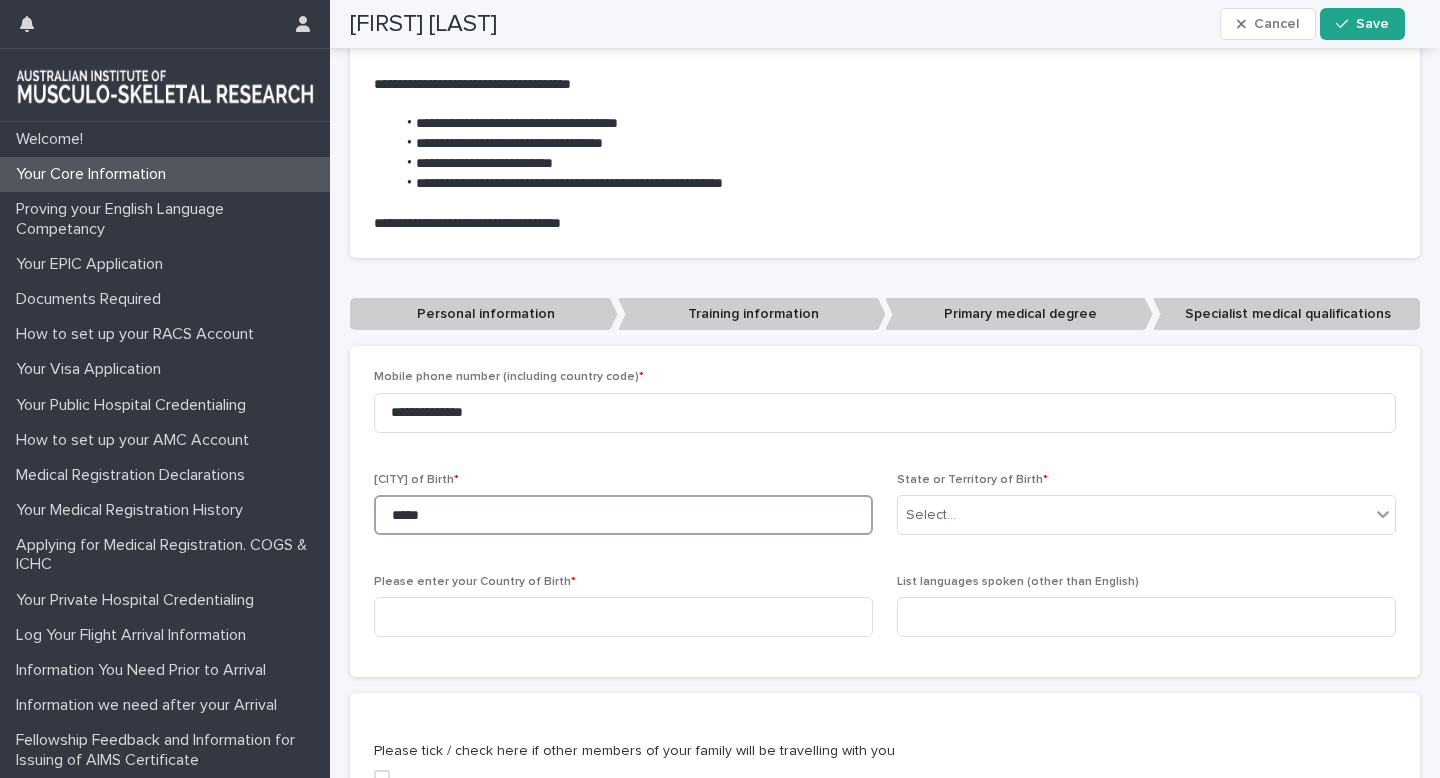type on "*****" 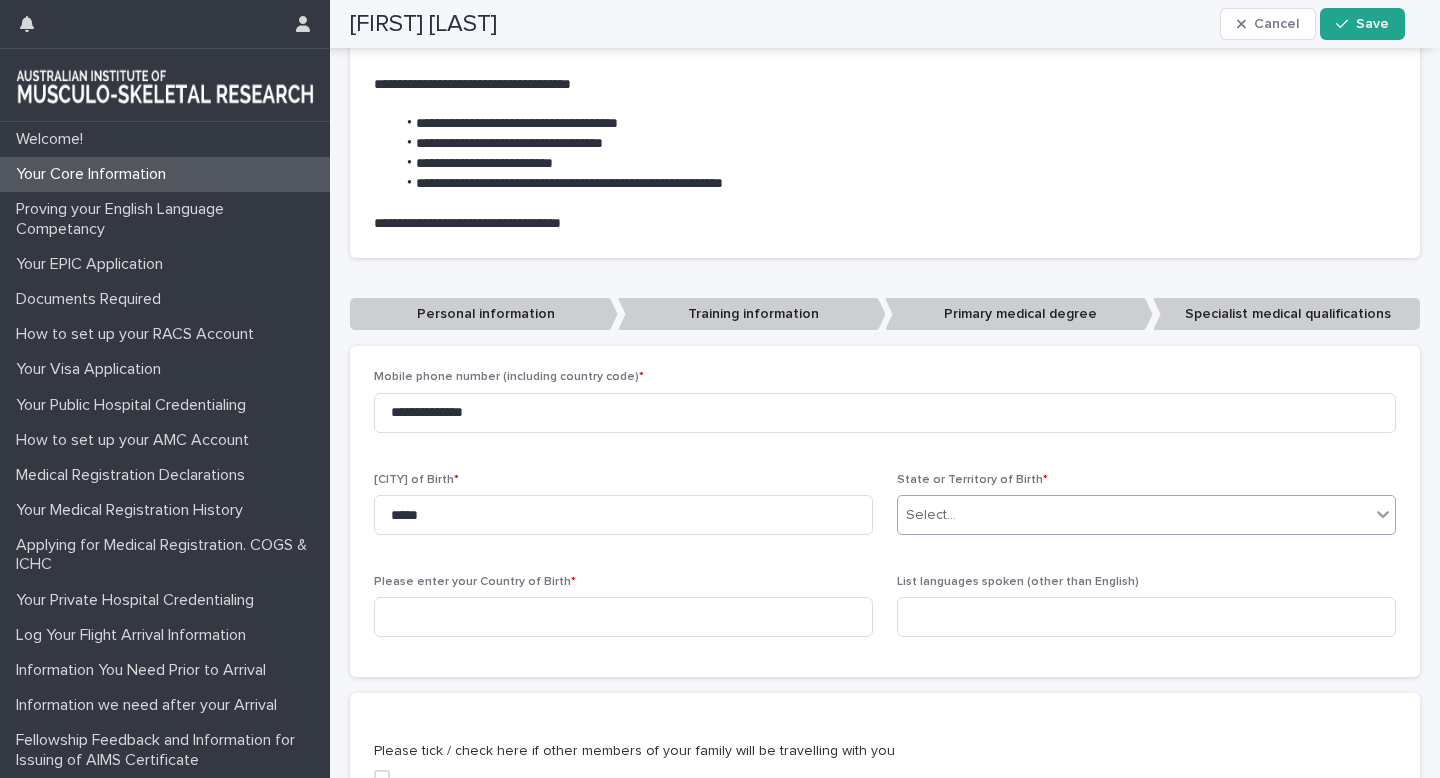 click on "Select..." at bounding box center [1134, 515] 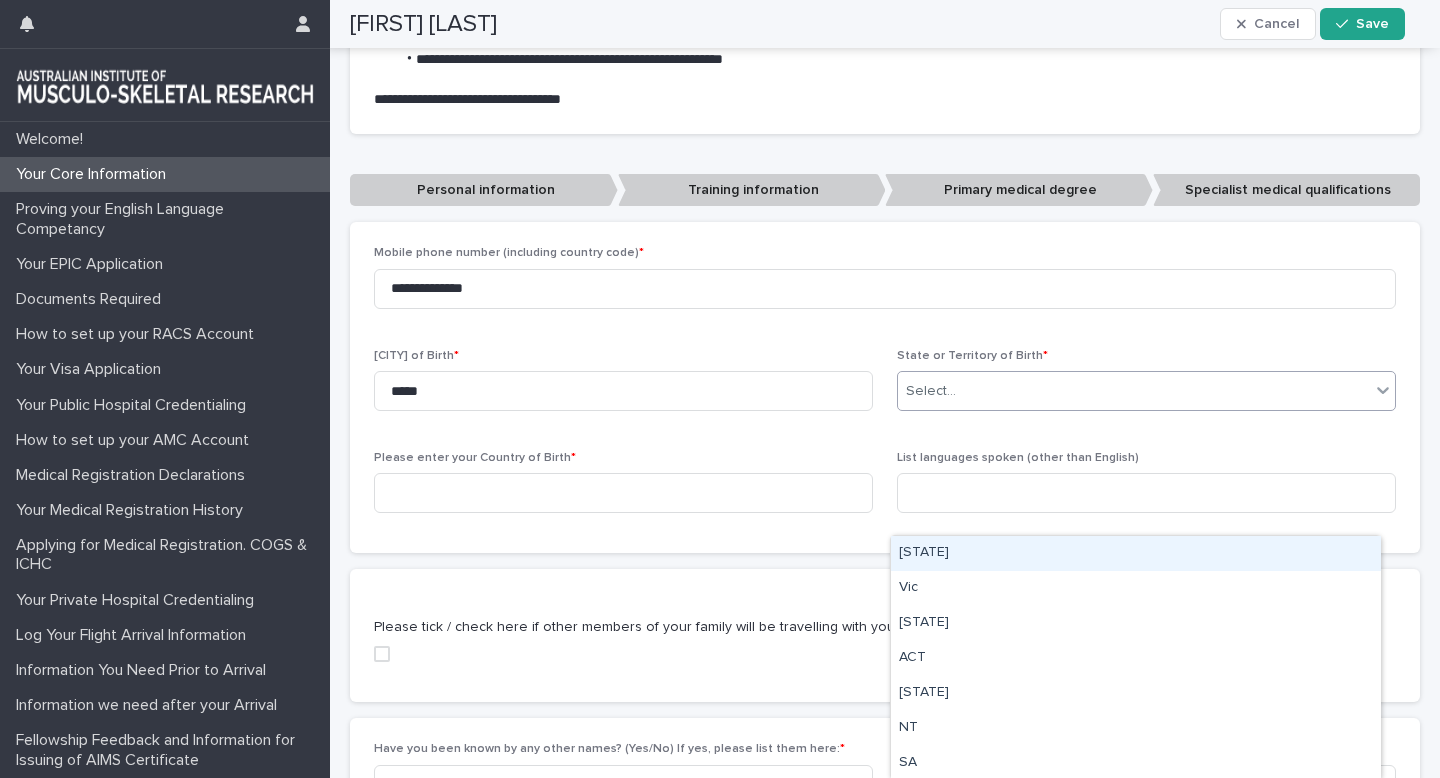 scroll, scrollTop: 677, scrollLeft: 0, axis: vertical 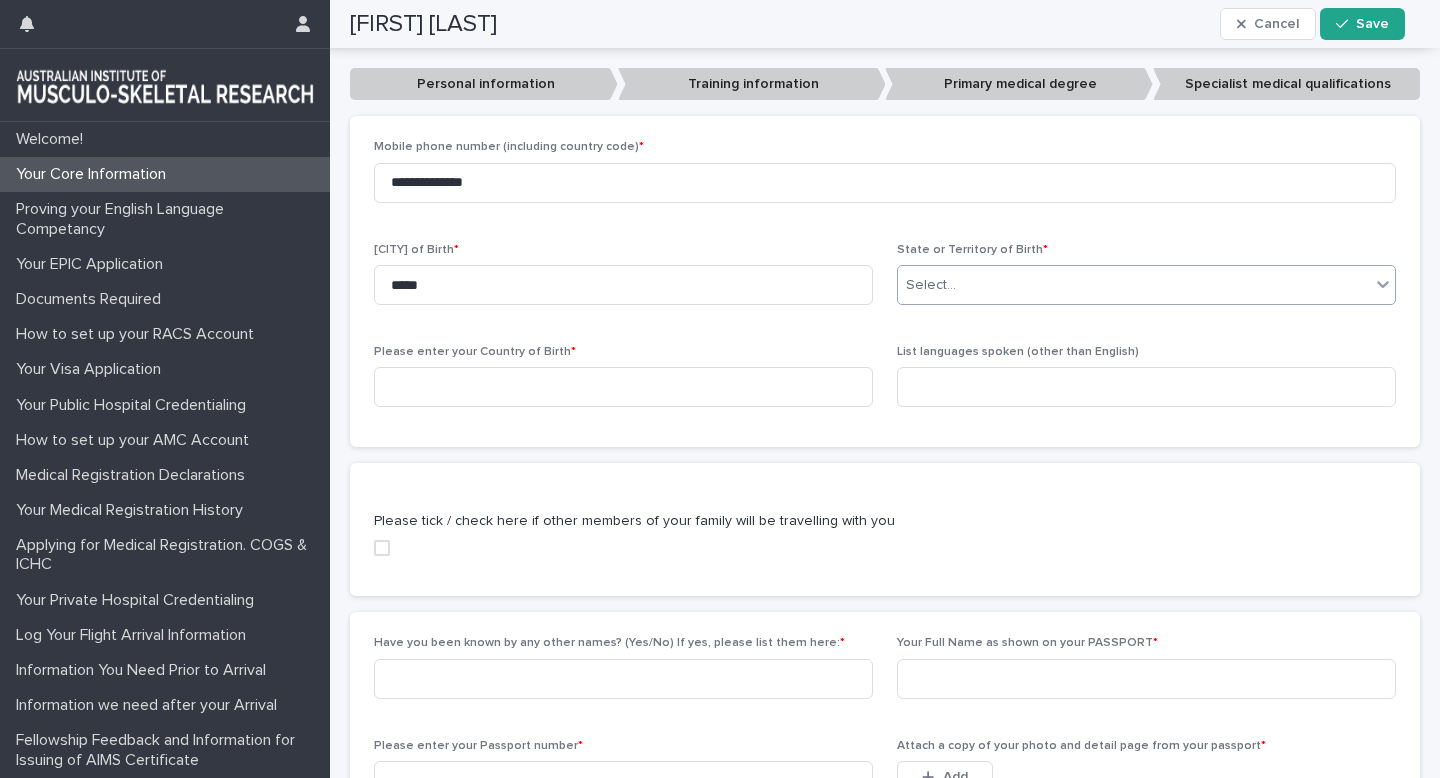 click on "Select..." at bounding box center (931, 285) 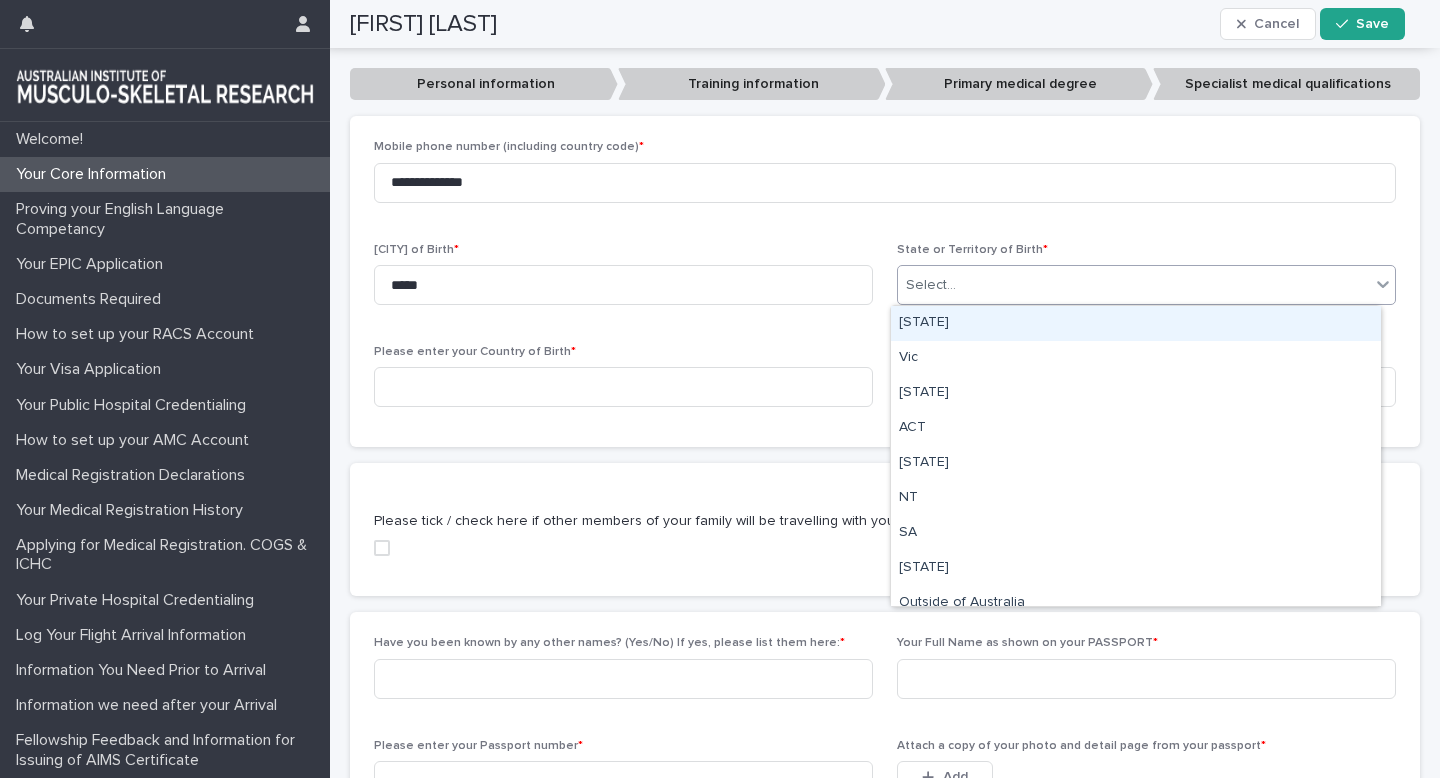 click on "Select..." at bounding box center [931, 285] 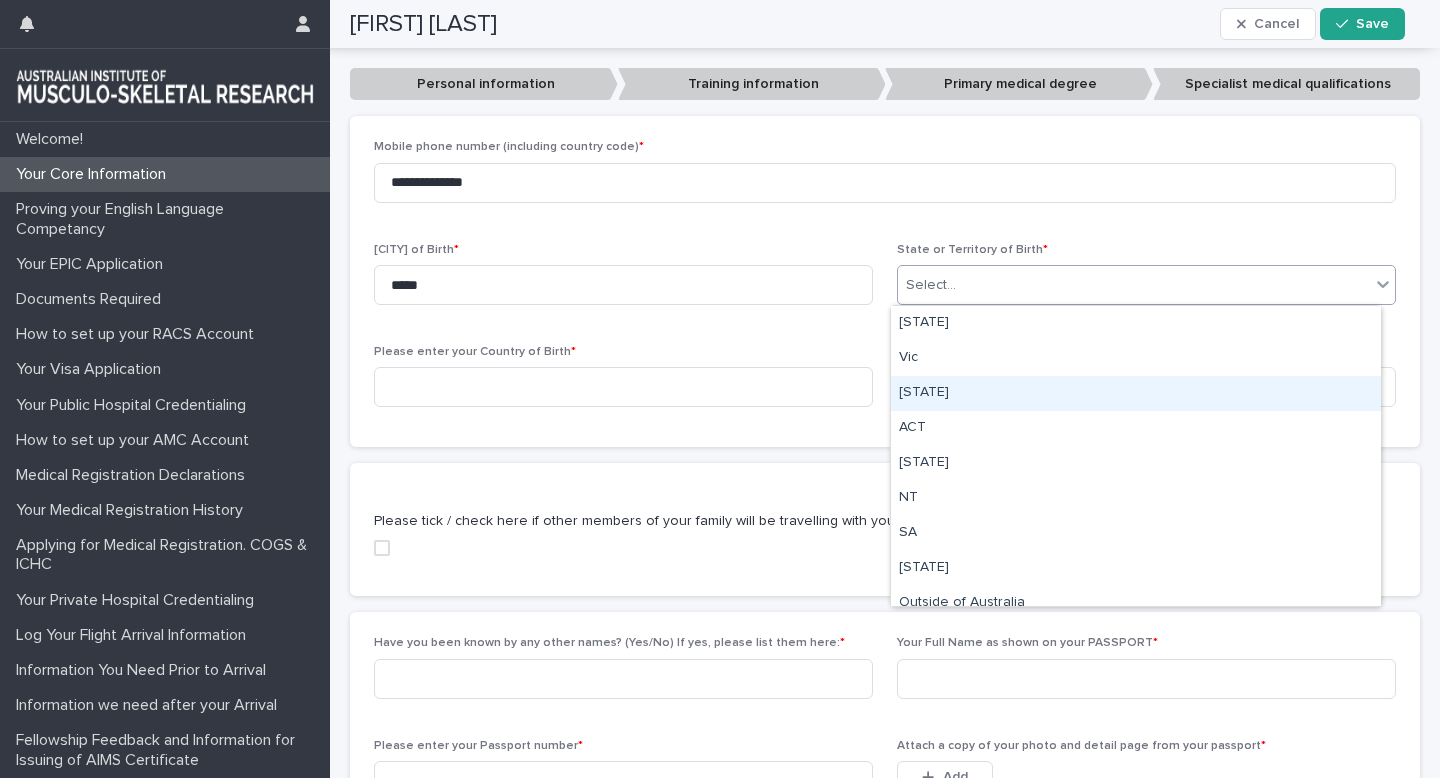 scroll, scrollTop: 15, scrollLeft: 0, axis: vertical 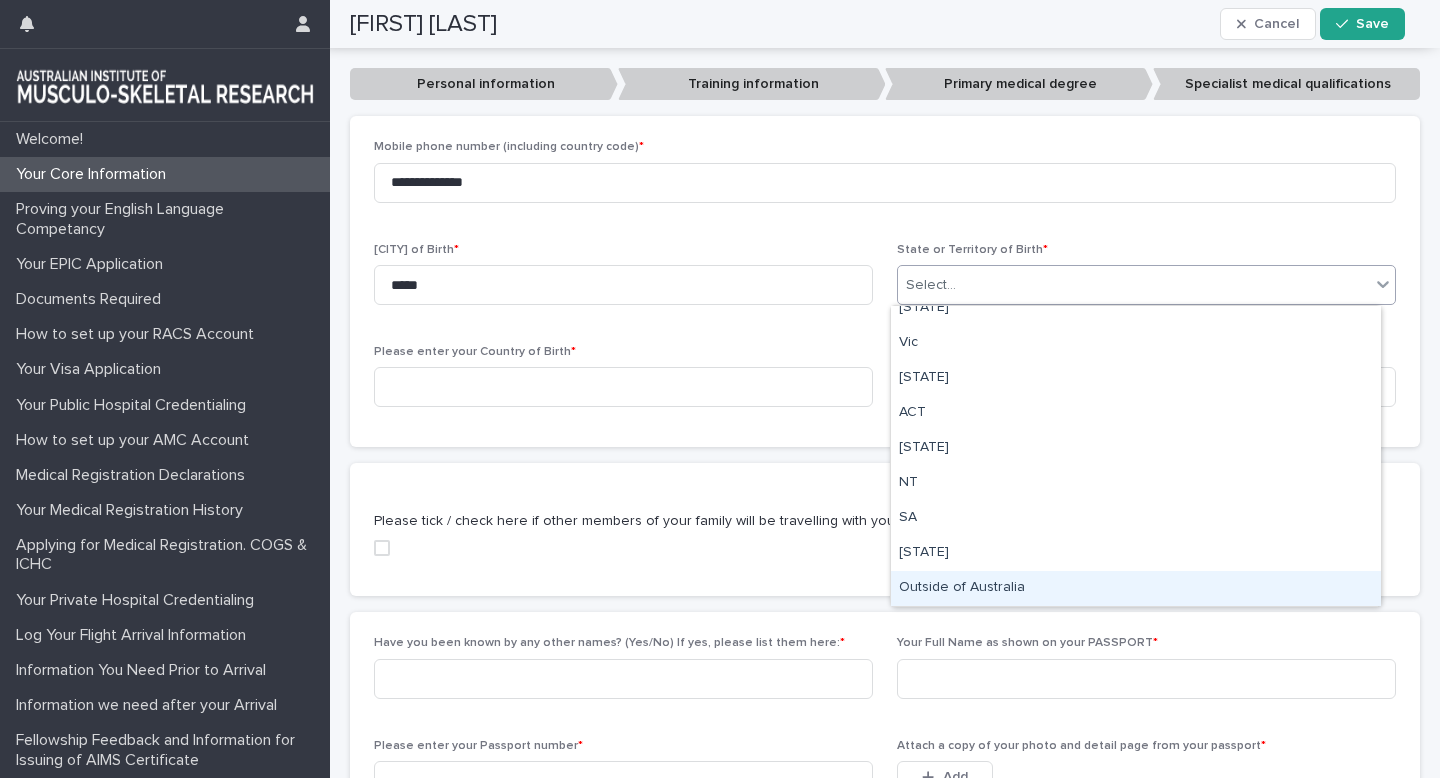 click on "Outside of Australia" at bounding box center (1136, 588) 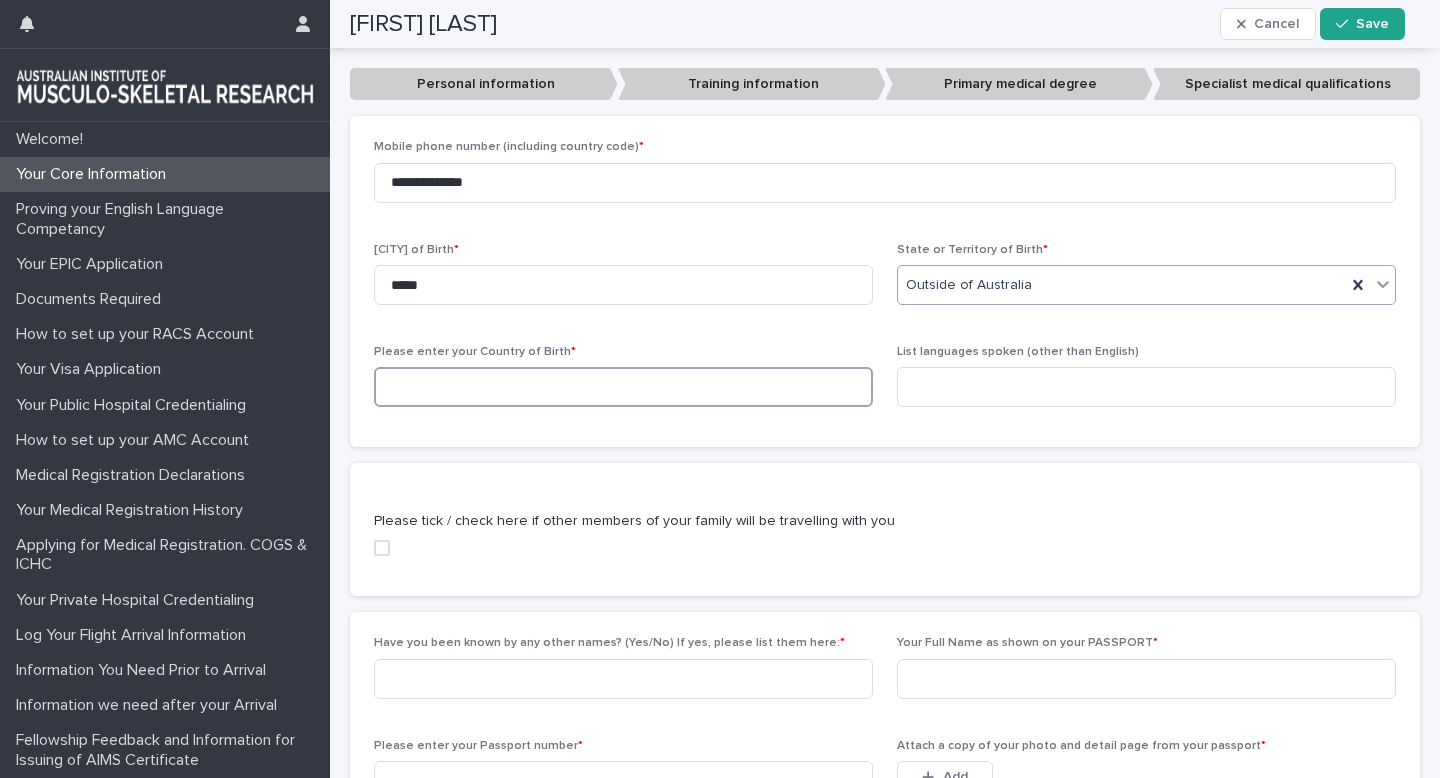 click at bounding box center [623, 387] 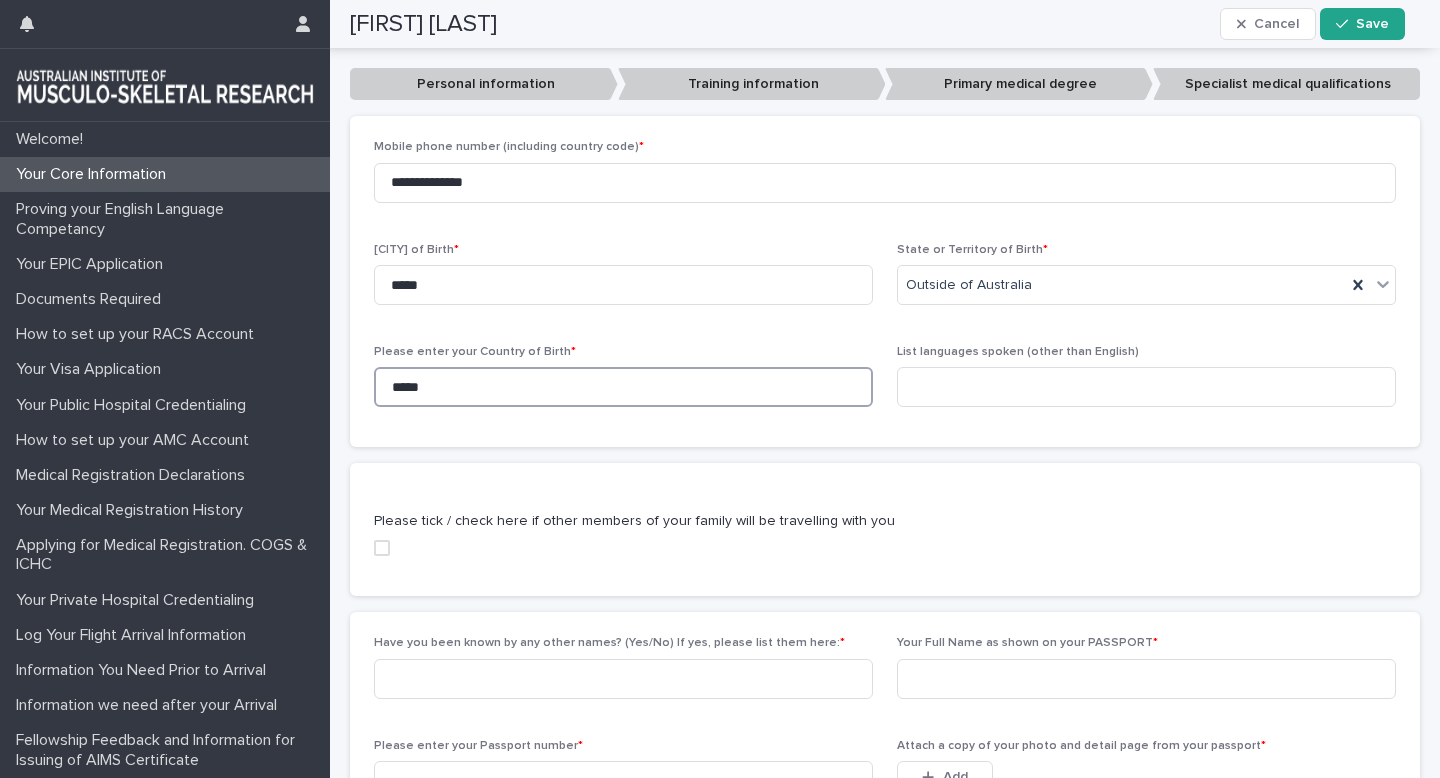 type on "*****" 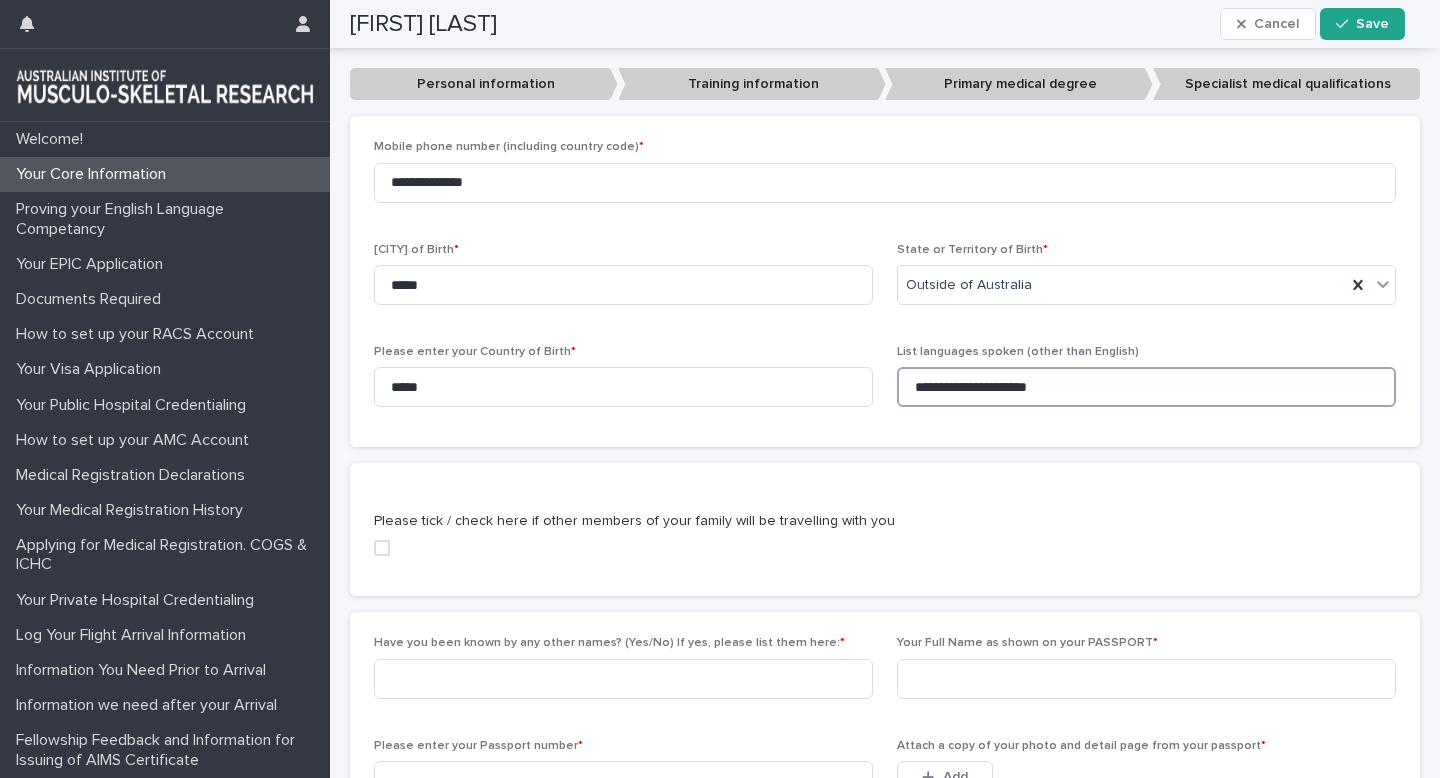 click on "**********" at bounding box center (1146, 387) 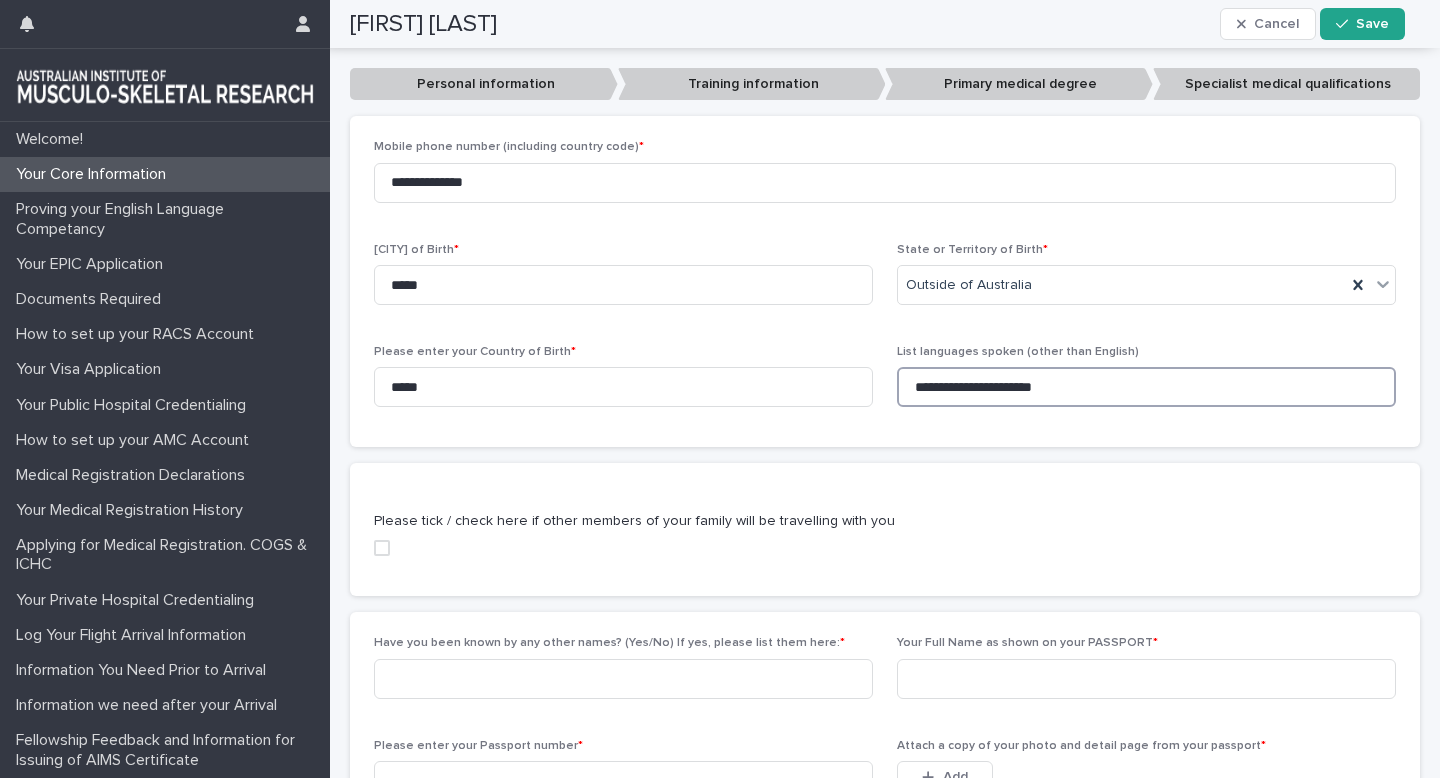 scroll, scrollTop: 875, scrollLeft: 0, axis: vertical 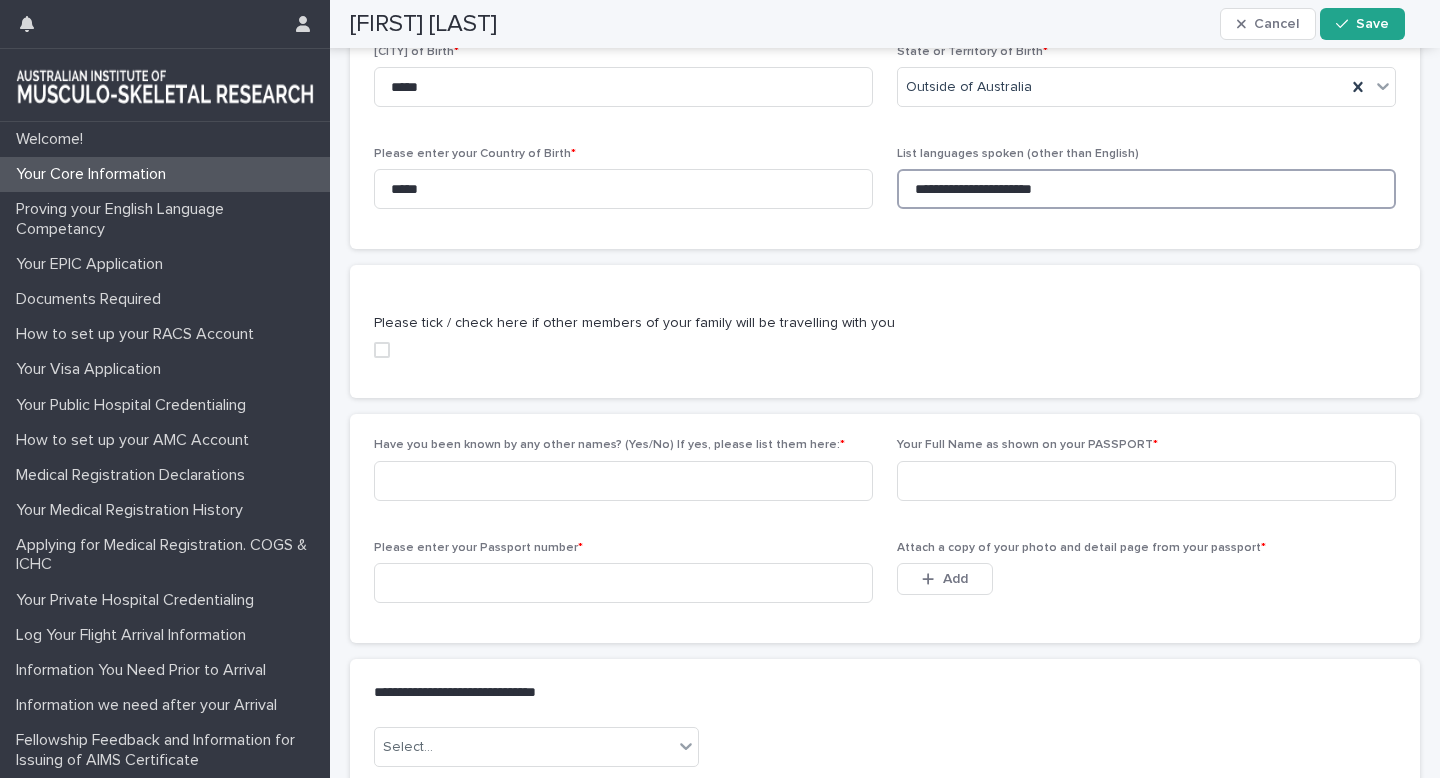 click at bounding box center [382, 350] 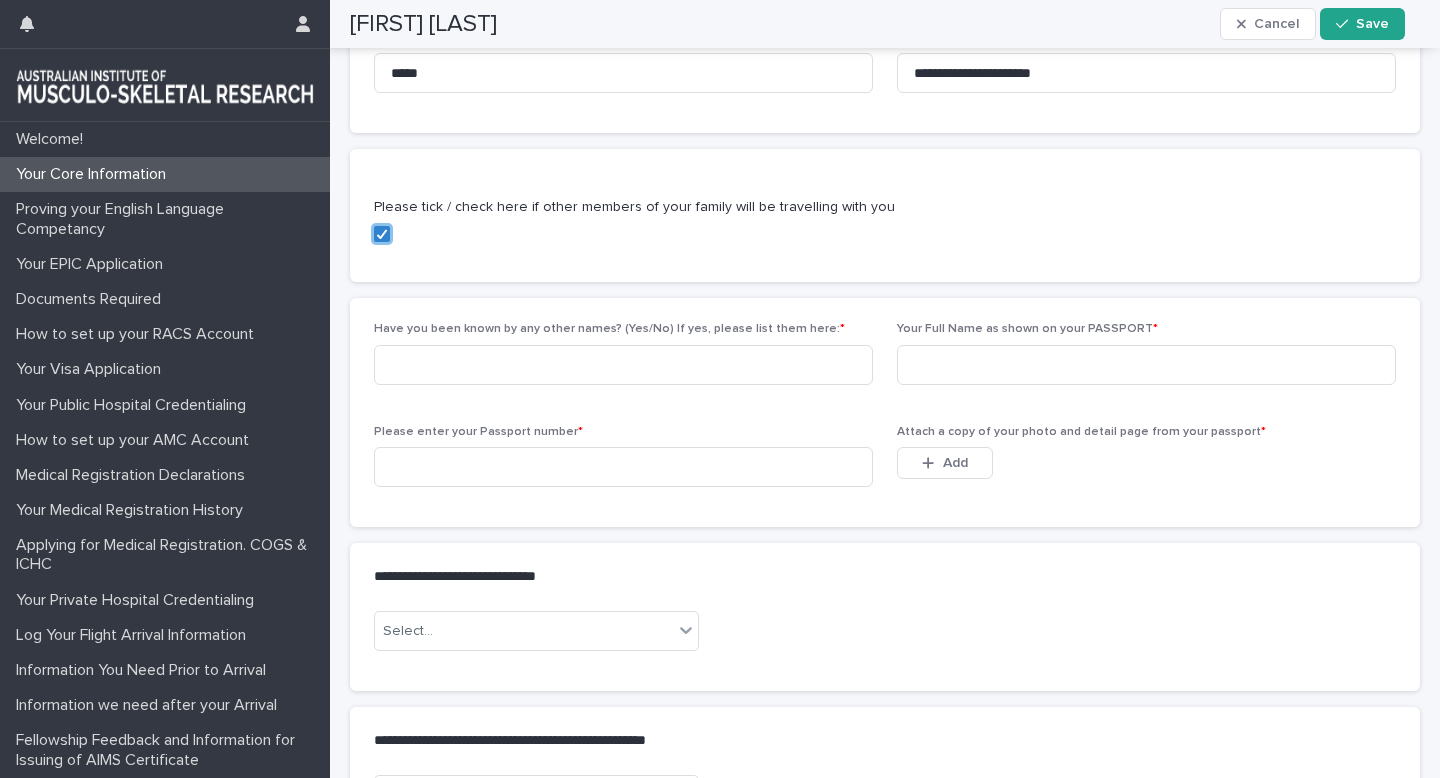 scroll, scrollTop: 1020, scrollLeft: 0, axis: vertical 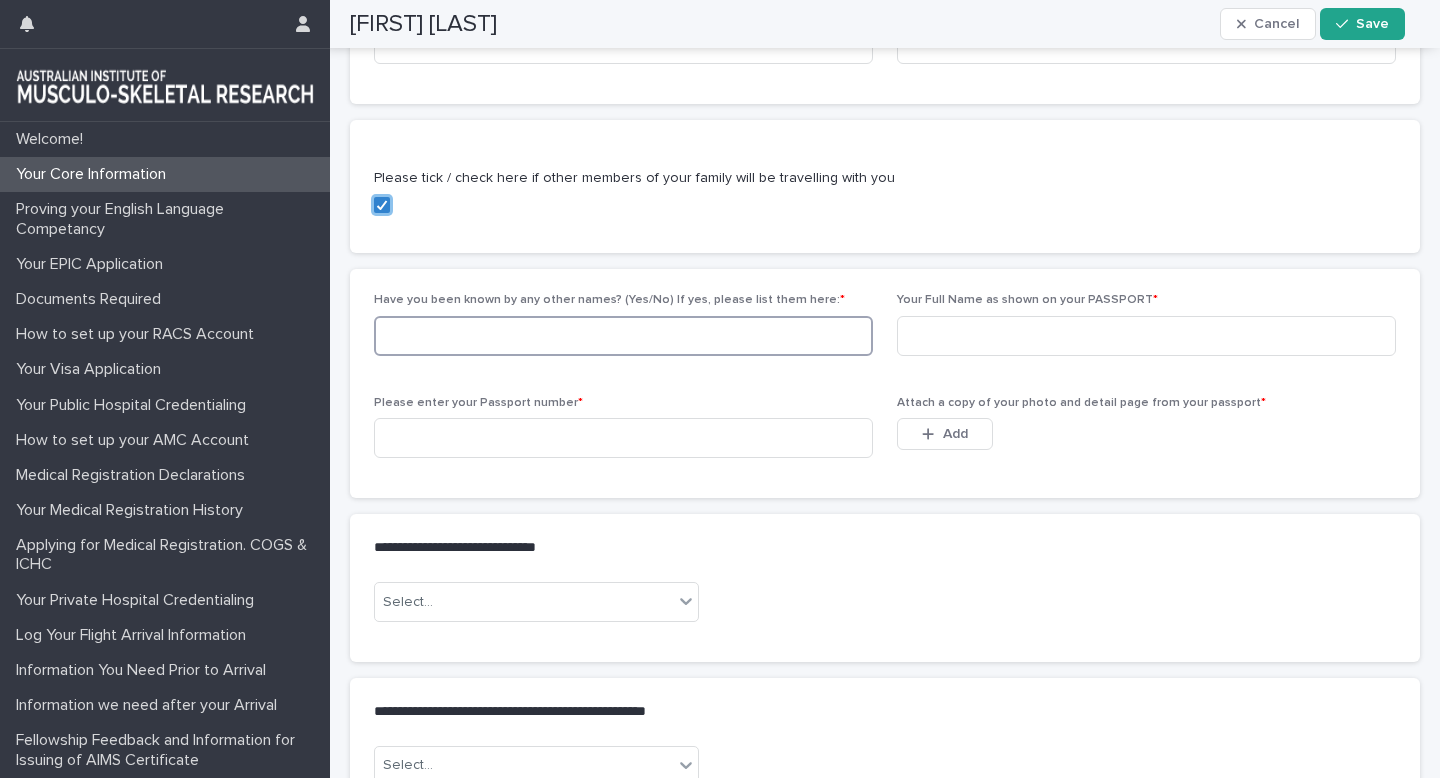 click at bounding box center [623, 336] 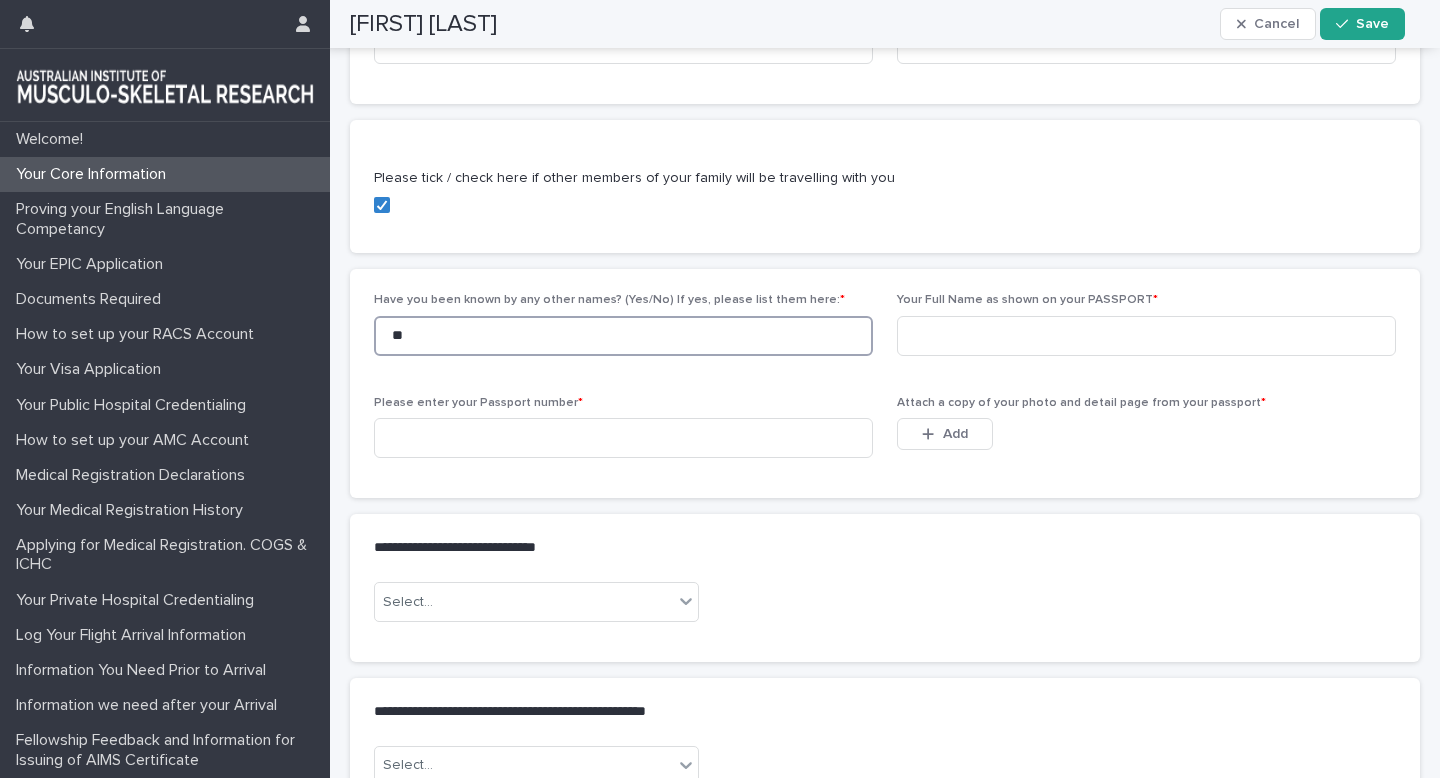 type on "**" 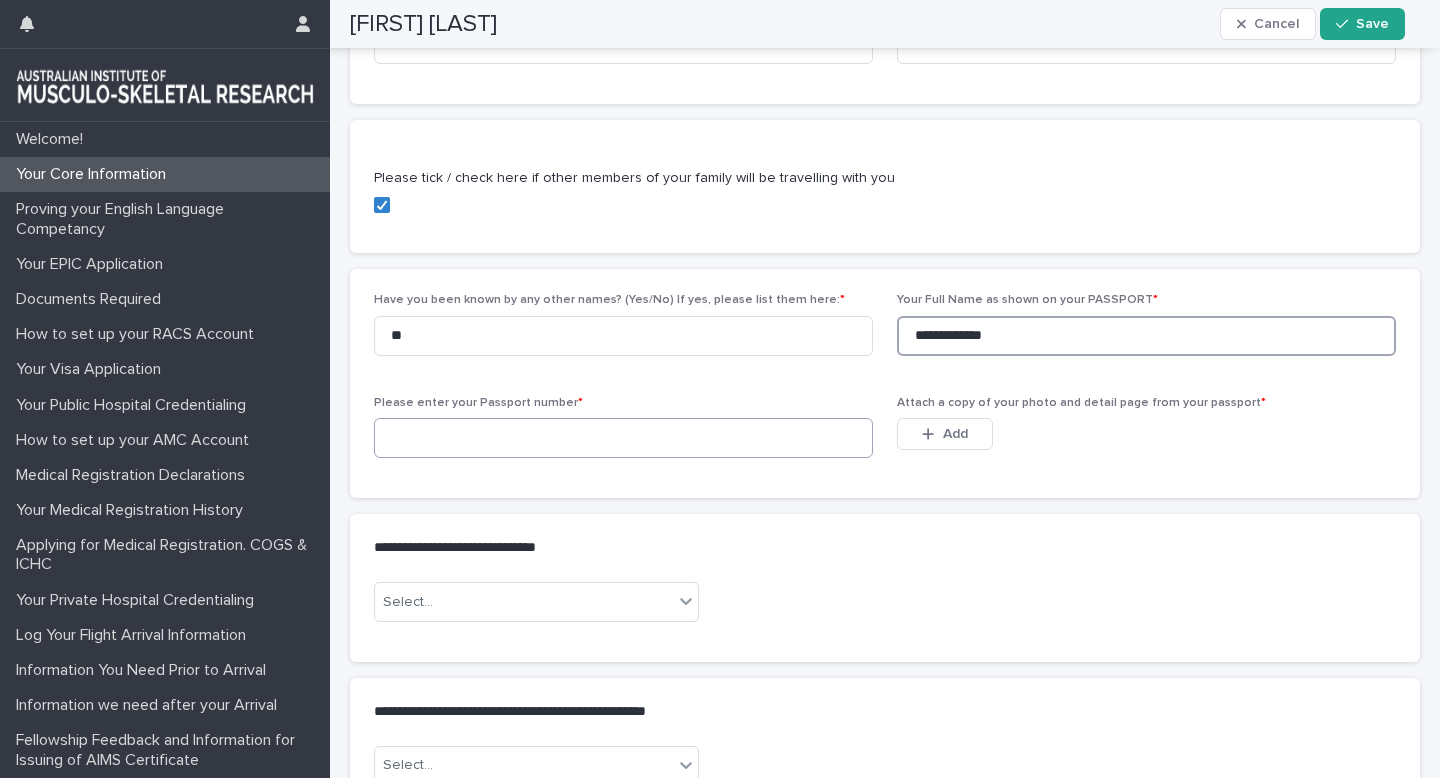 type on "**********" 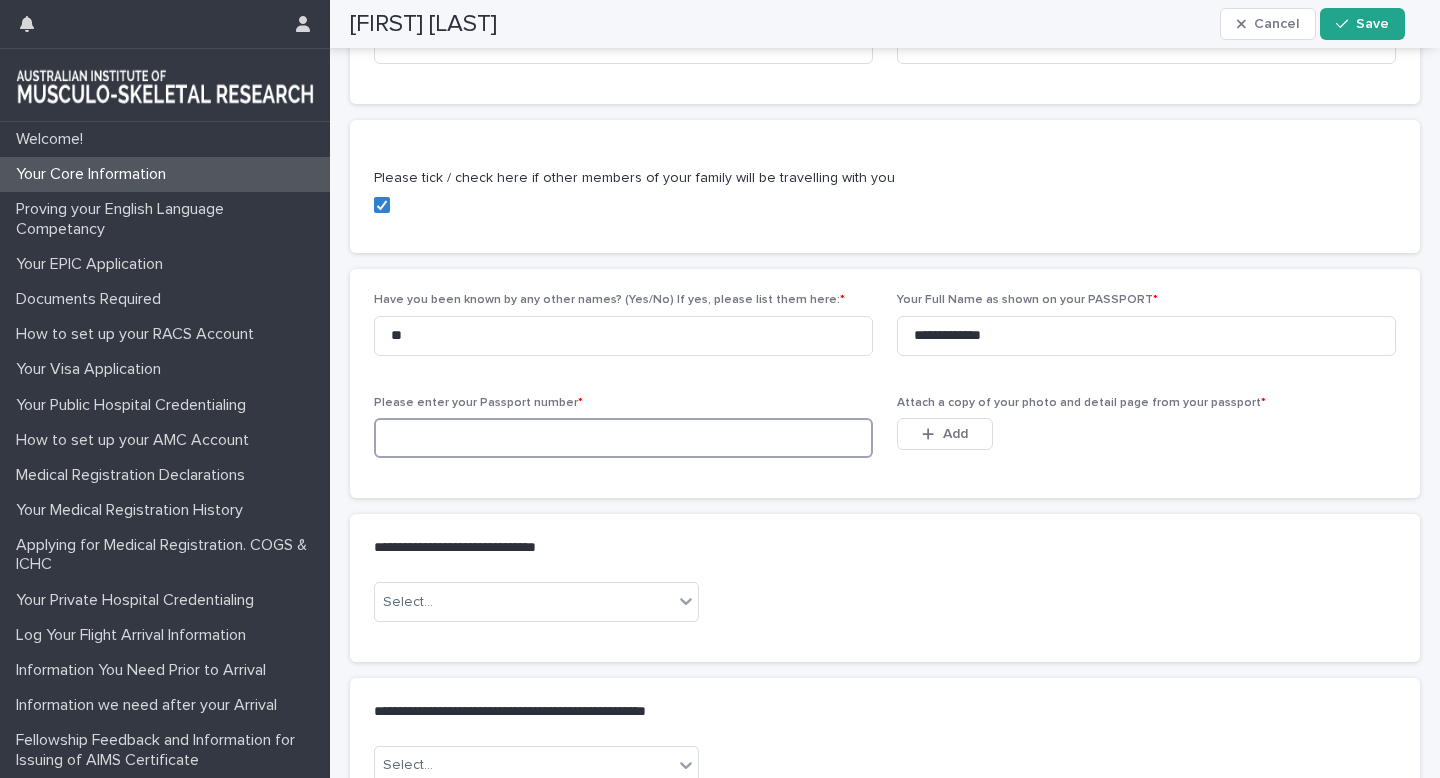 click at bounding box center [623, 438] 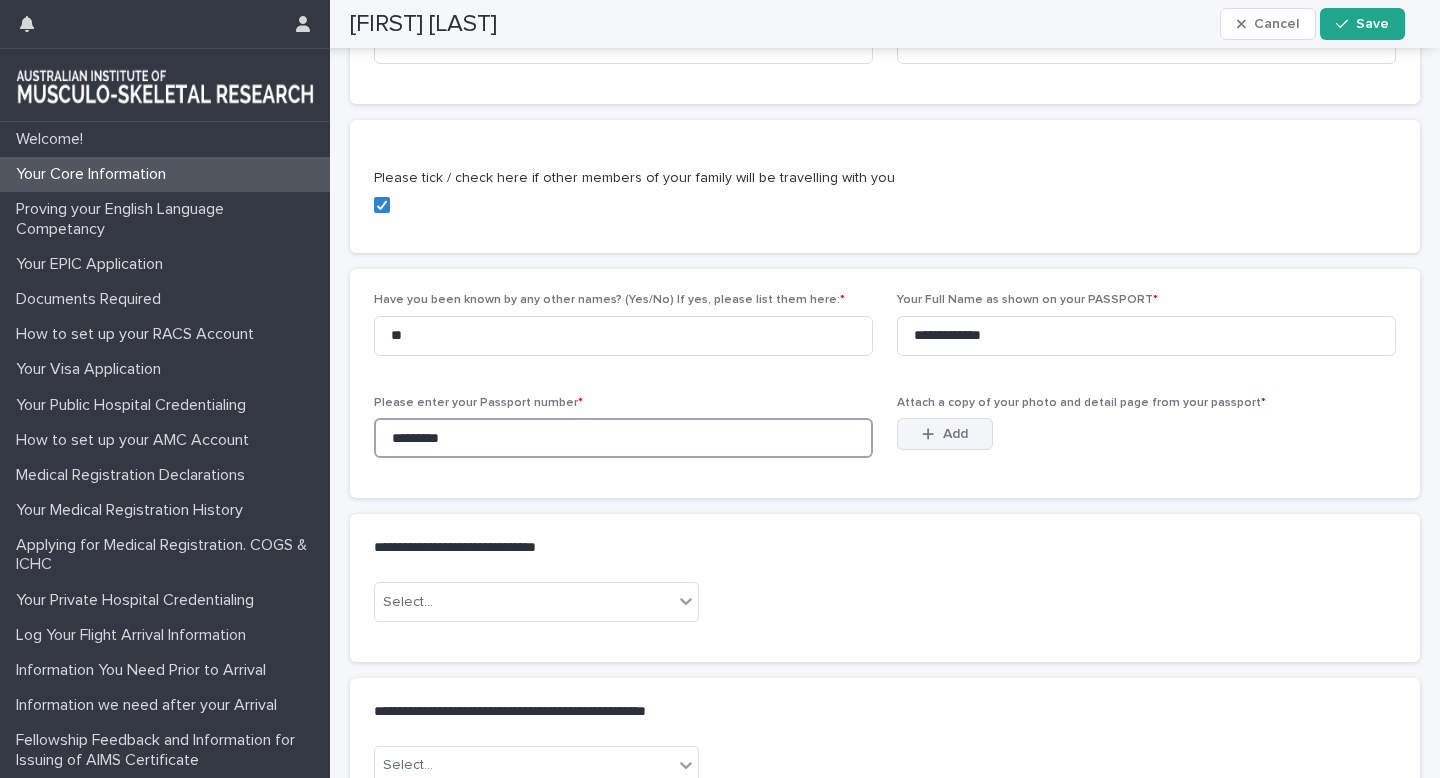 type on "*********" 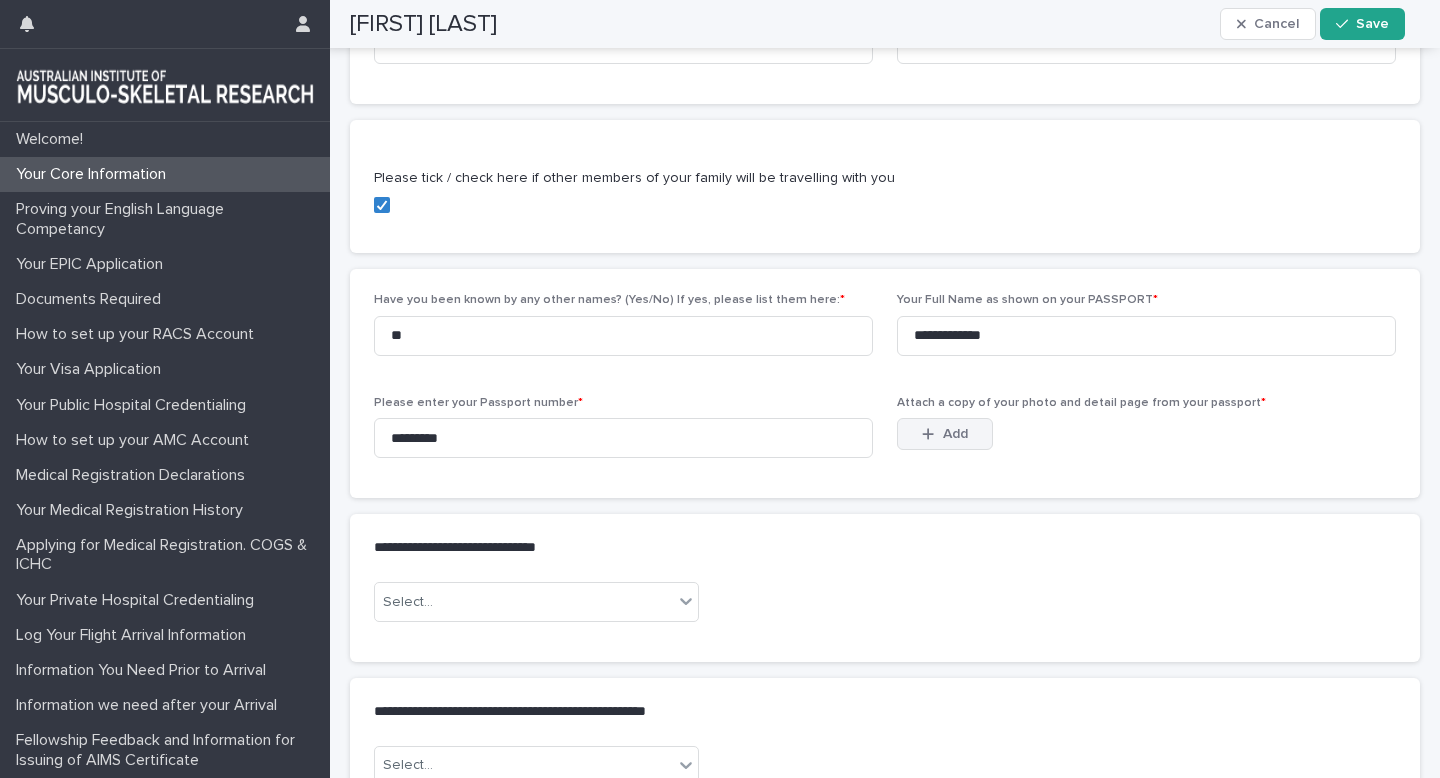 click on "Add" at bounding box center [955, 434] 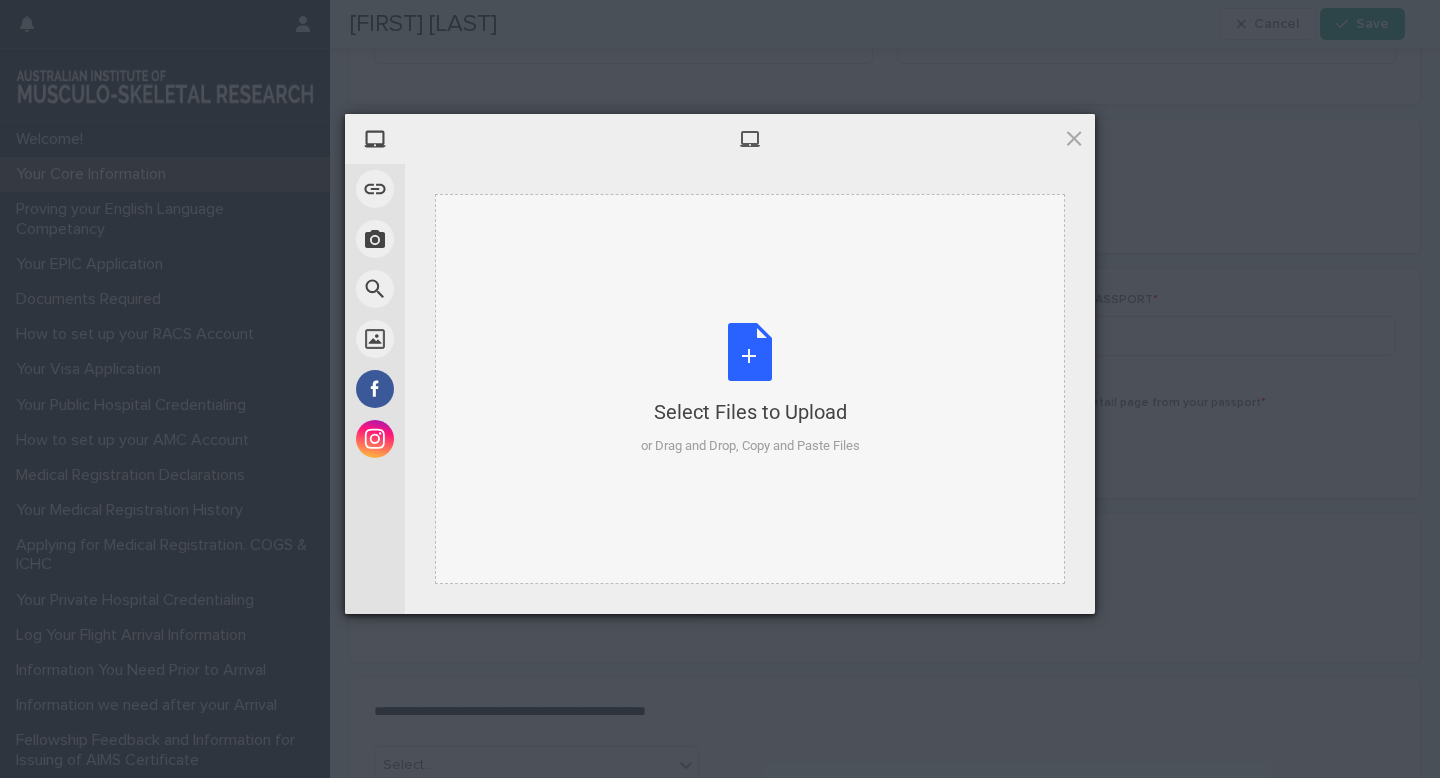 click on "Select Files to Upload
or Drag and Drop, Copy and Paste Files" at bounding box center [750, 389] 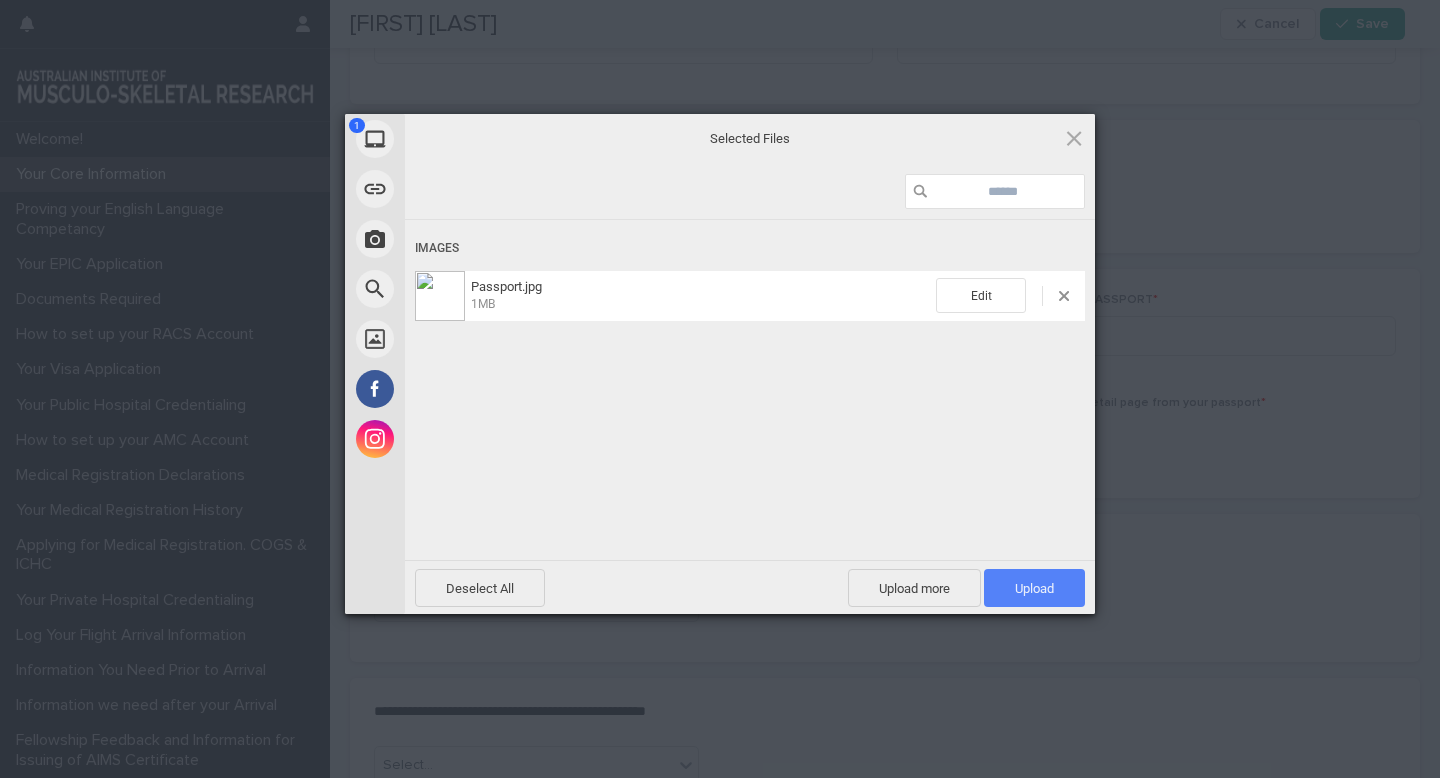 click on "Upload
1" at bounding box center (1034, 588) 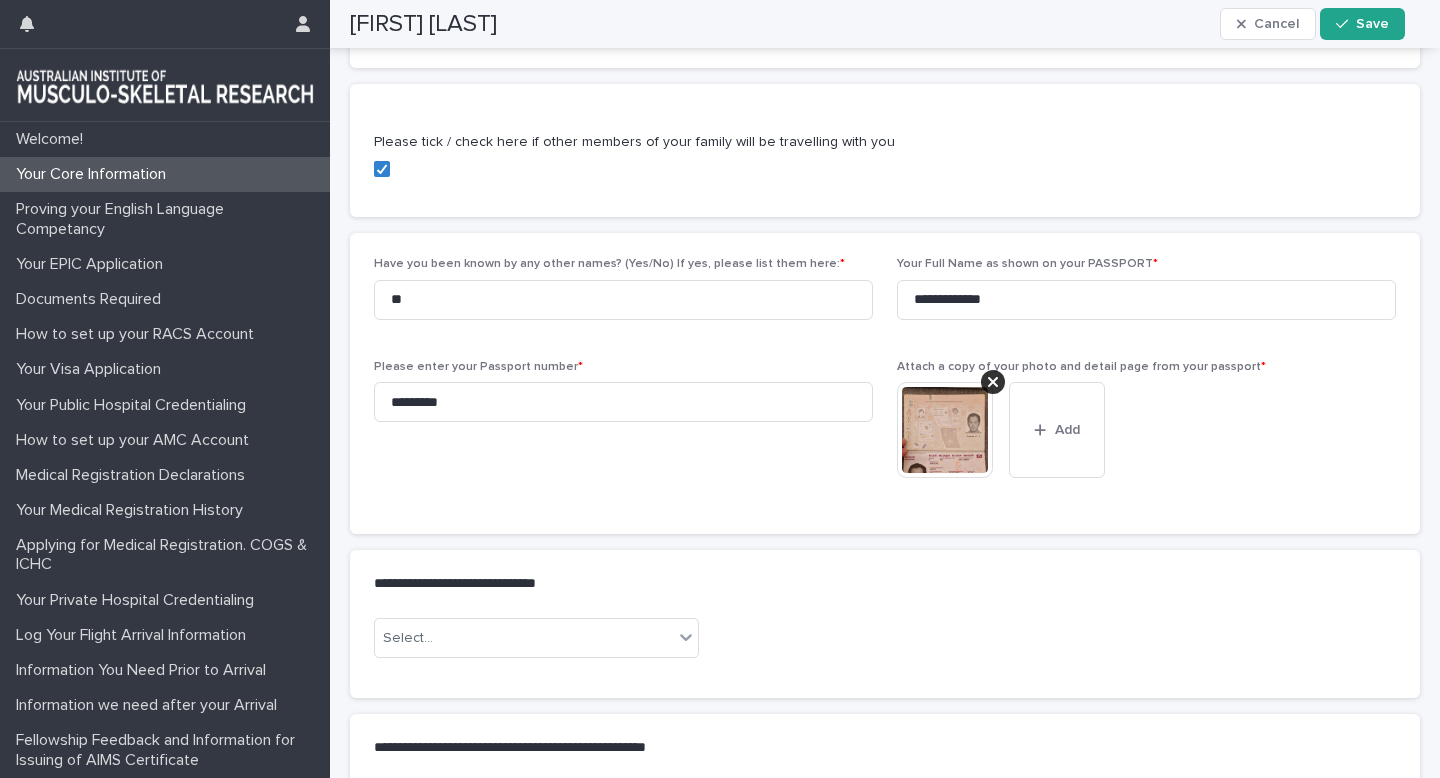 scroll, scrollTop: 1327, scrollLeft: 0, axis: vertical 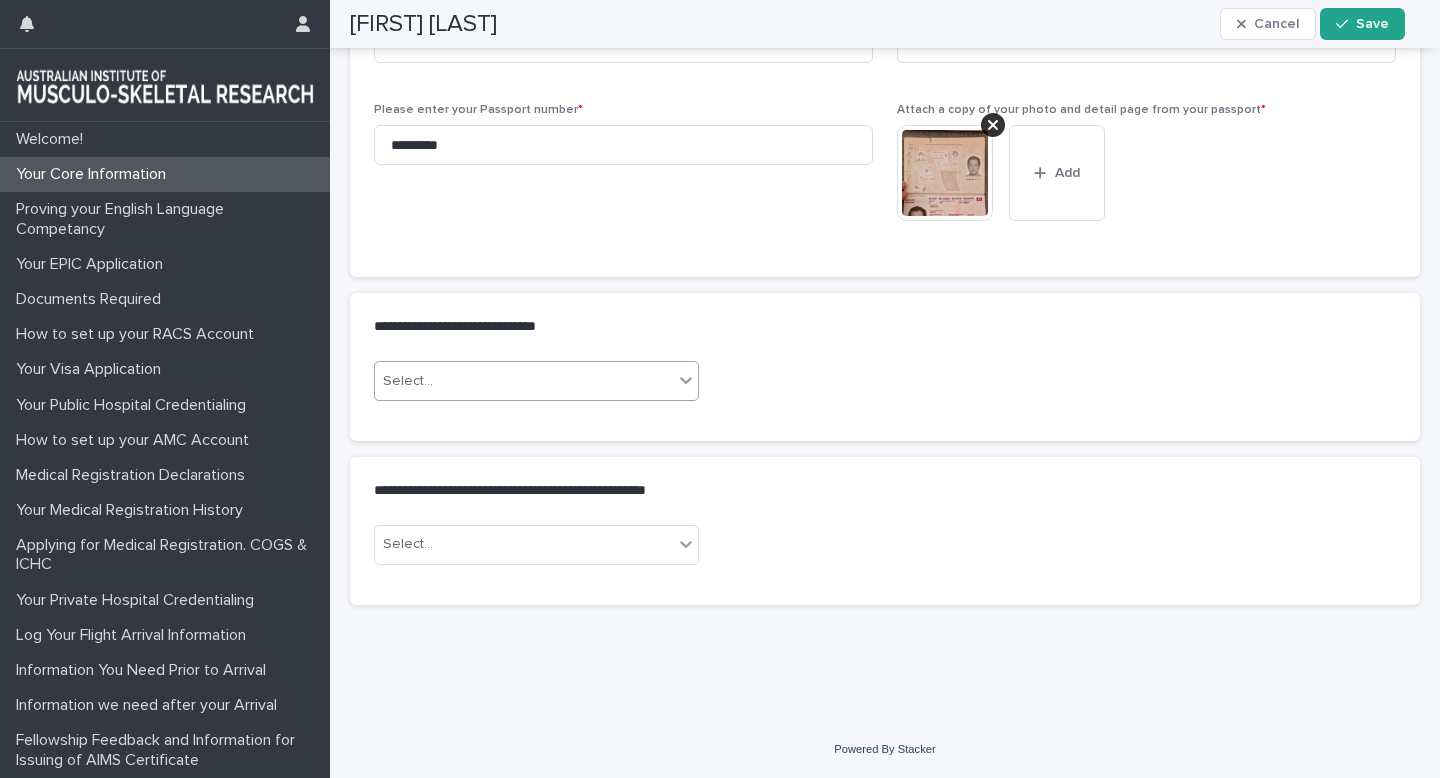 click on "Select..." at bounding box center [524, 381] 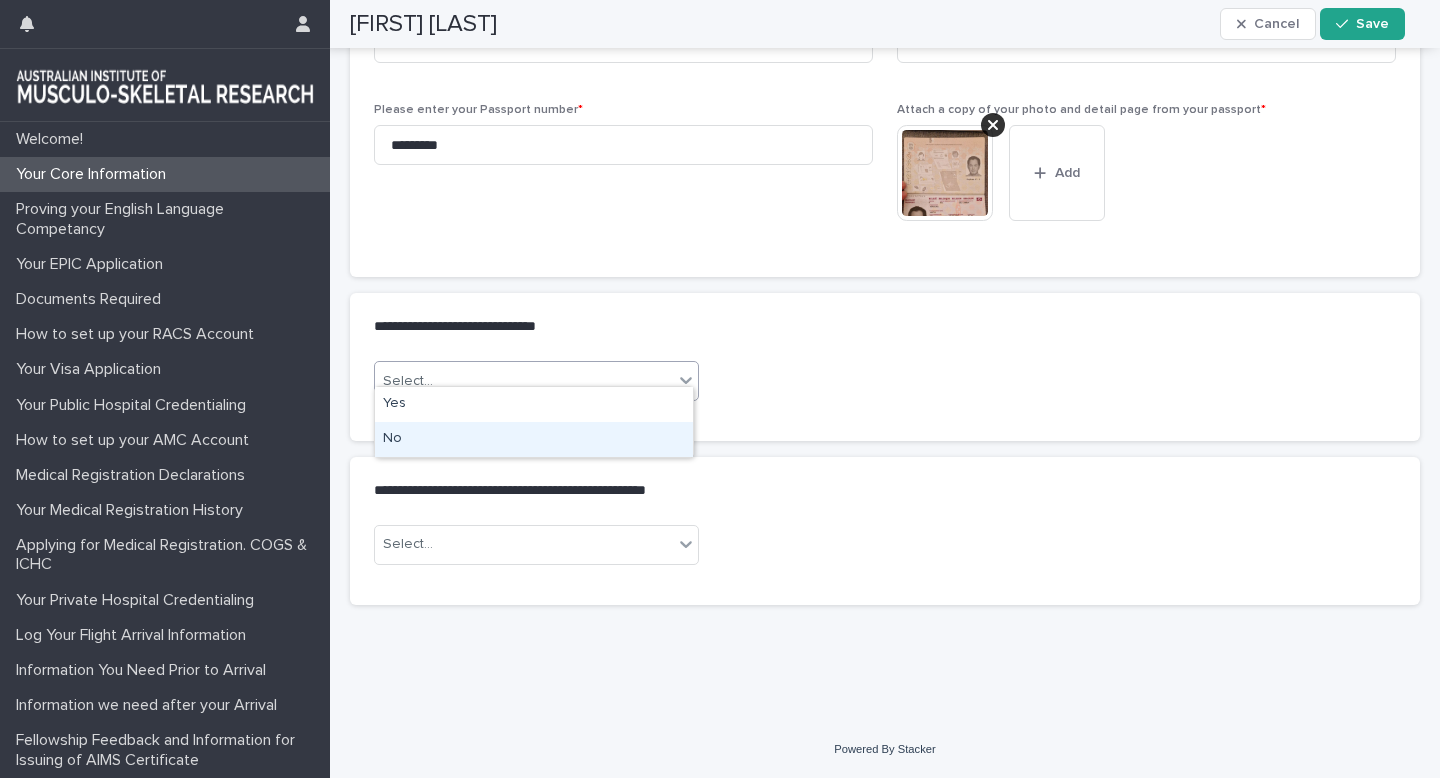 click on "No" at bounding box center (534, 439) 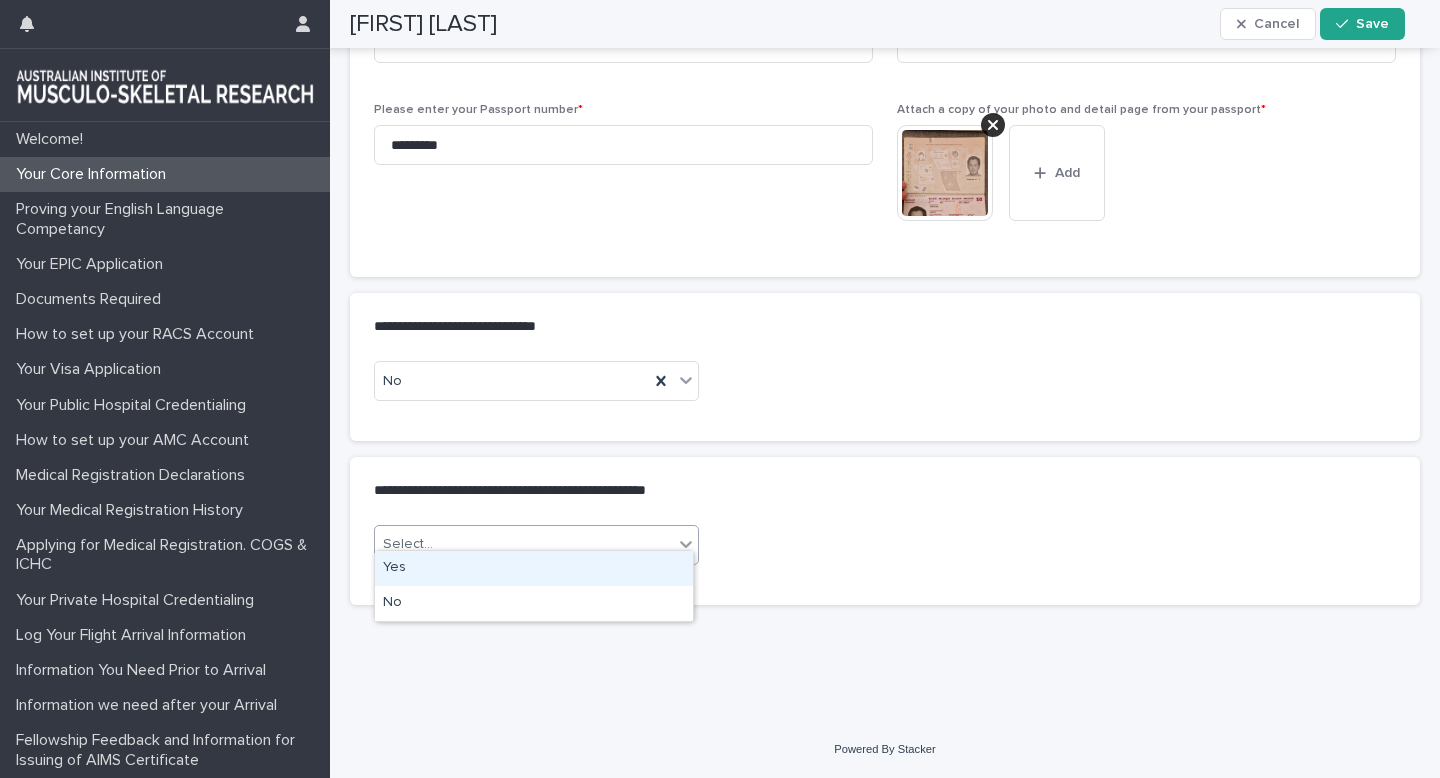 click 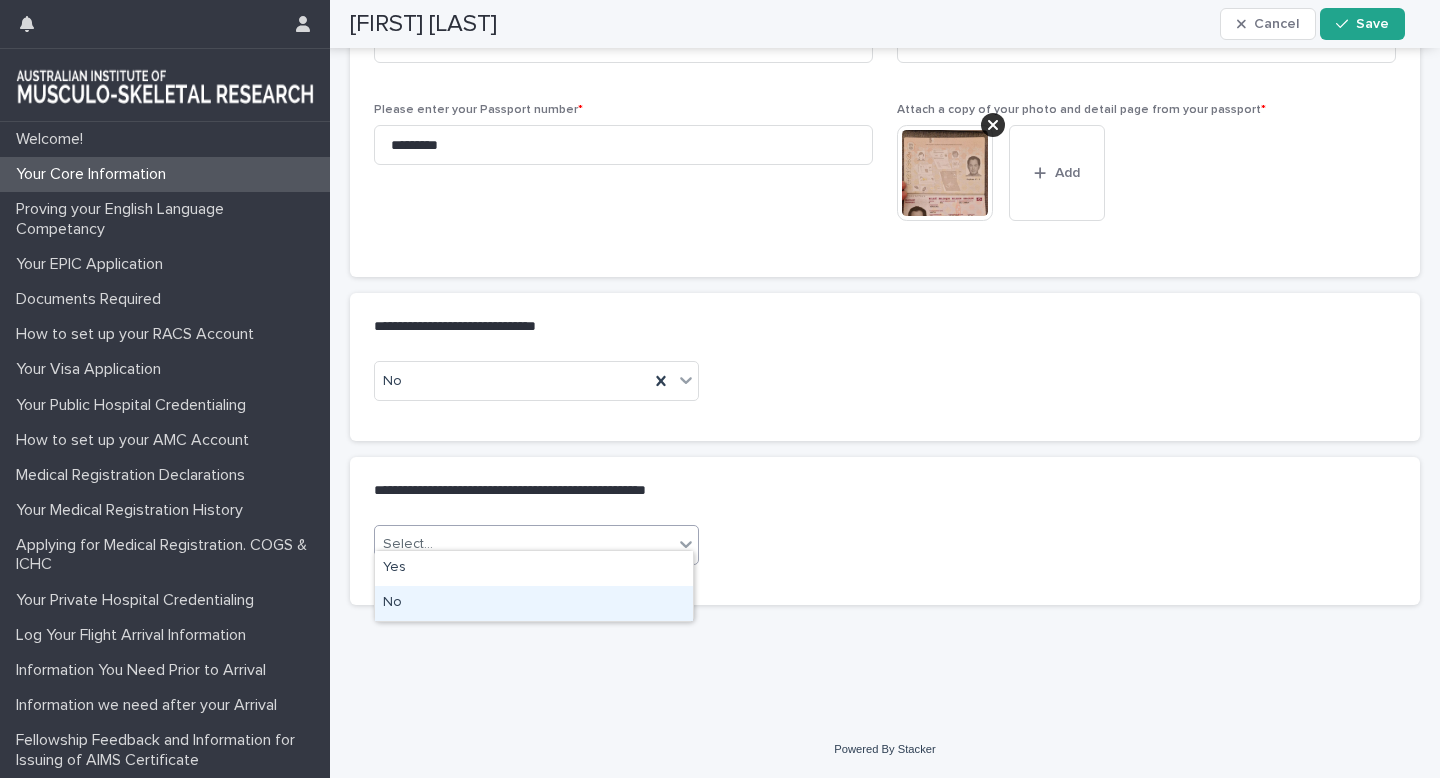 click on "No" at bounding box center (534, 603) 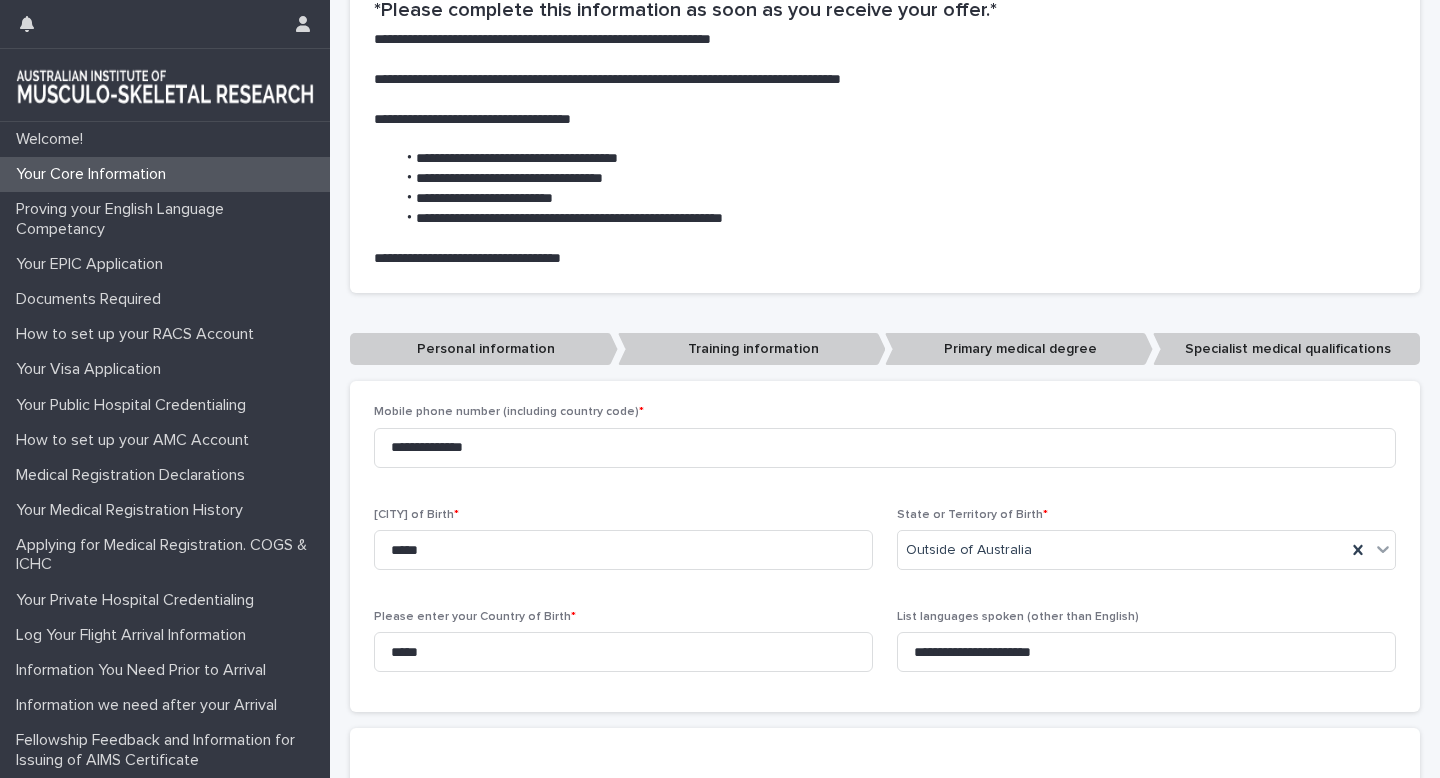 scroll, scrollTop: 432, scrollLeft: 0, axis: vertical 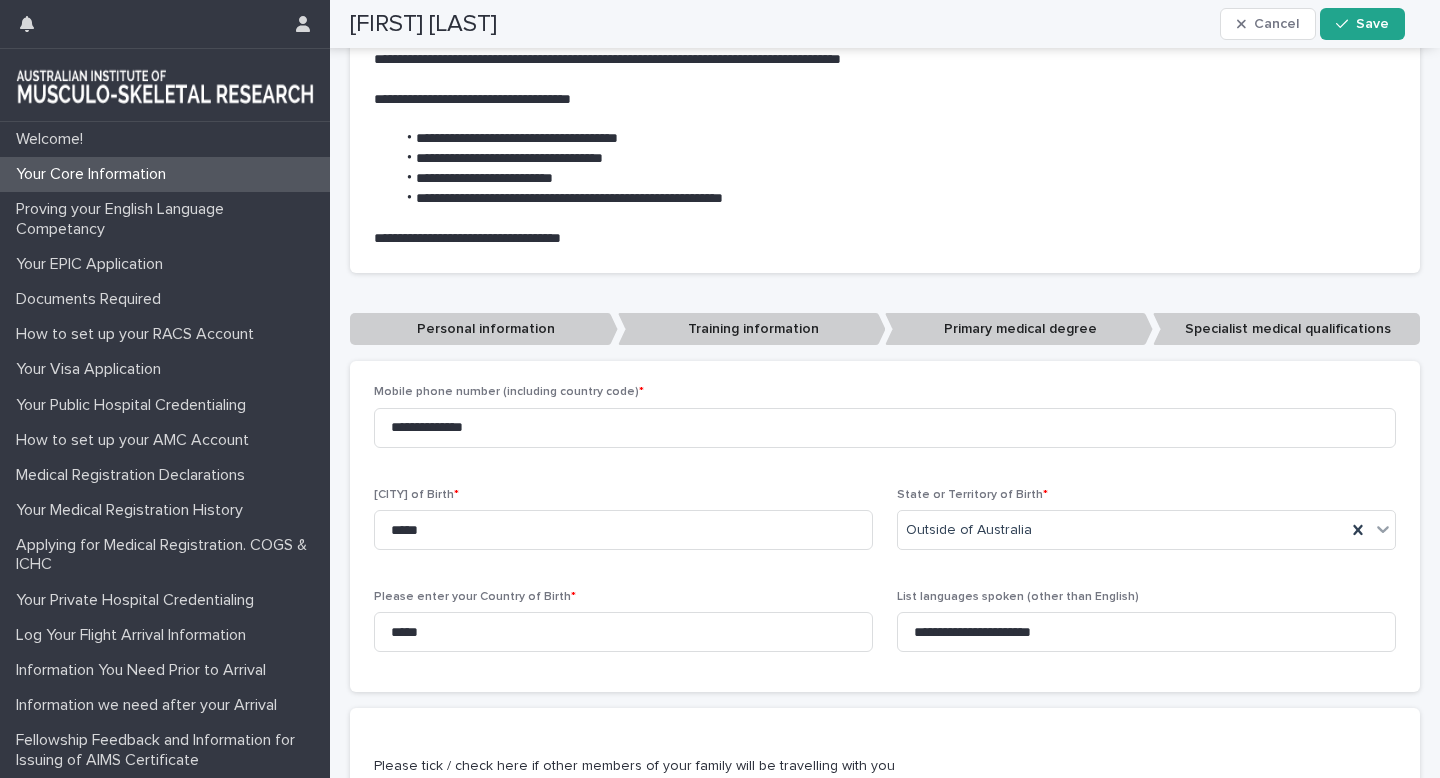 click on "Training information" at bounding box center (752, 329) 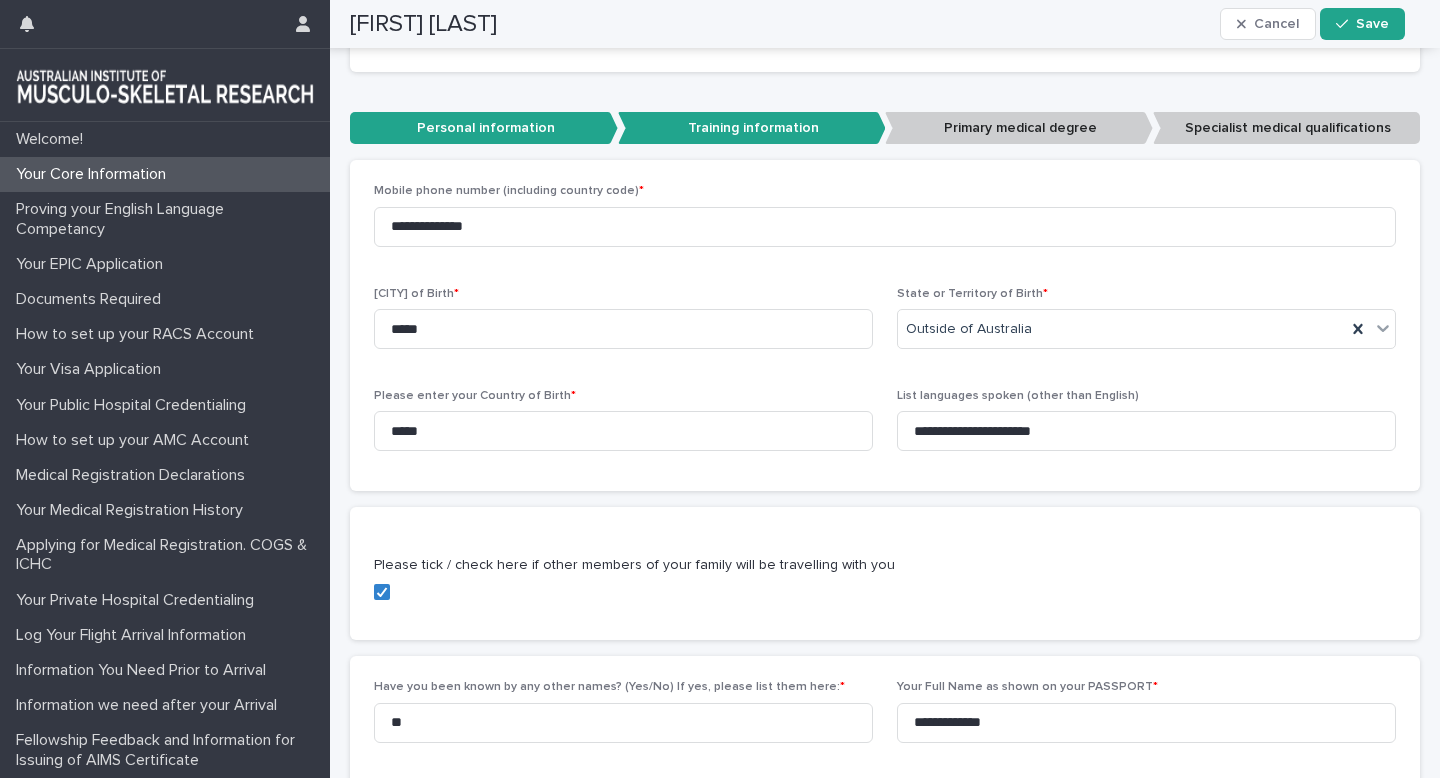 scroll, scrollTop: 630, scrollLeft: 0, axis: vertical 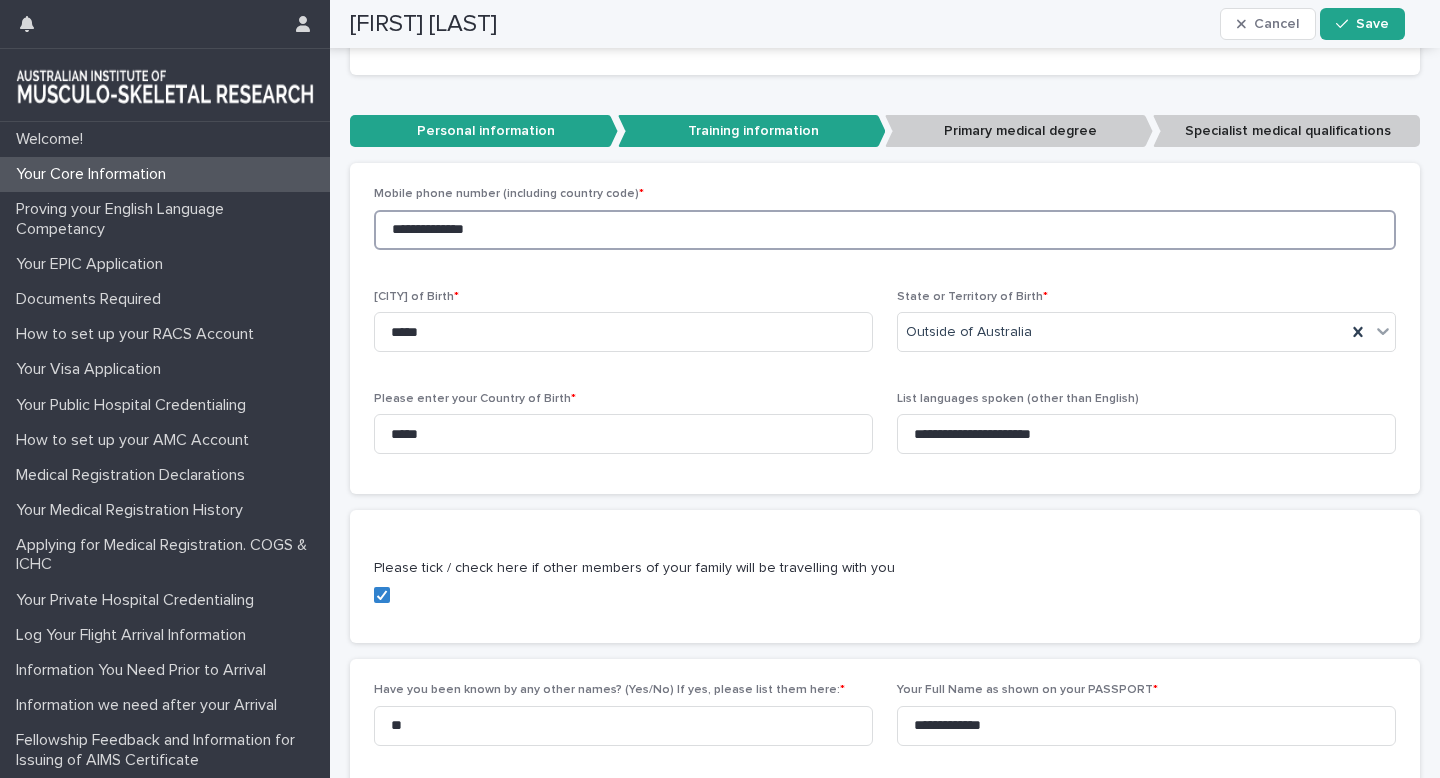 click on "**********" at bounding box center (885, 230) 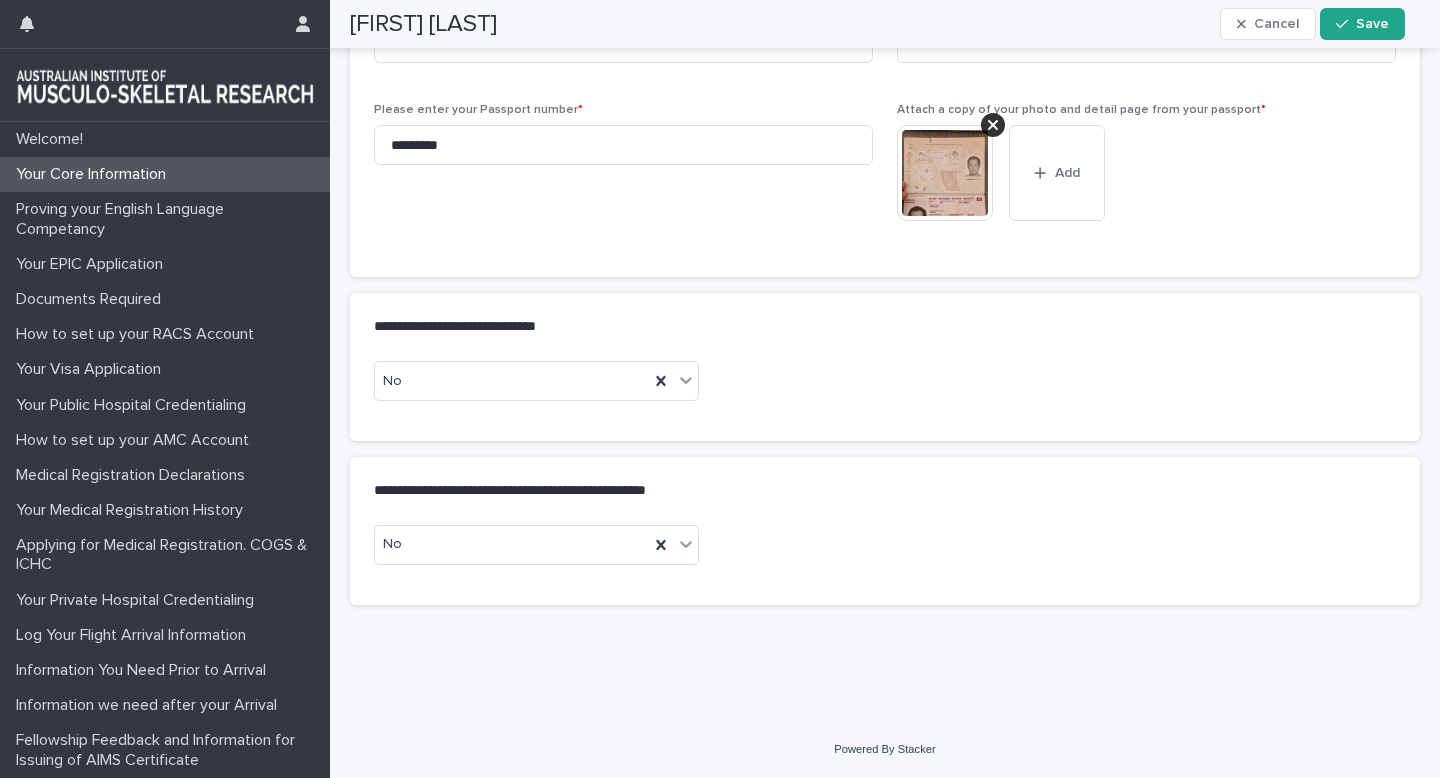 scroll, scrollTop: 0, scrollLeft: 0, axis: both 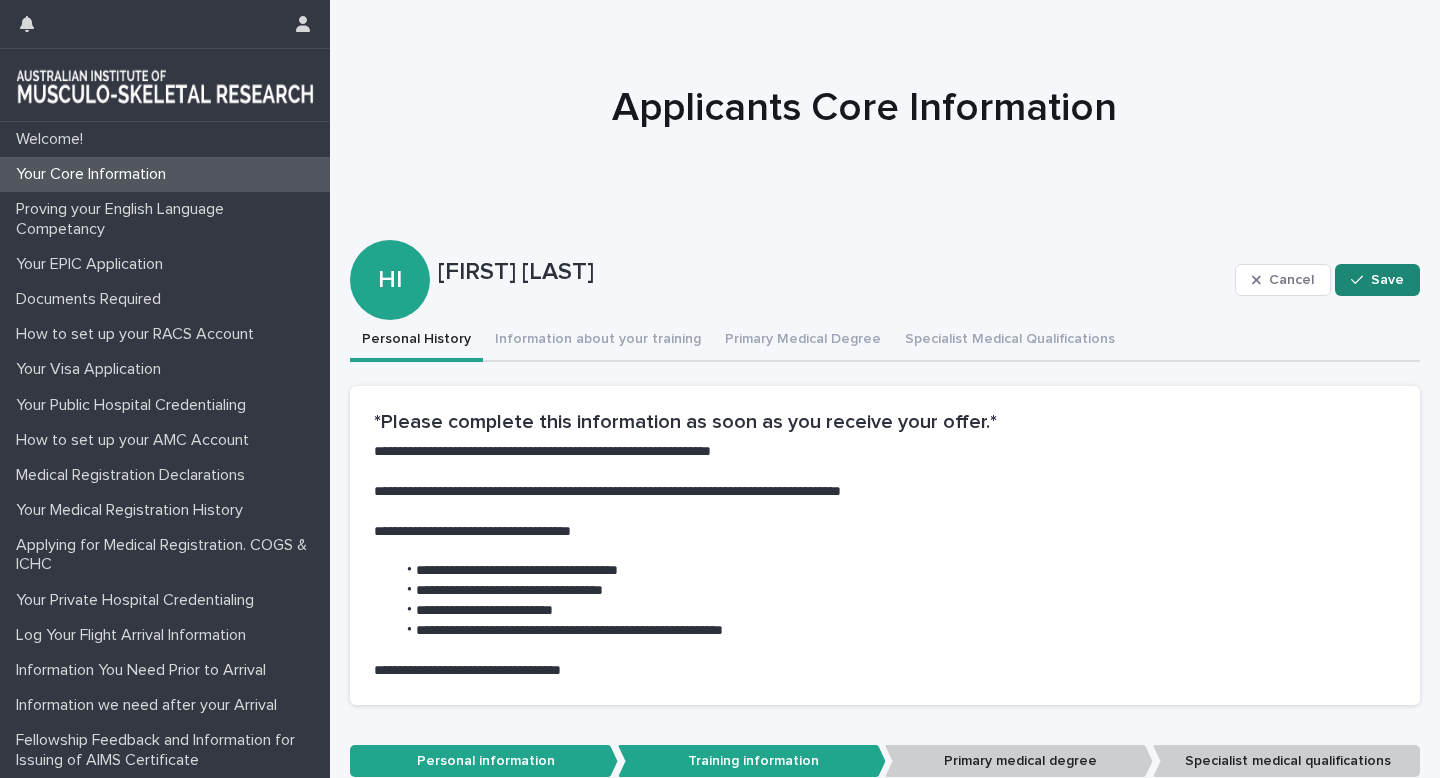 type on "**********" 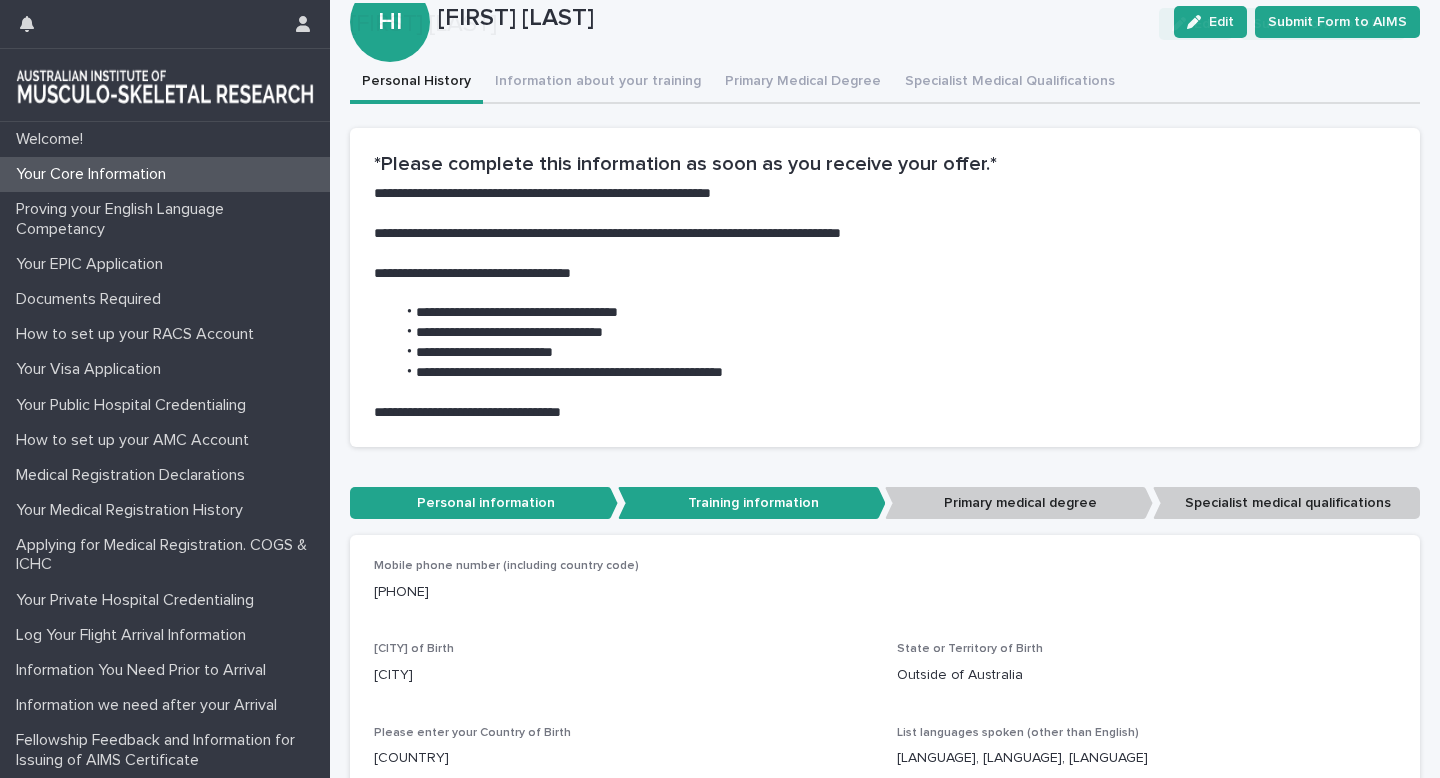 scroll, scrollTop: 618, scrollLeft: 0, axis: vertical 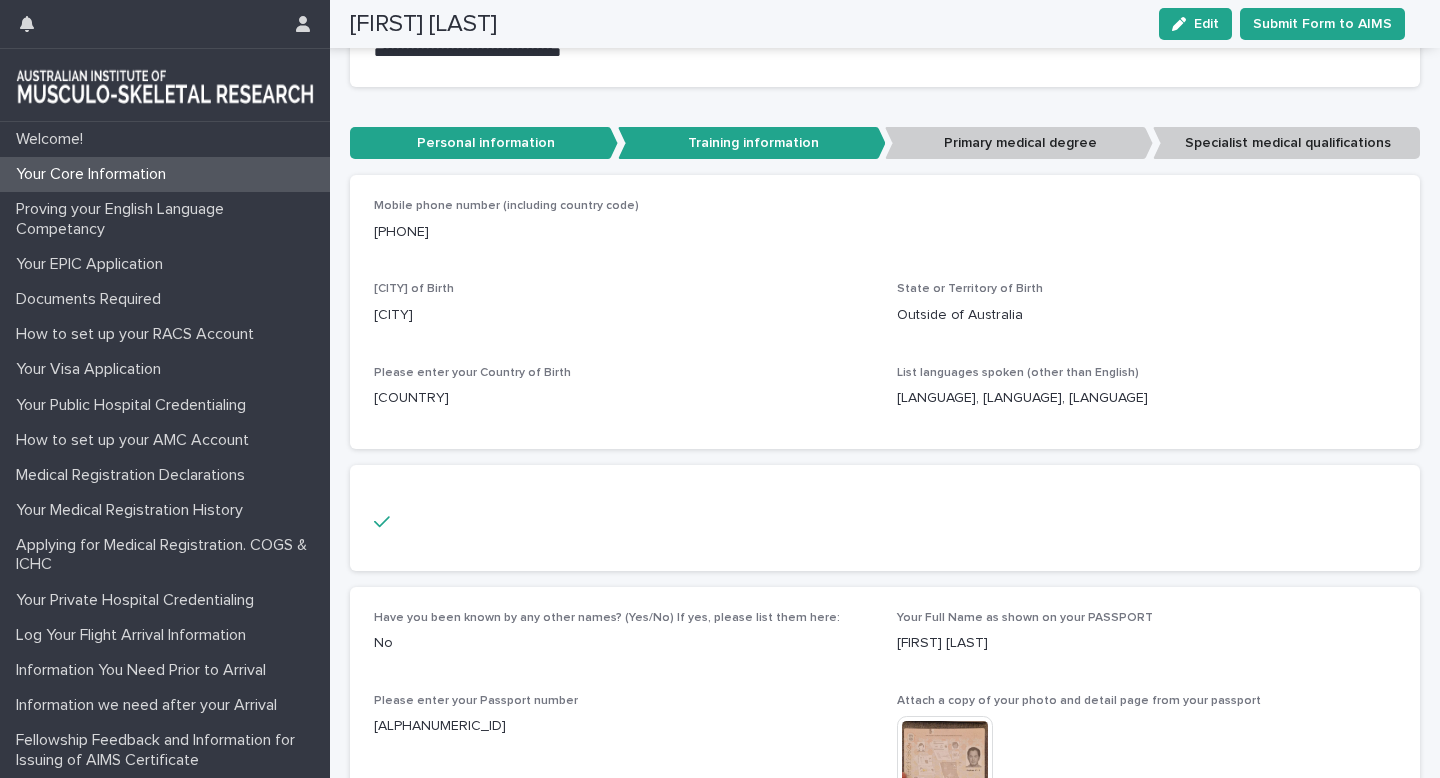 click on "Training information" at bounding box center [752, 143] 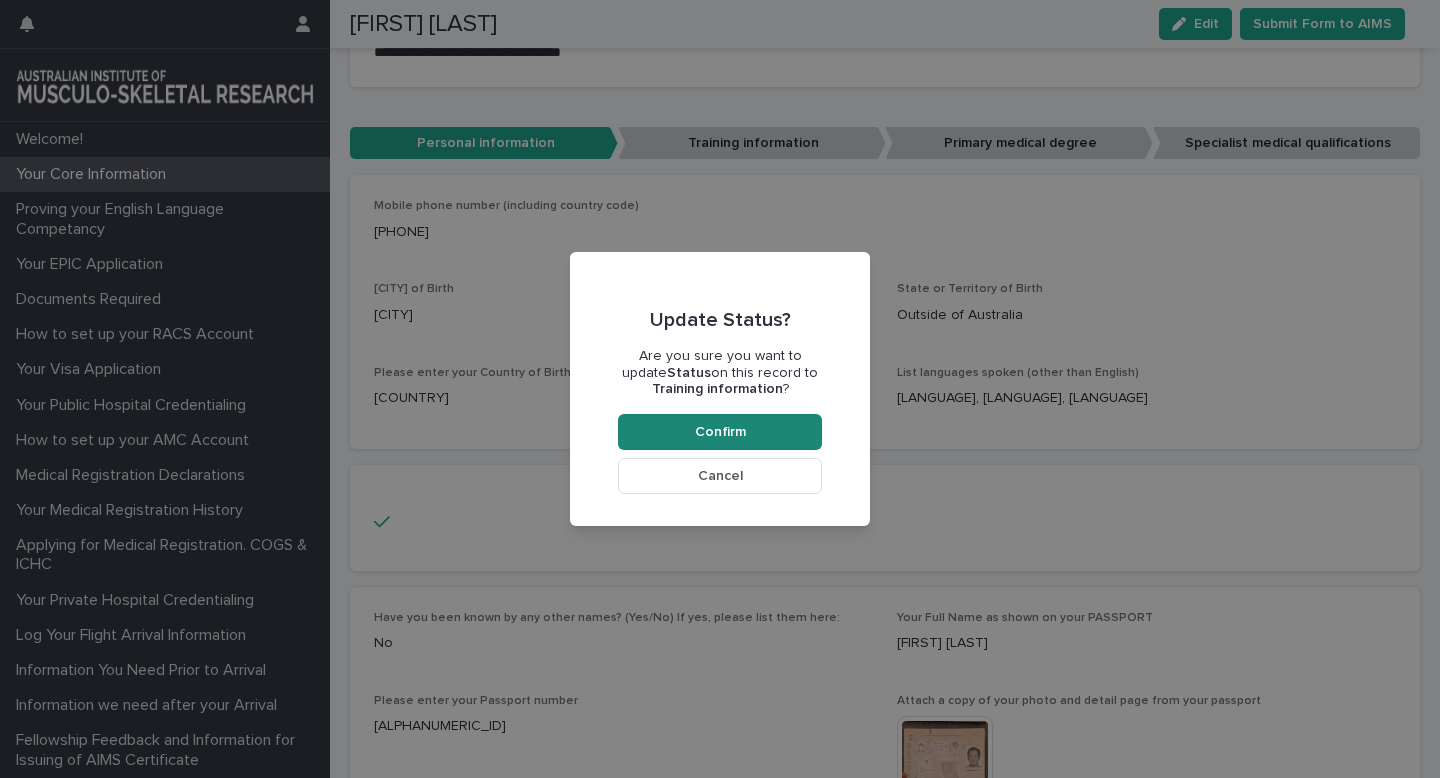 click on "Confirm" at bounding box center (720, 432) 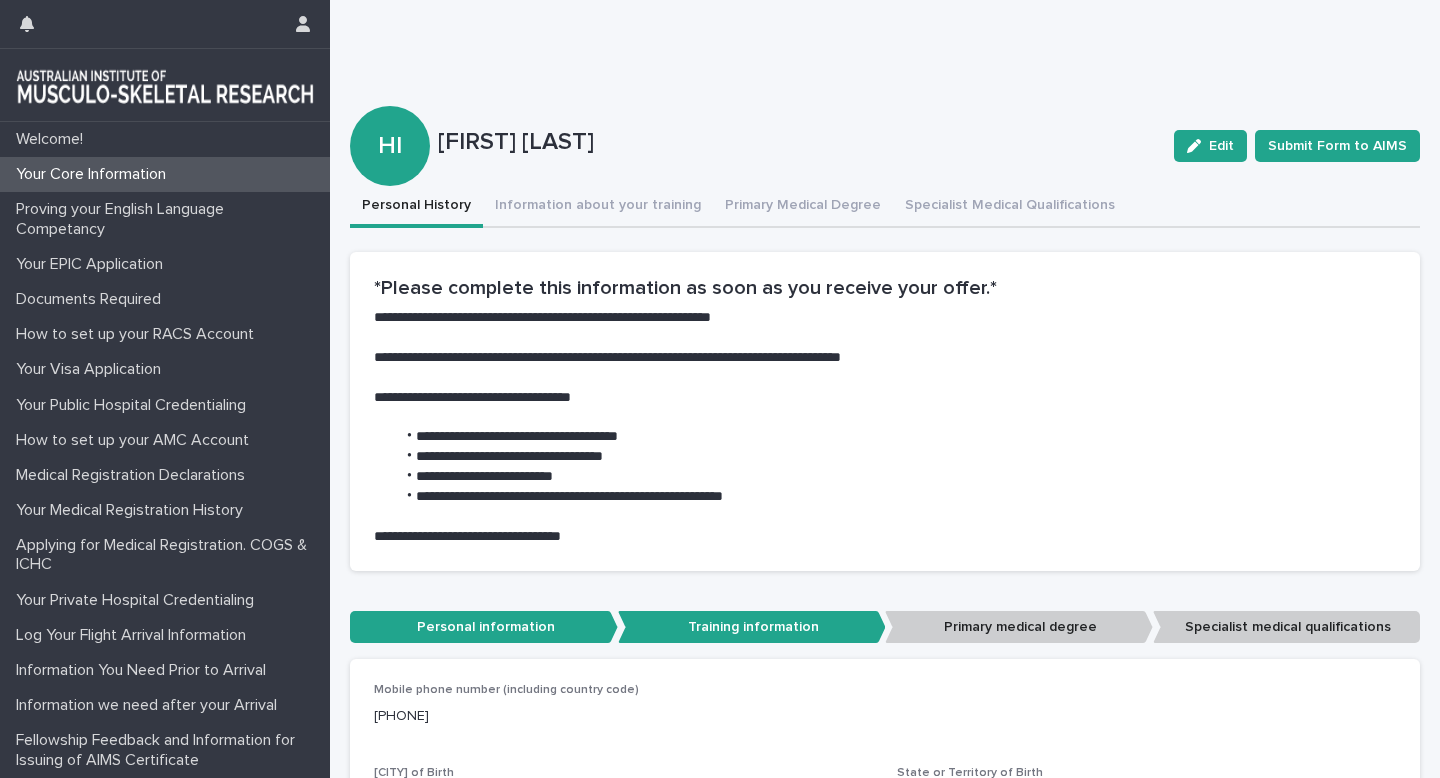 scroll, scrollTop: 200, scrollLeft: 0, axis: vertical 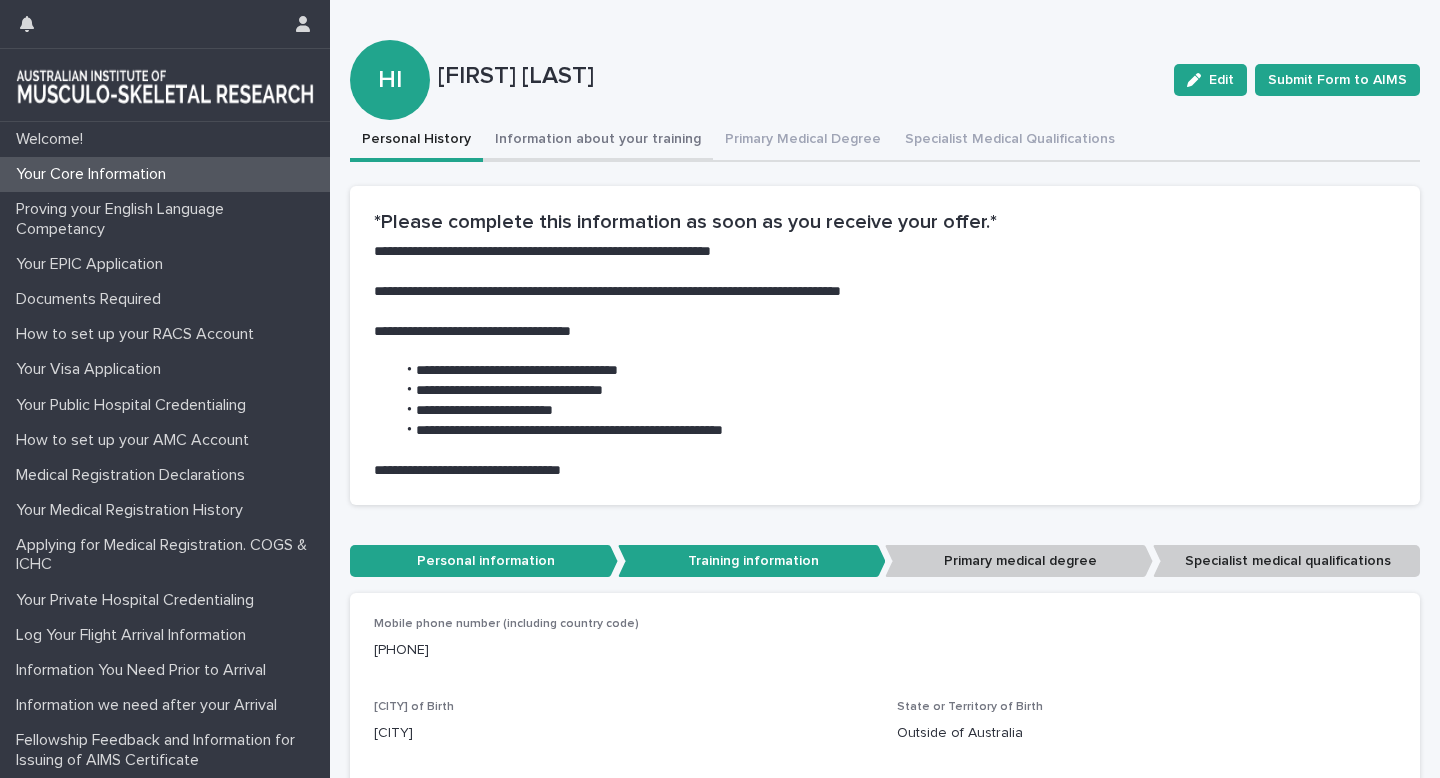 click on "Information about your training" at bounding box center (598, 141) 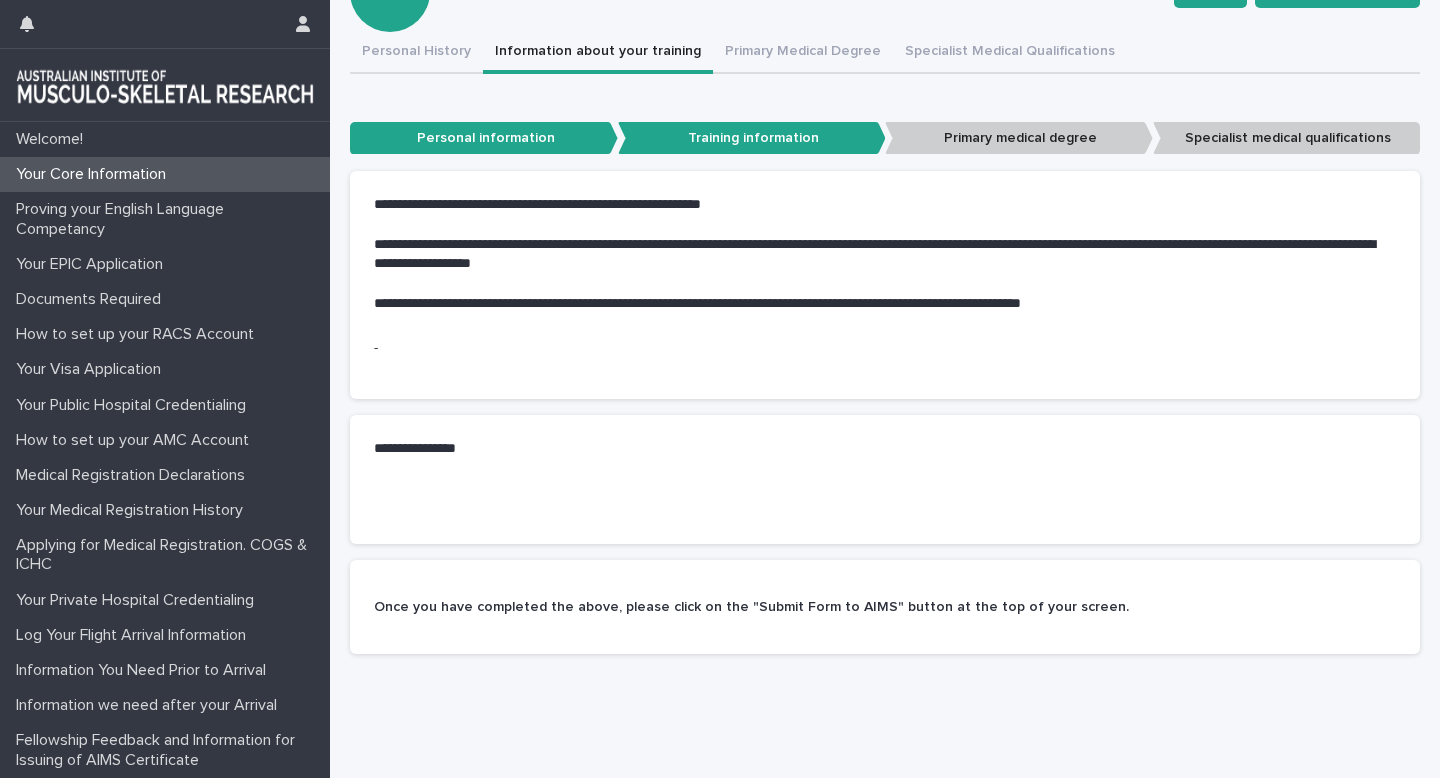 scroll, scrollTop: 290, scrollLeft: 0, axis: vertical 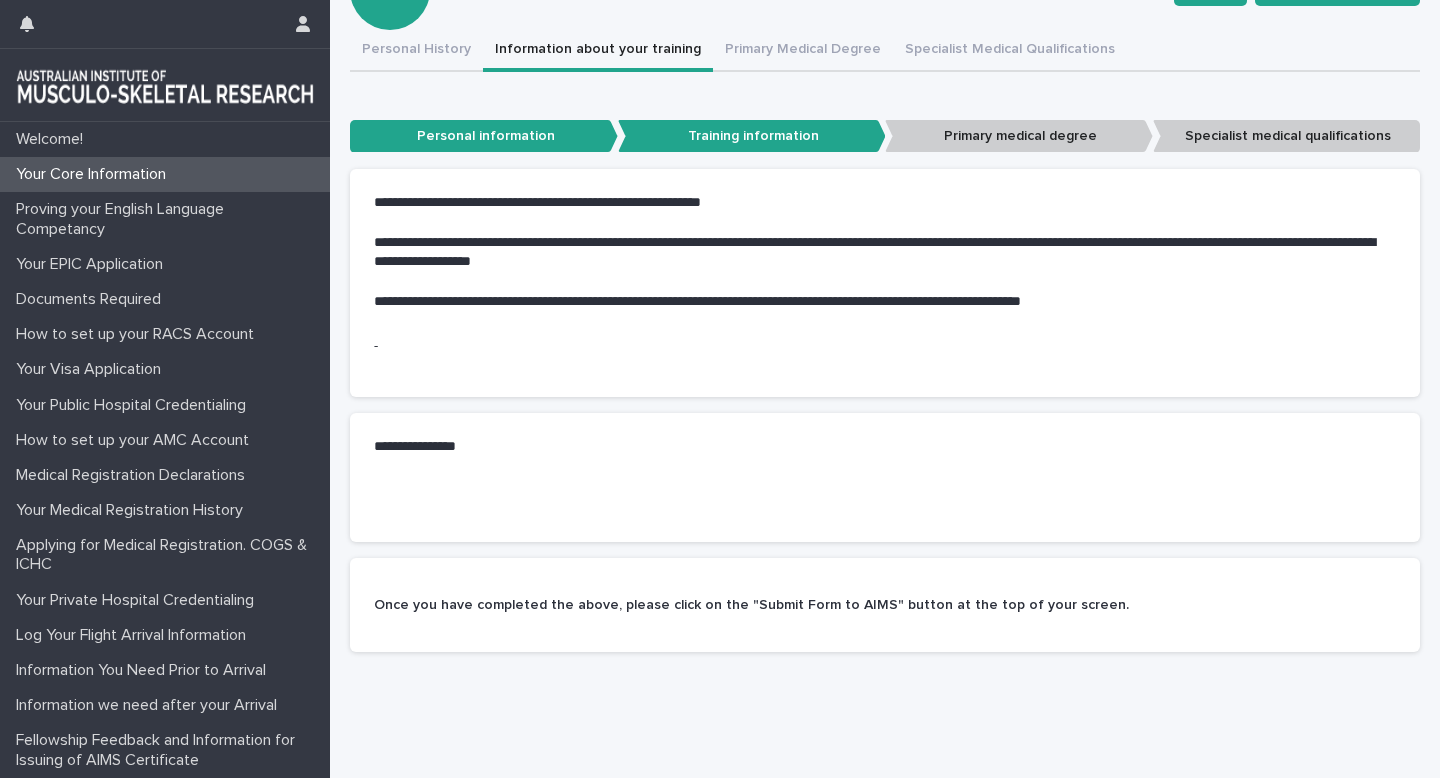 click on "**********" at bounding box center [885, 252] 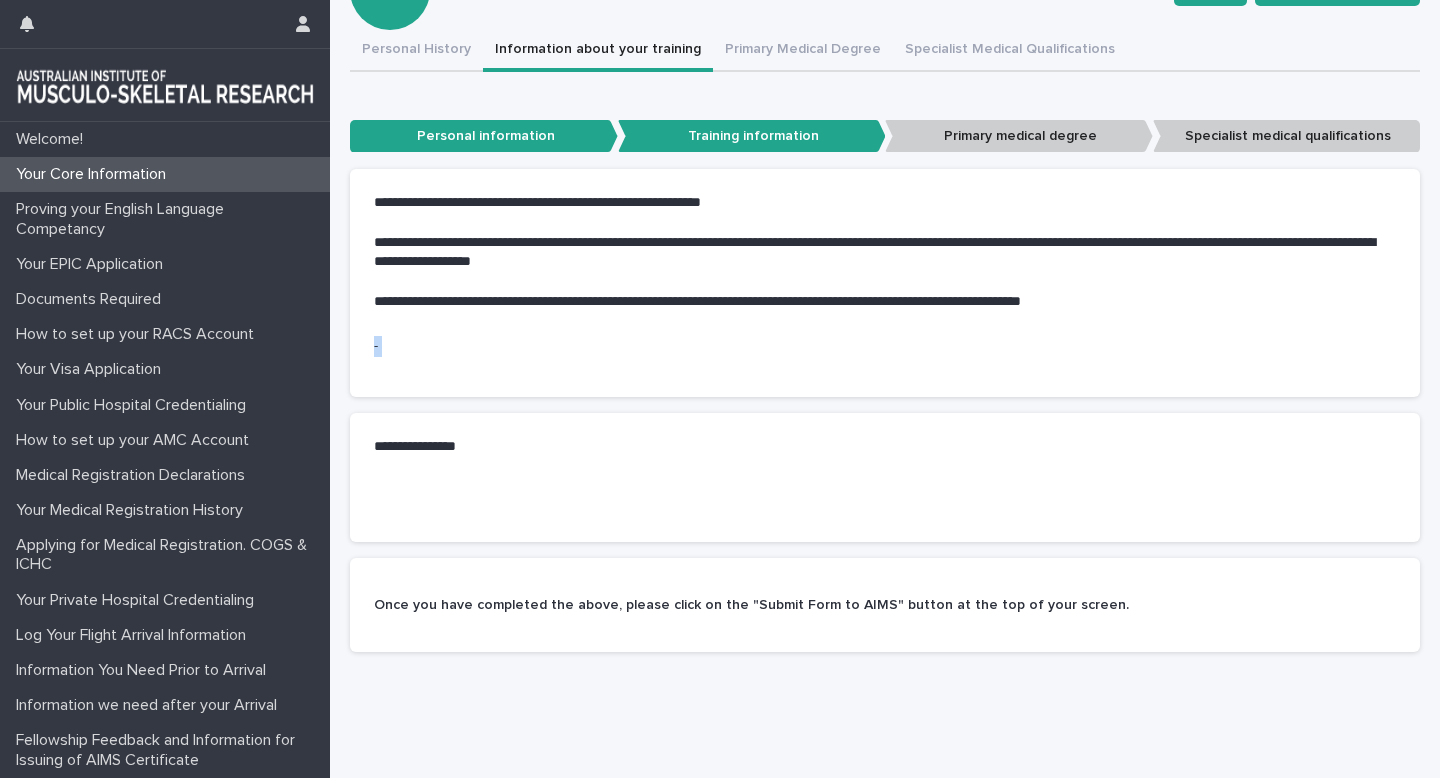 click on "-" at bounding box center [885, 366] 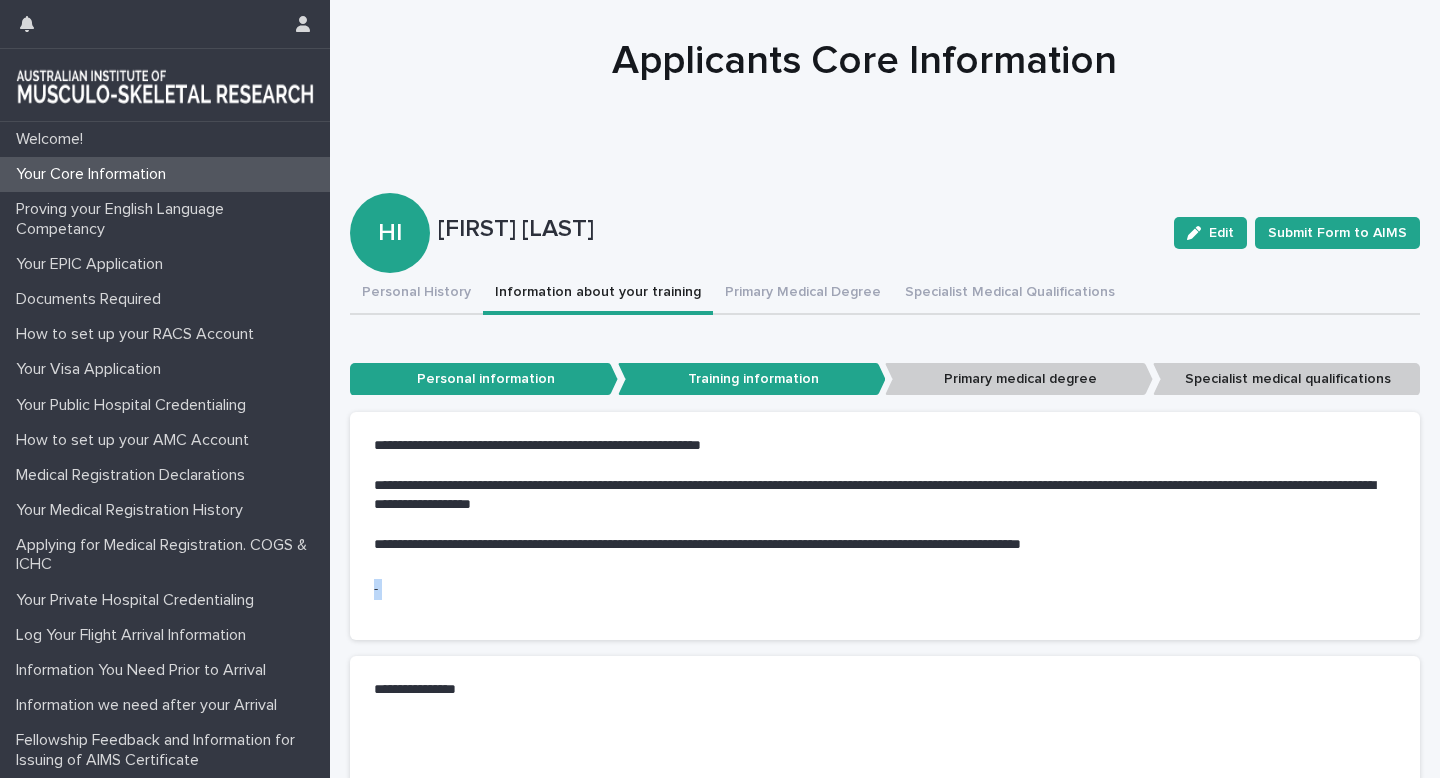 scroll, scrollTop: 0, scrollLeft: 0, axis: both 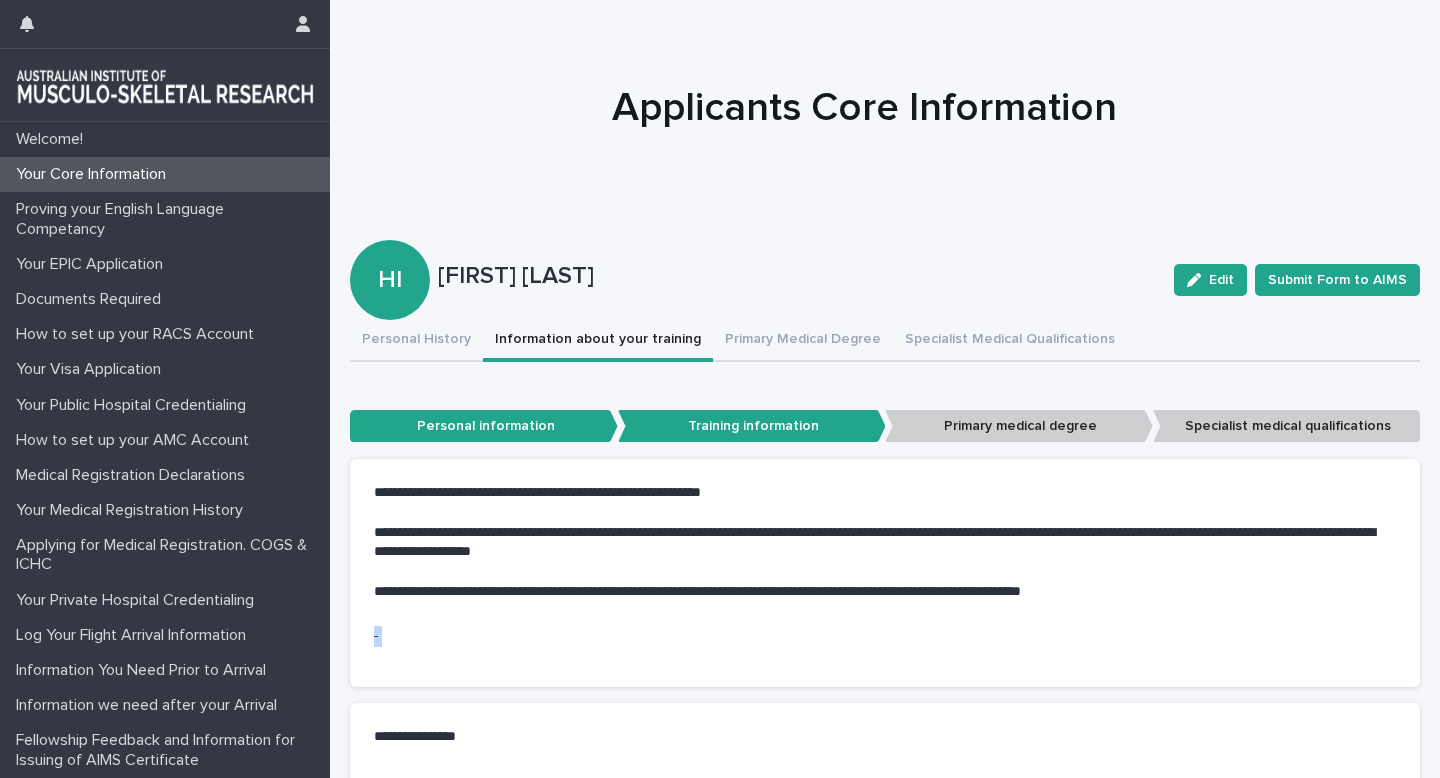click on "Information about your training" at bounding box center [598, 341] 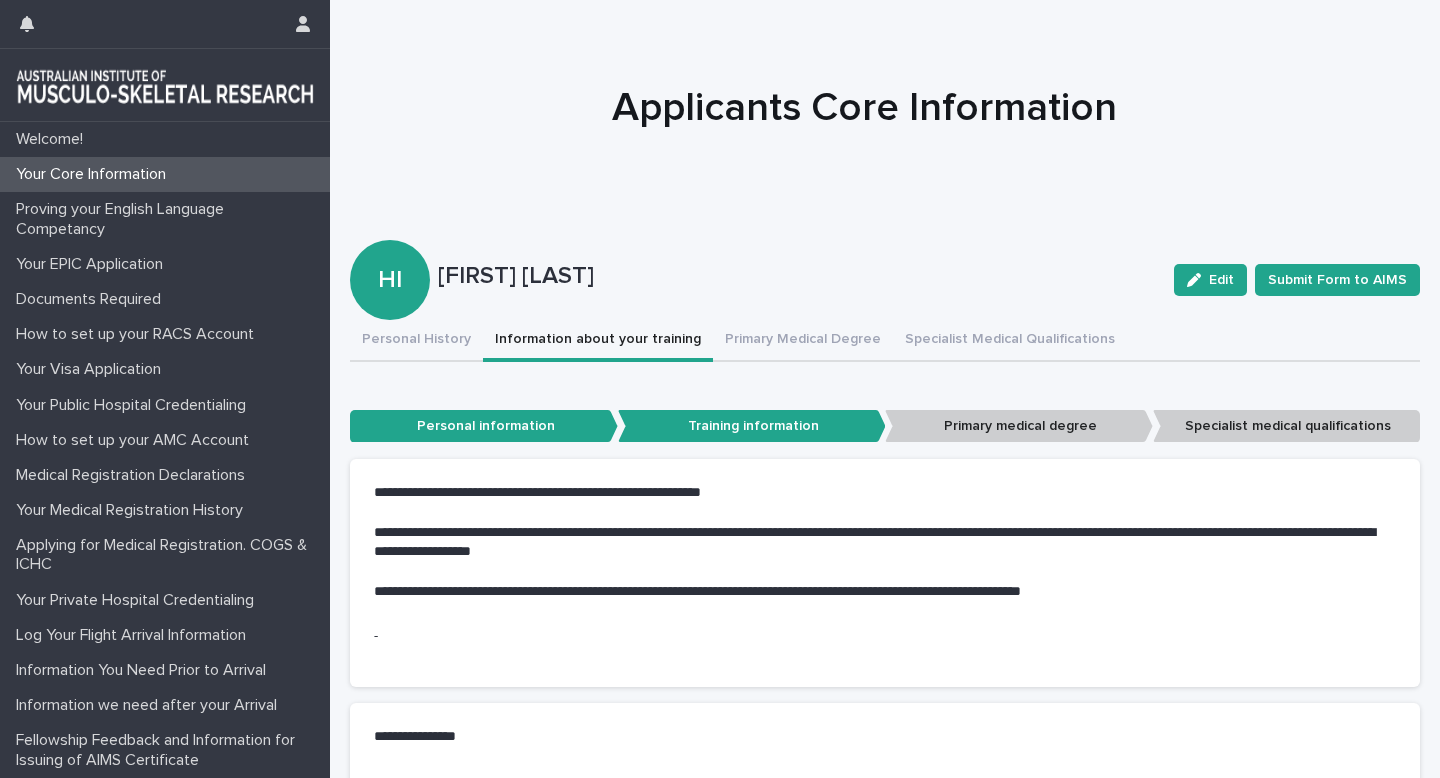click on "Training information" at bounding box center (752, 426) 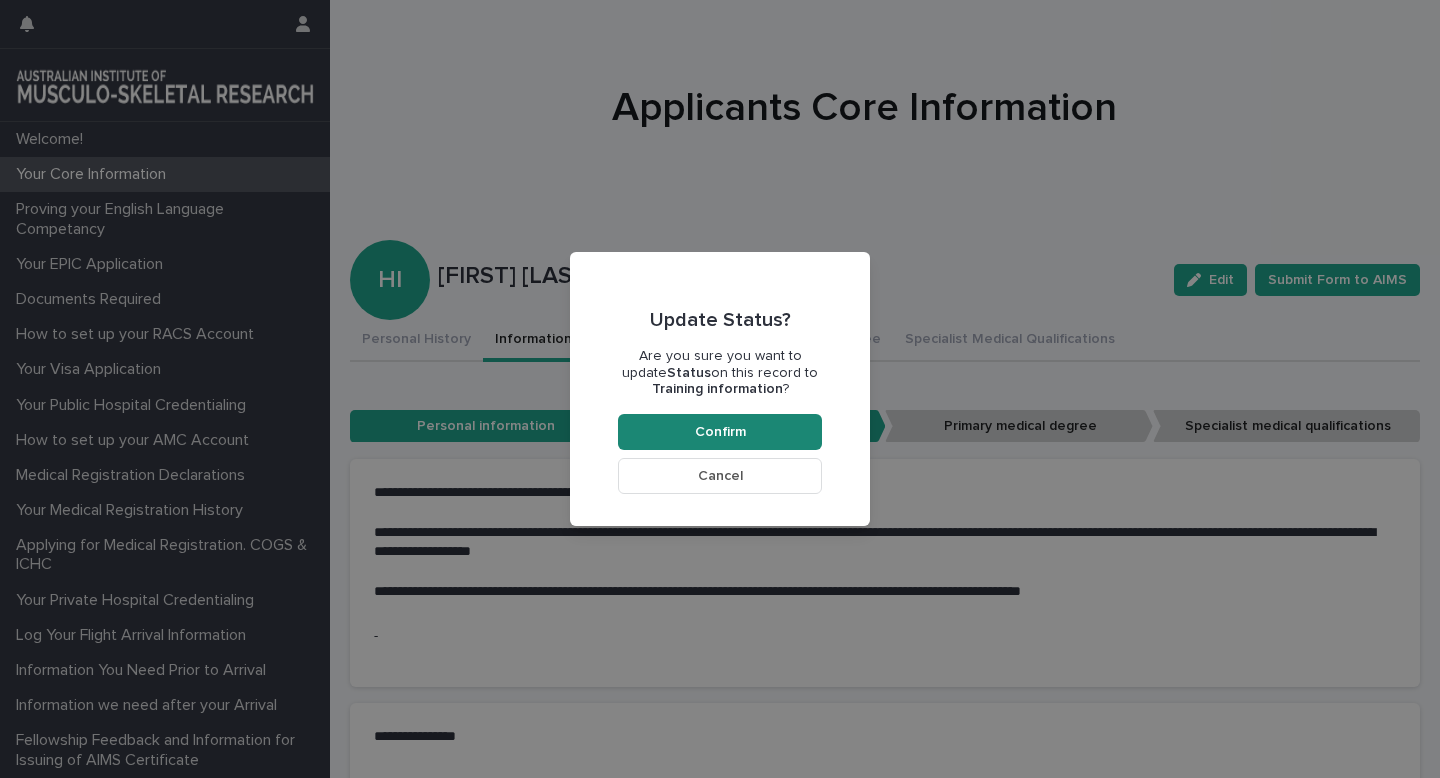 click on "Confirm" at bounding box center [720, 432] 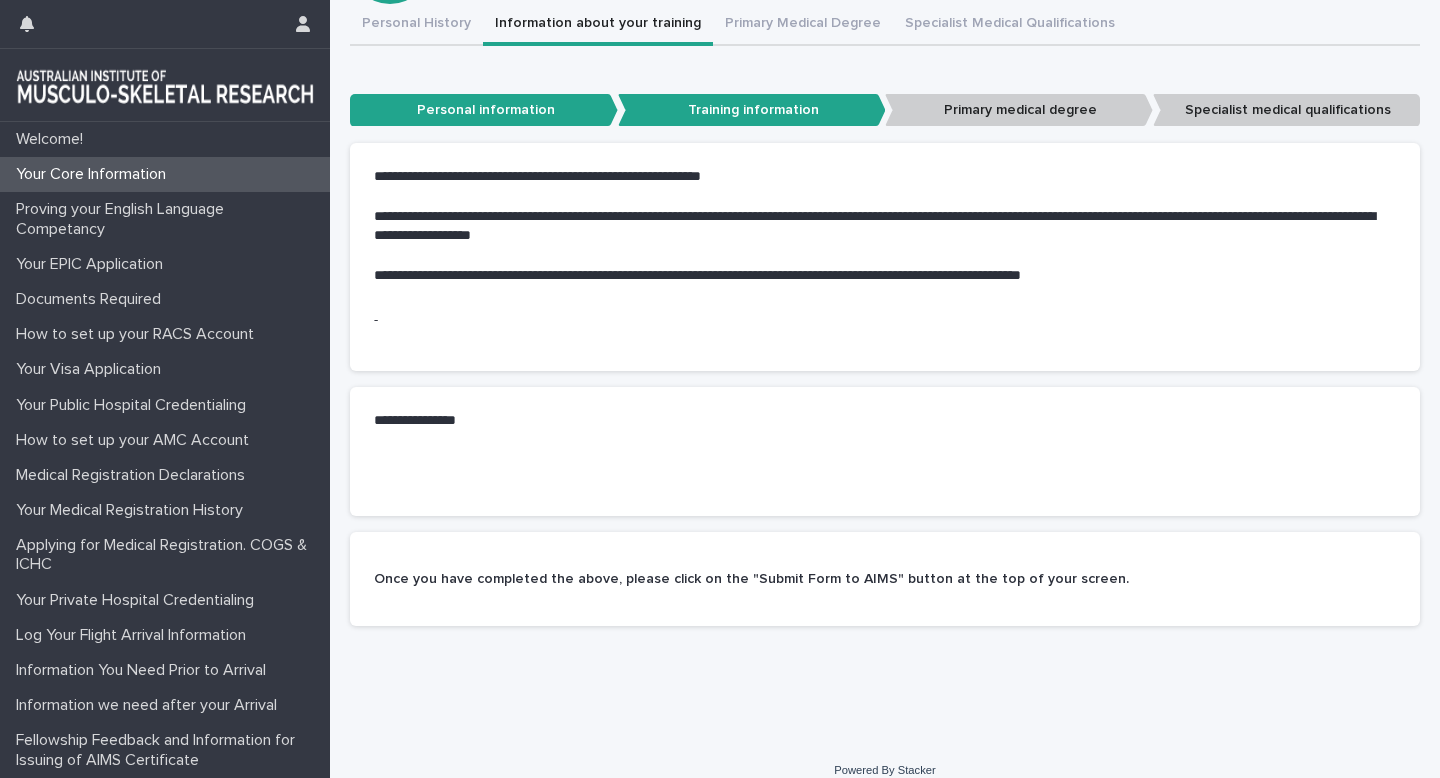 scroll, scrollTop: 351, scrollLeft: 0, axis: vertical 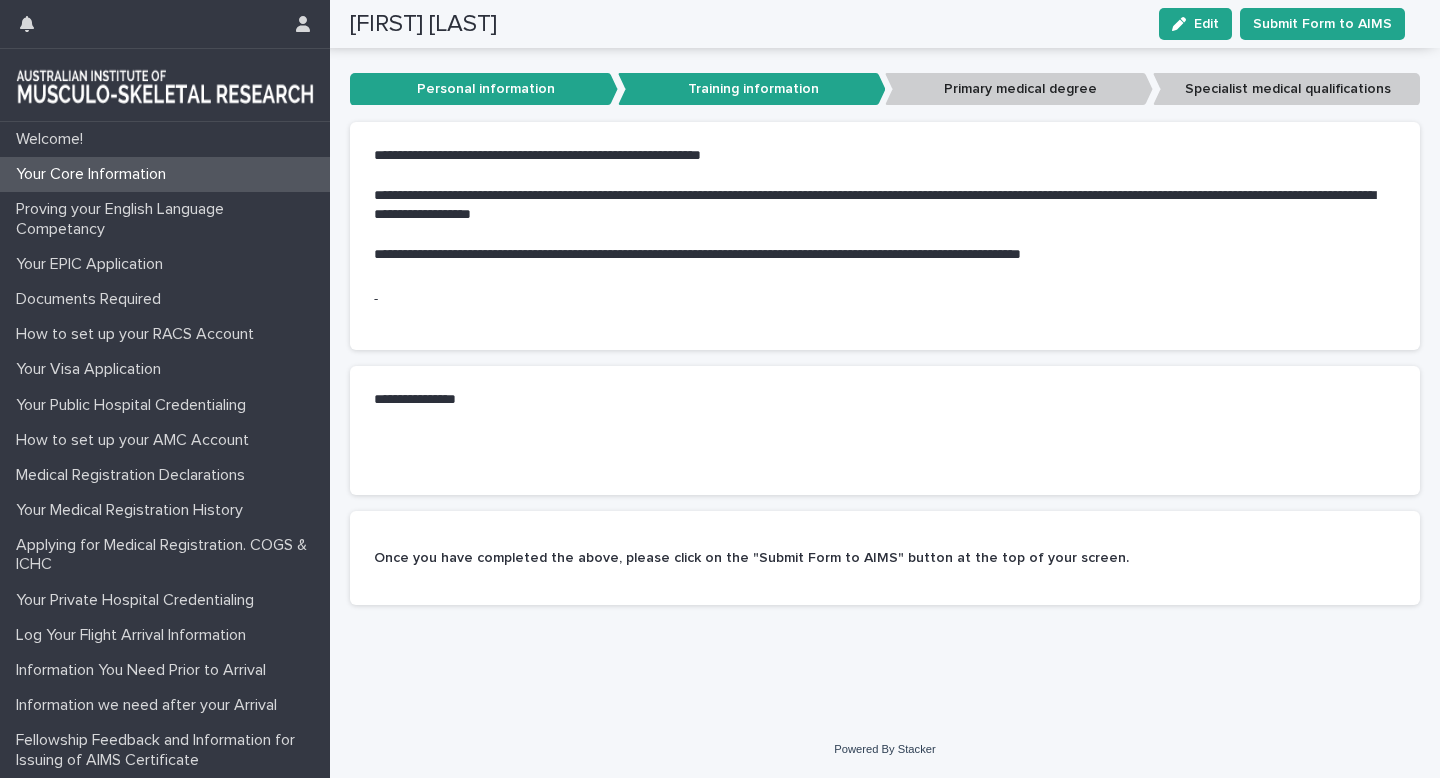 click on "**********" at bounding box center (885, 400) 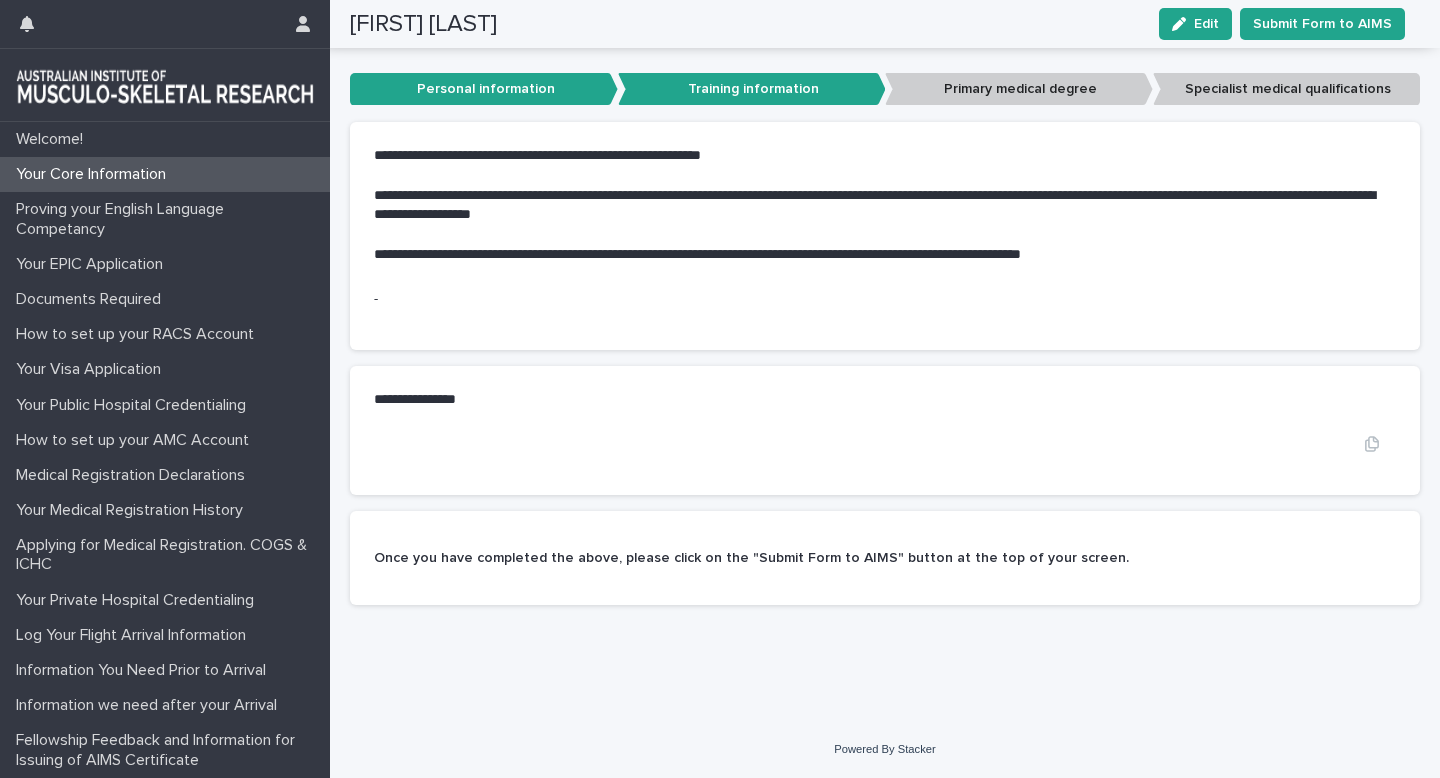 click on "•••" at bounding box center [885, 444] 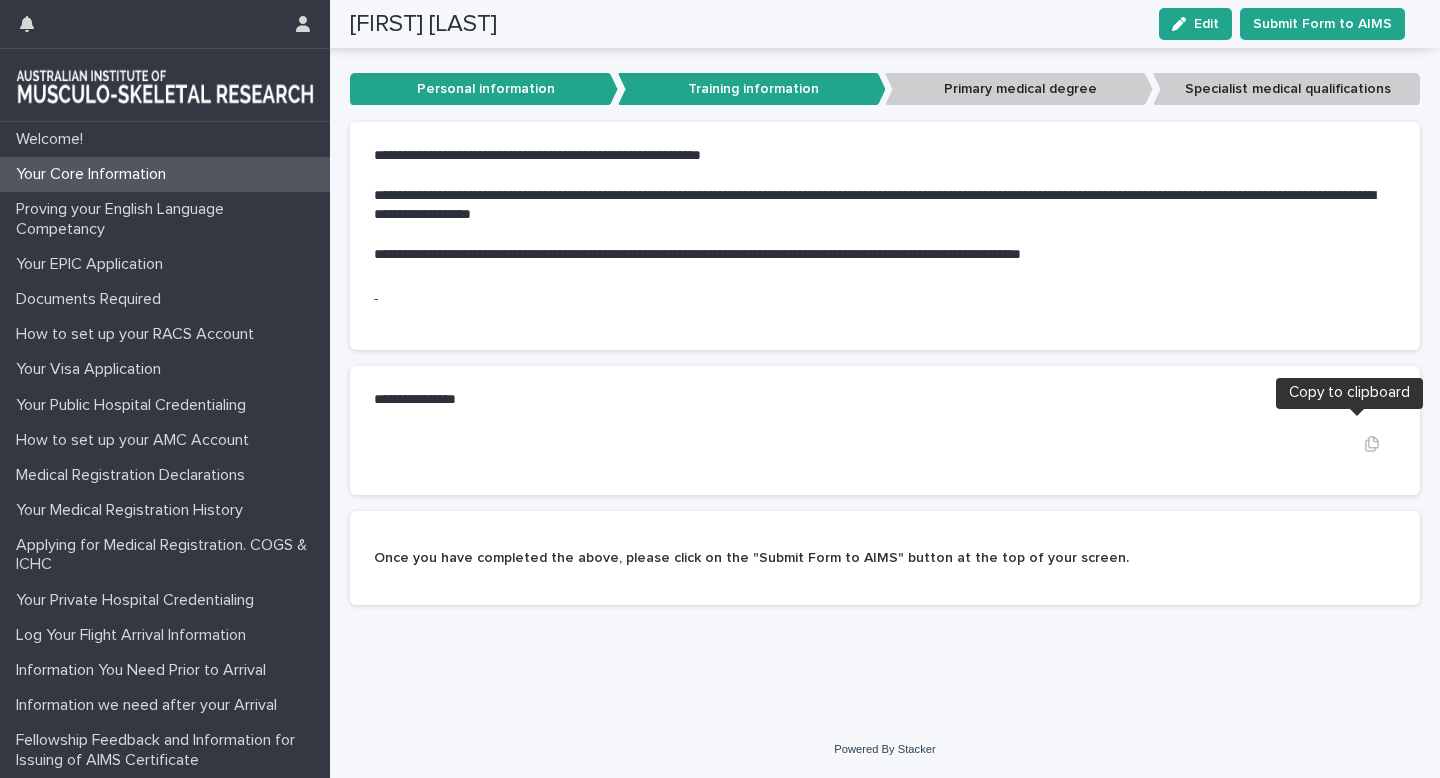 click 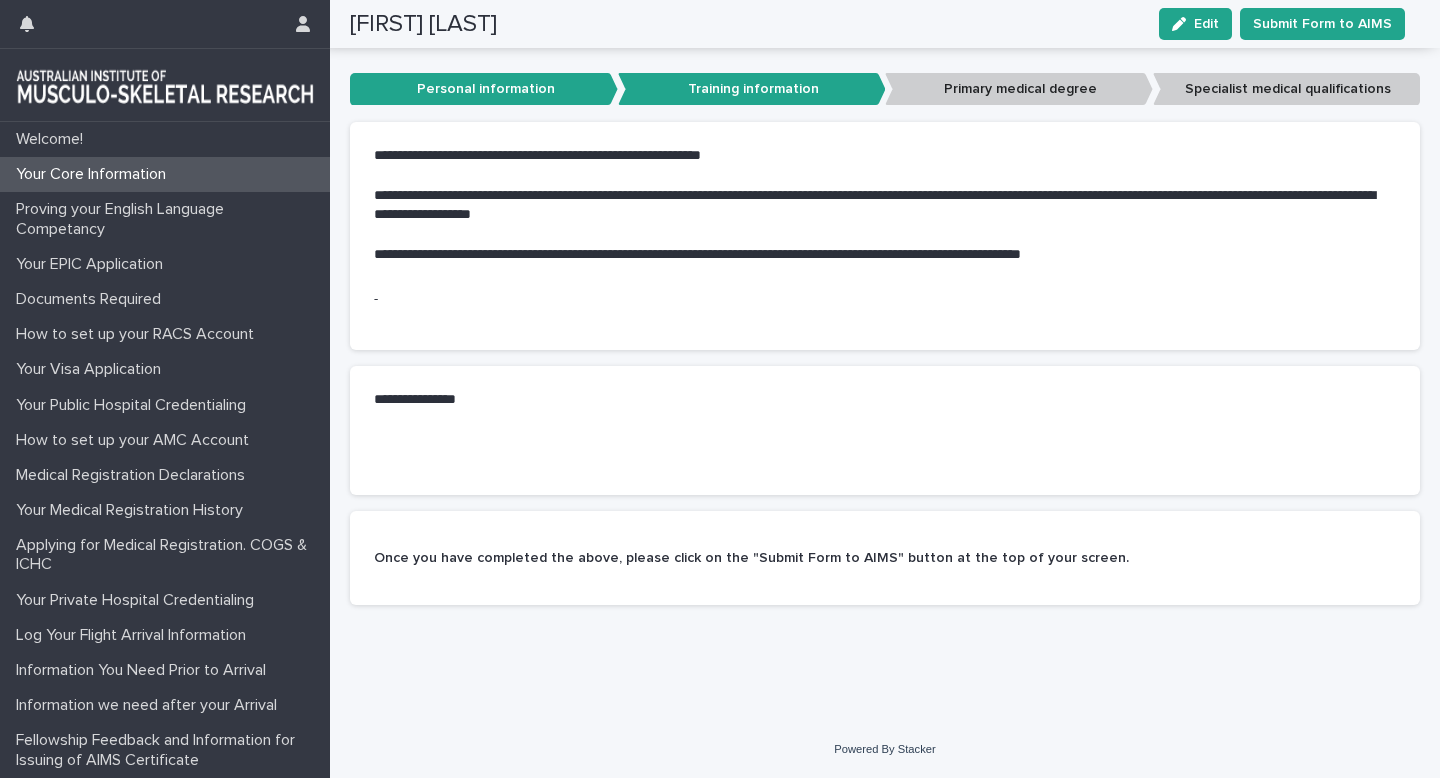 scroll, scrollTop: 128, scrollLeft: 0, axis: vertical 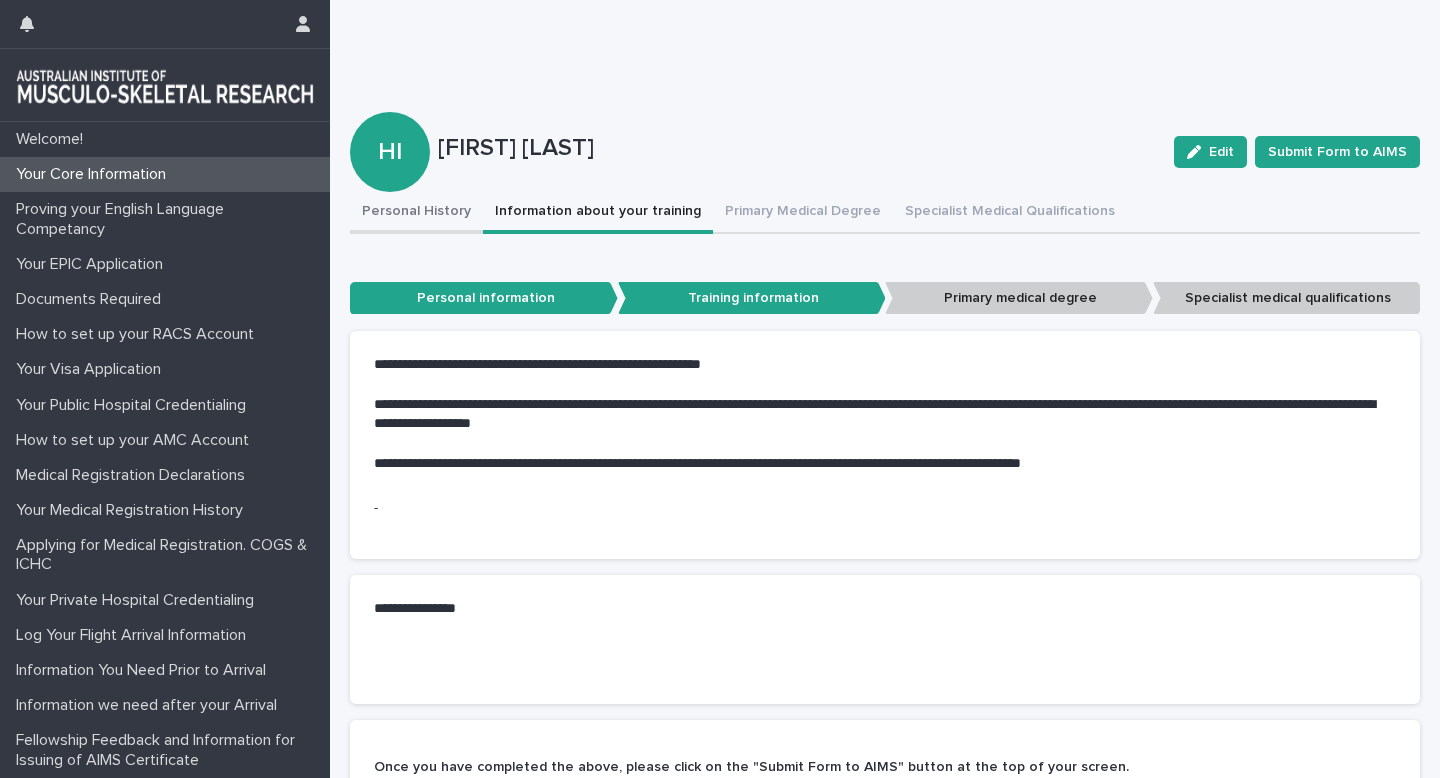 click on "Personal History" at bounding box center [416, 213] 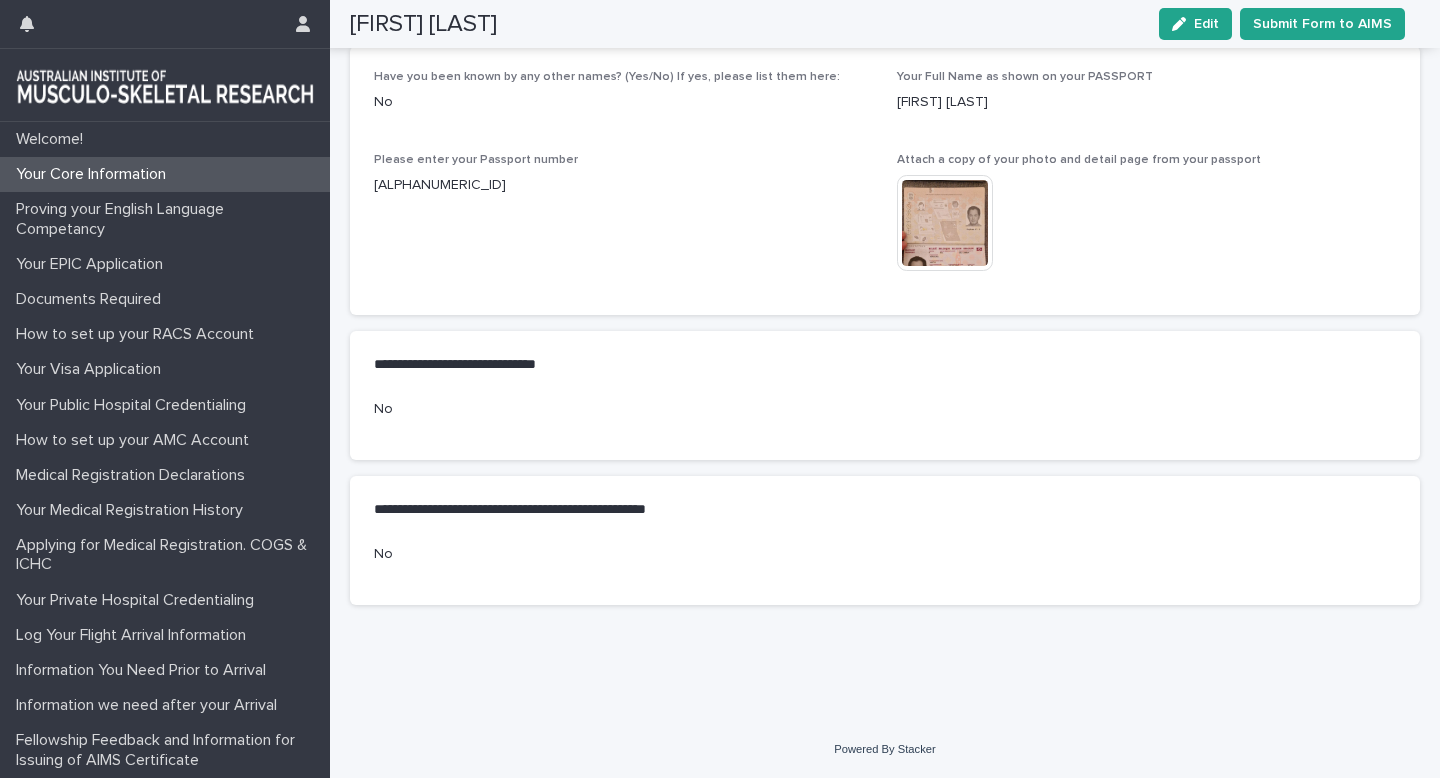 scroll, scrollTop: 0, scrollLeft: 0, axis: both 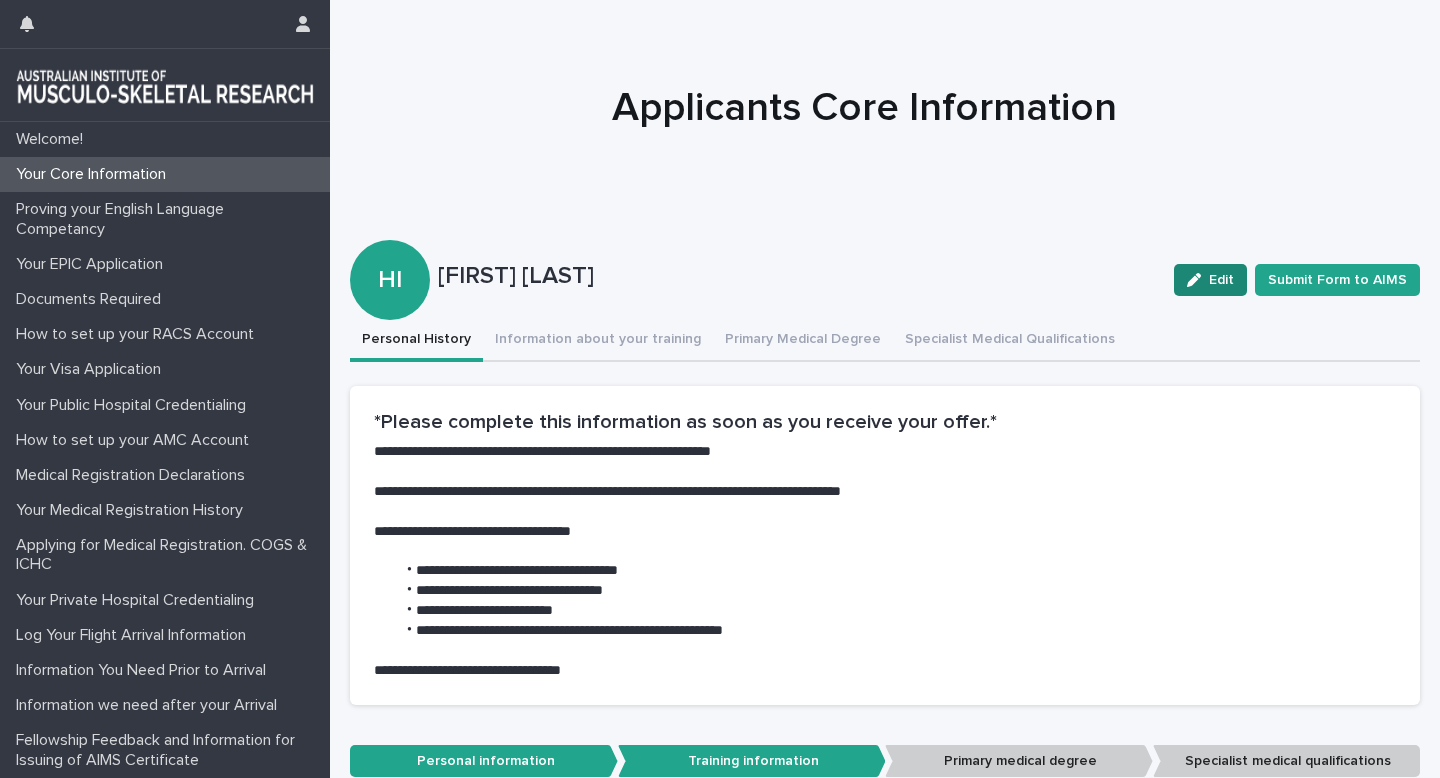 click on "Edit" at bounding box center (1210, 280) 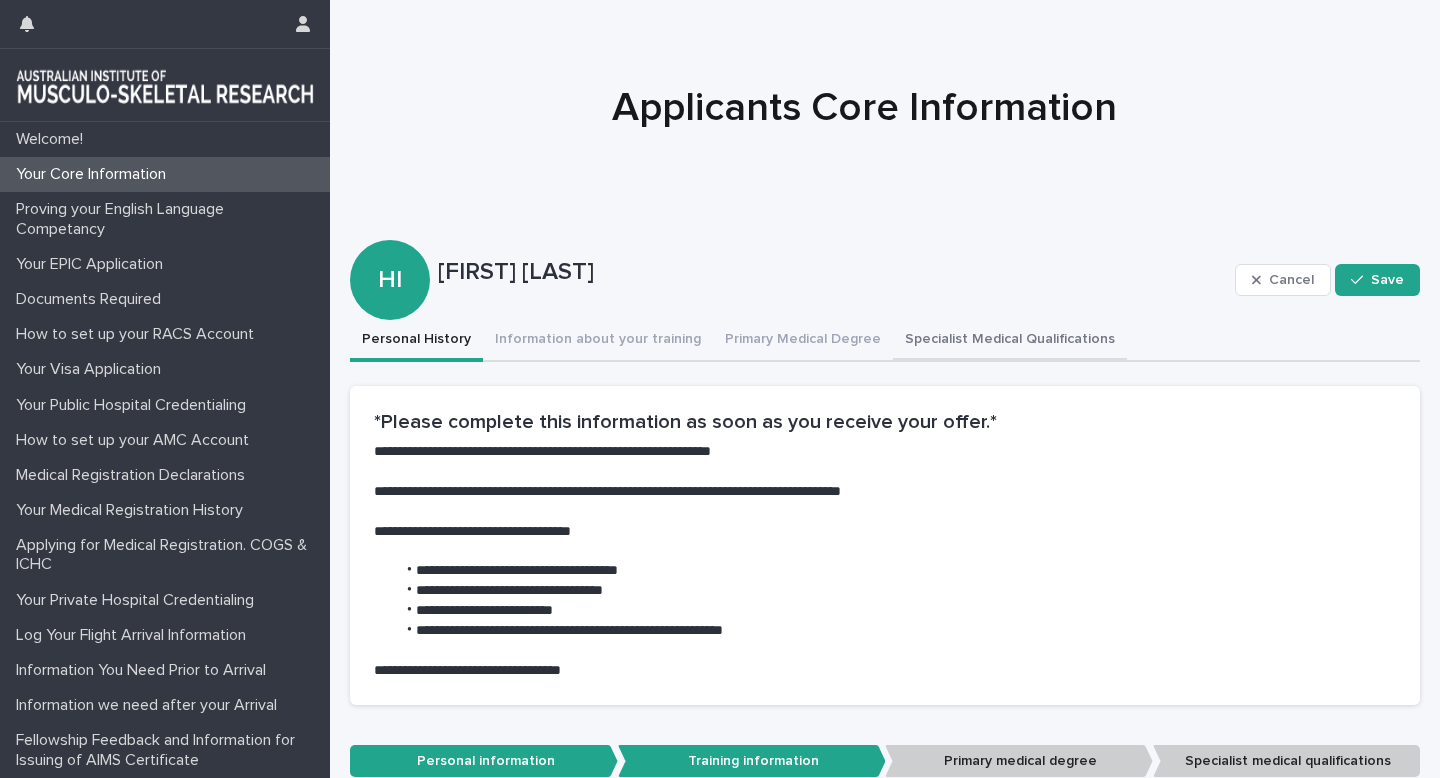 scroll, scrollTop: 519, scrollLeft: 0, axis: vertical 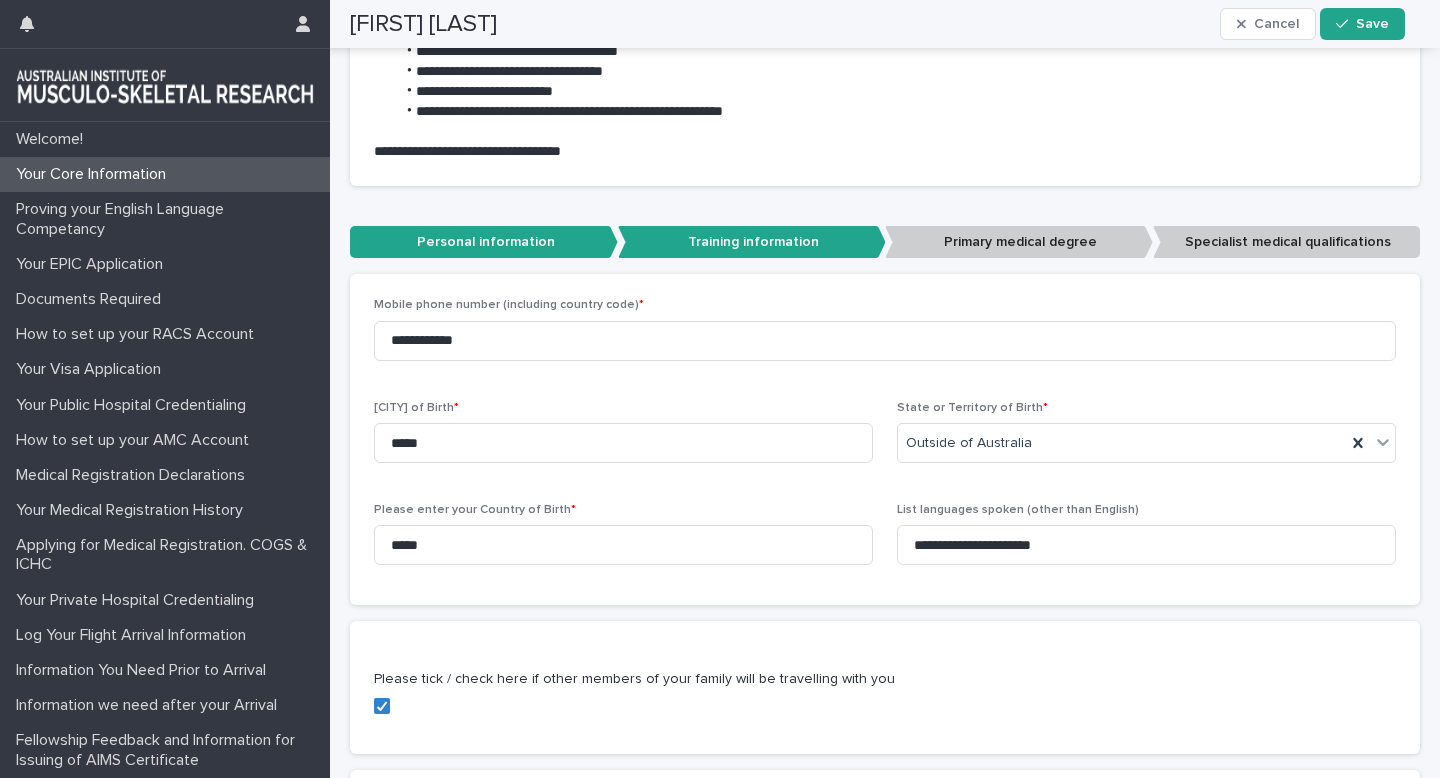 click on "Training information" at bounding box center [752, 242] 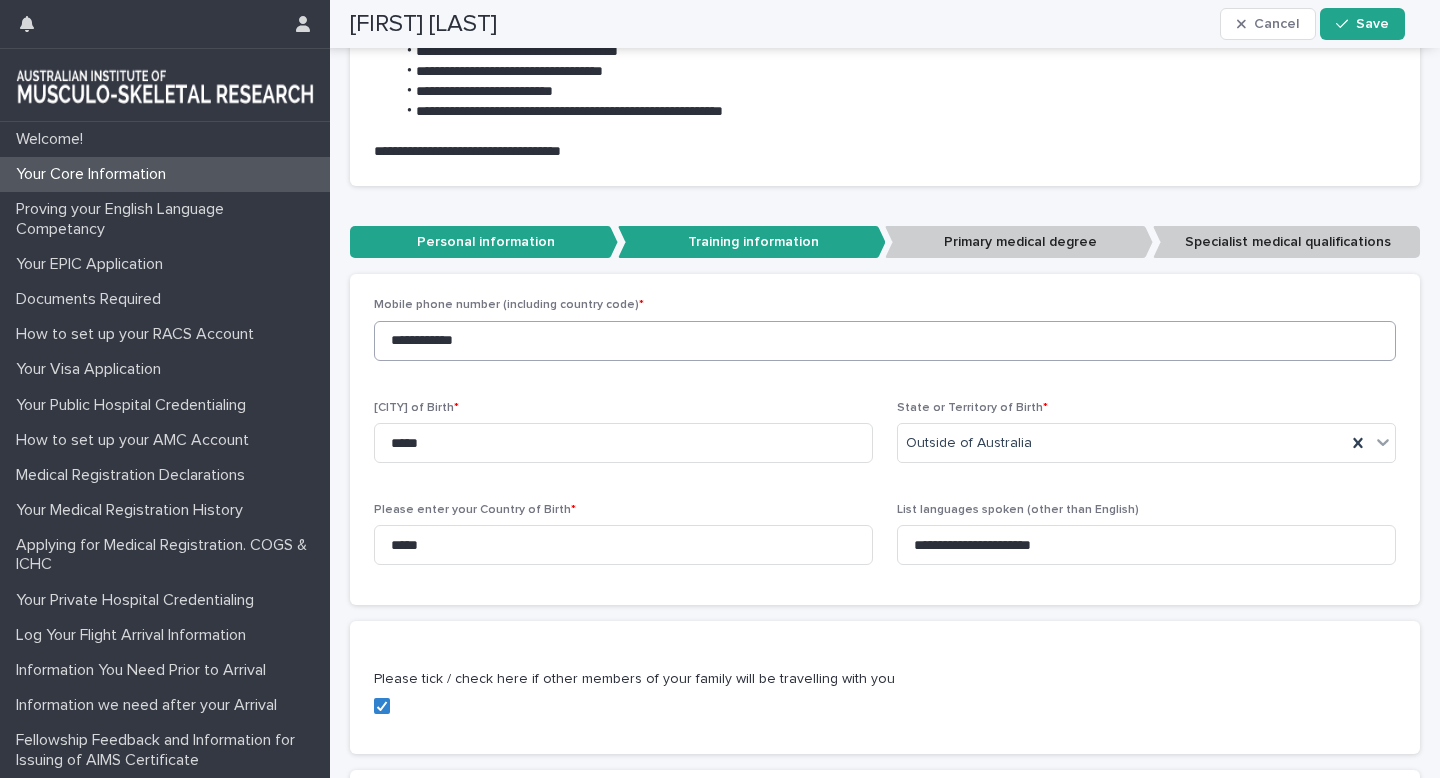 scroll, scrollTop: 225, scrollLeft: 0, axis: vertical 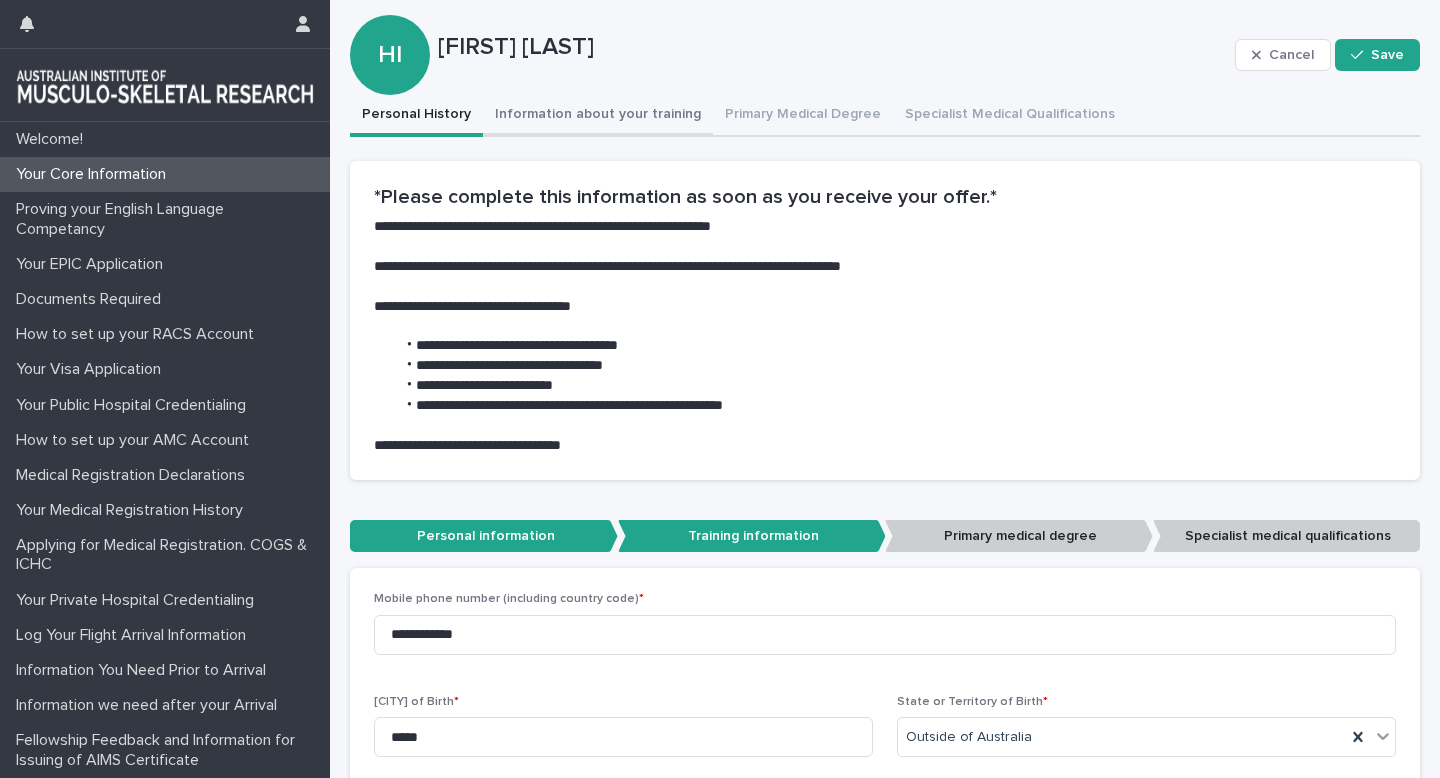 click on "Information about your training" at bounding box center (598, 116) 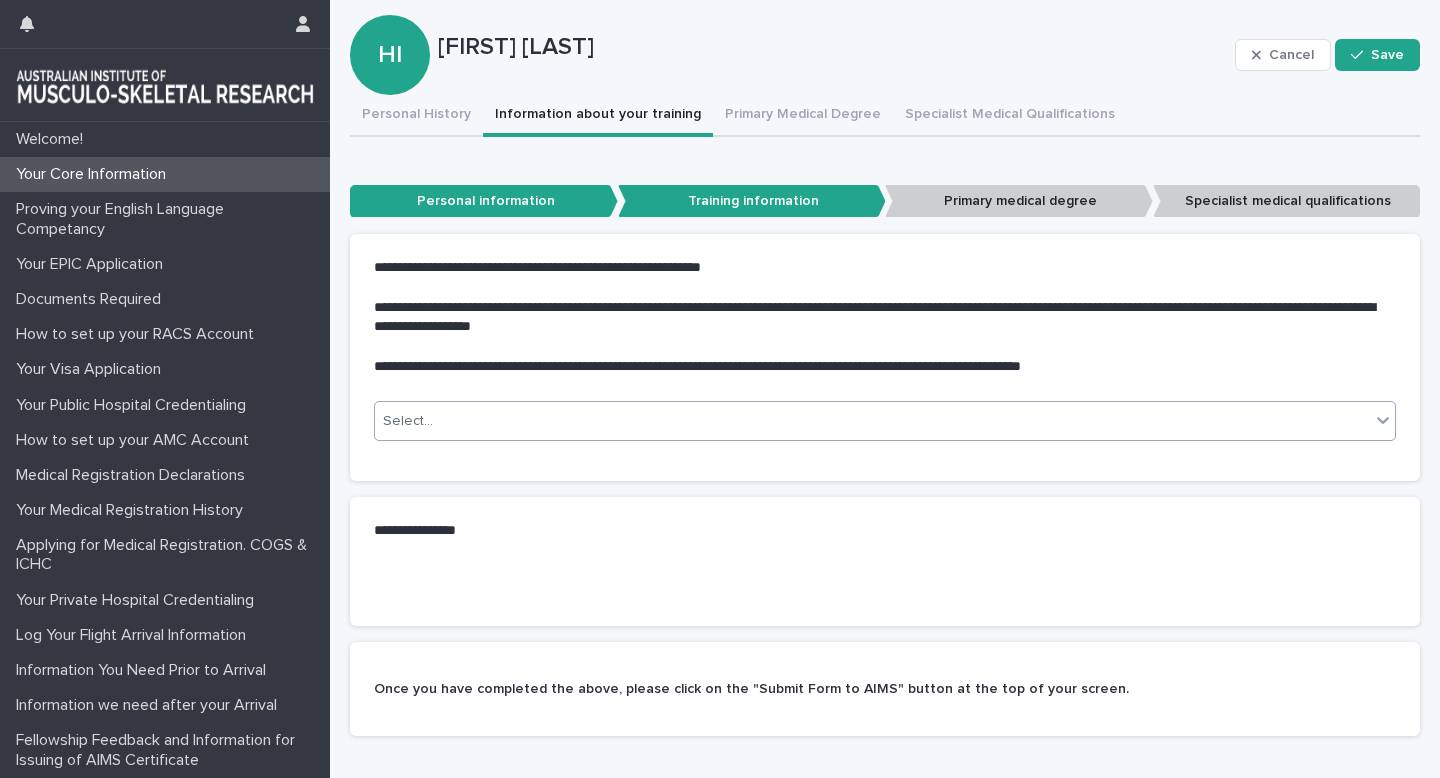 click on "Select..." at bounding box center [872, 421] 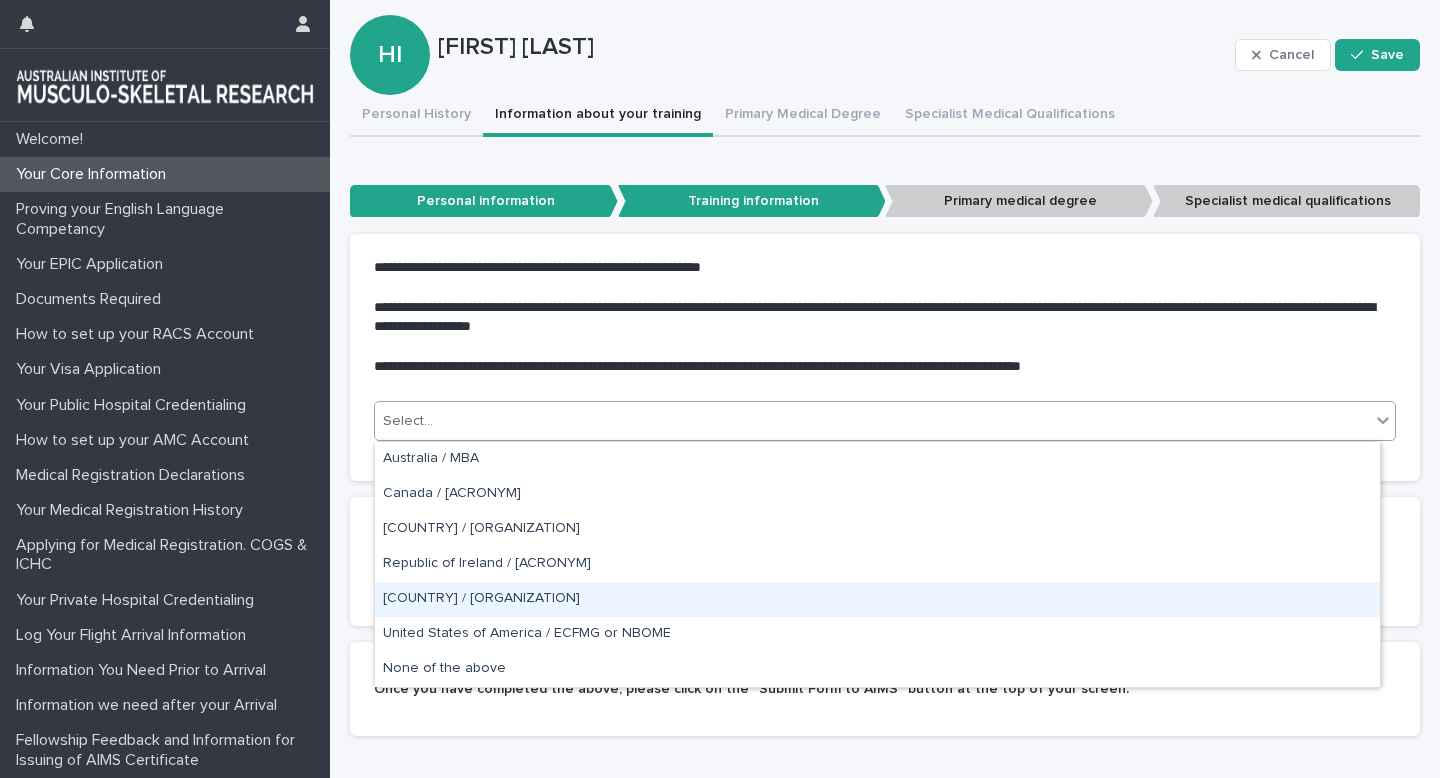 click on "[COUNTRY] / [ORGANIZATION]" at bounding box center [877, 599] 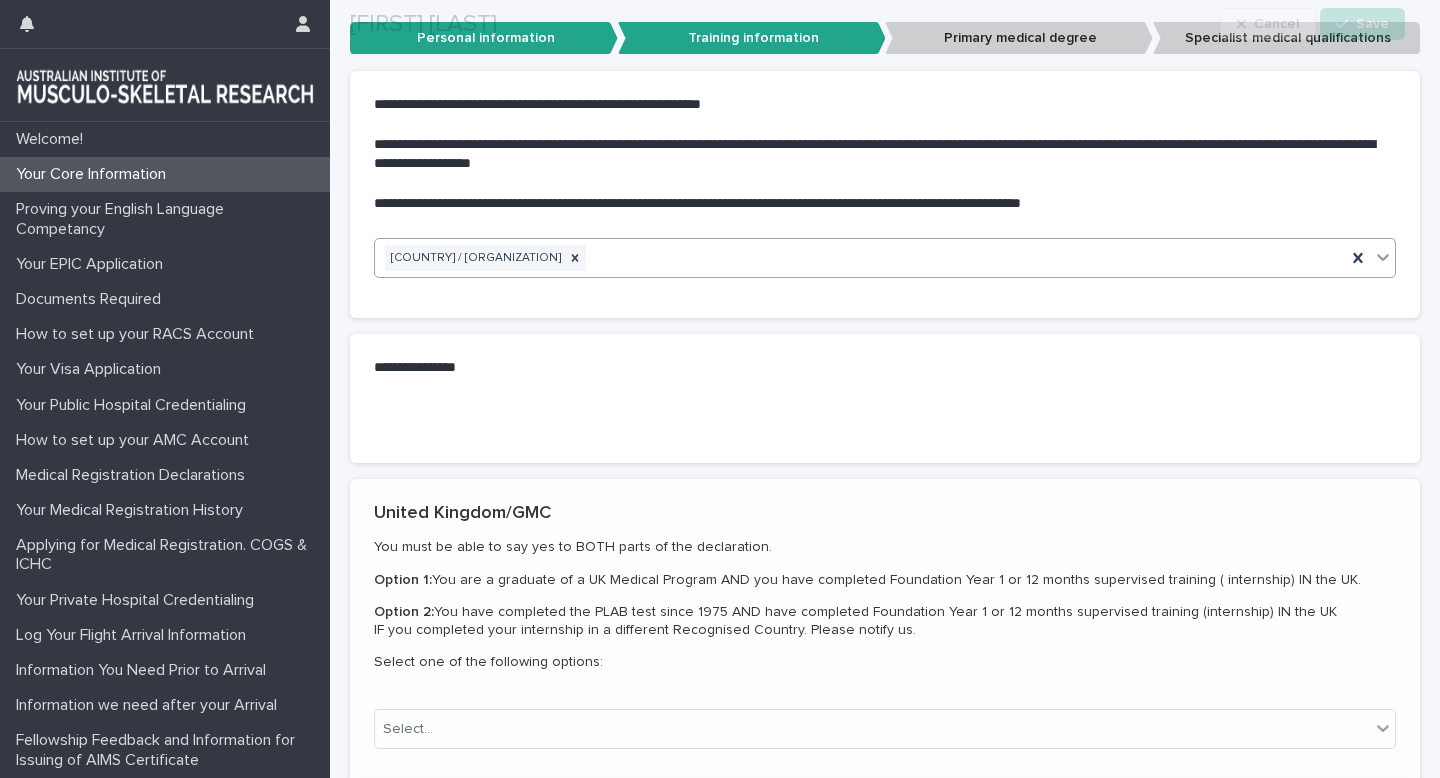 scroll, scrollTop: 388, scrollLeft: 0, axis: vertical 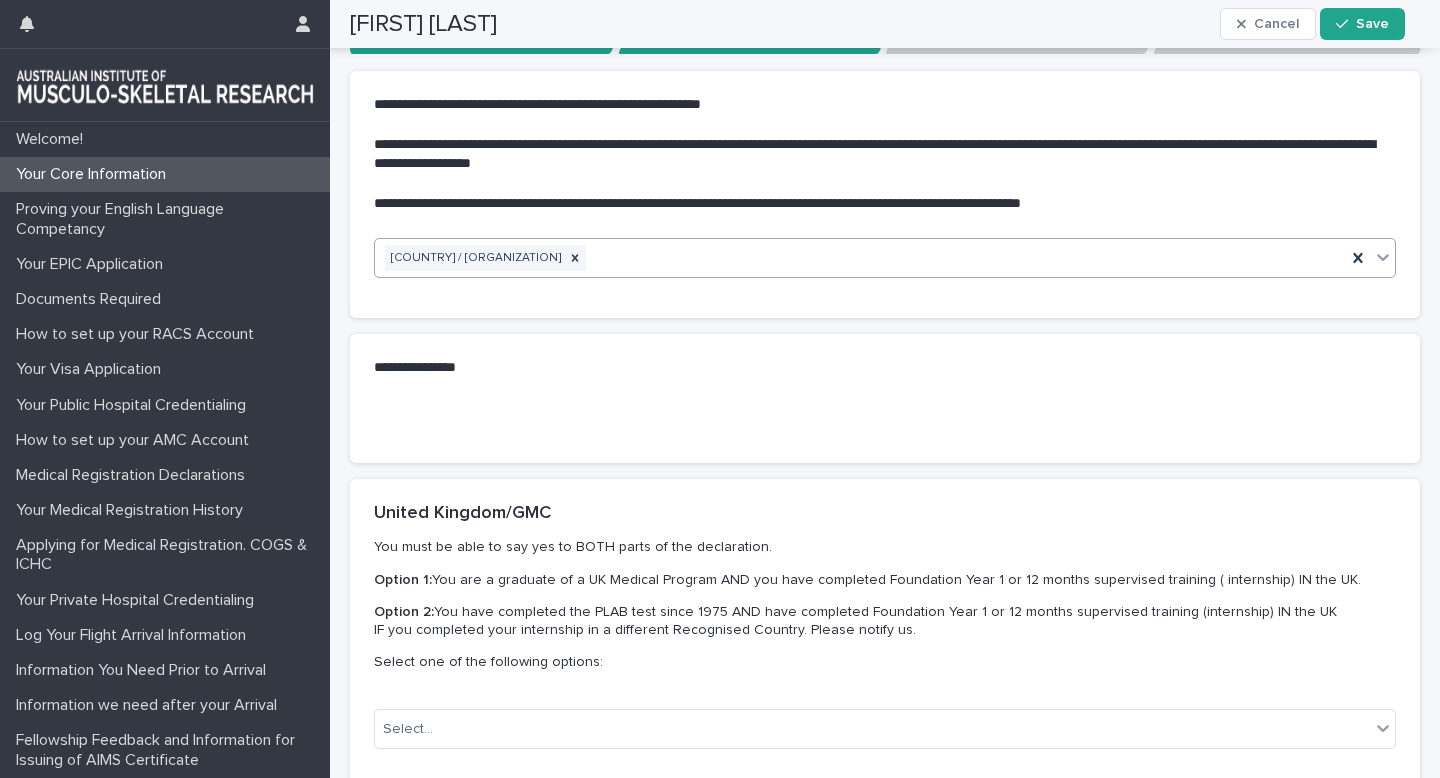 click on "•••" at bounding box center (885, 420) 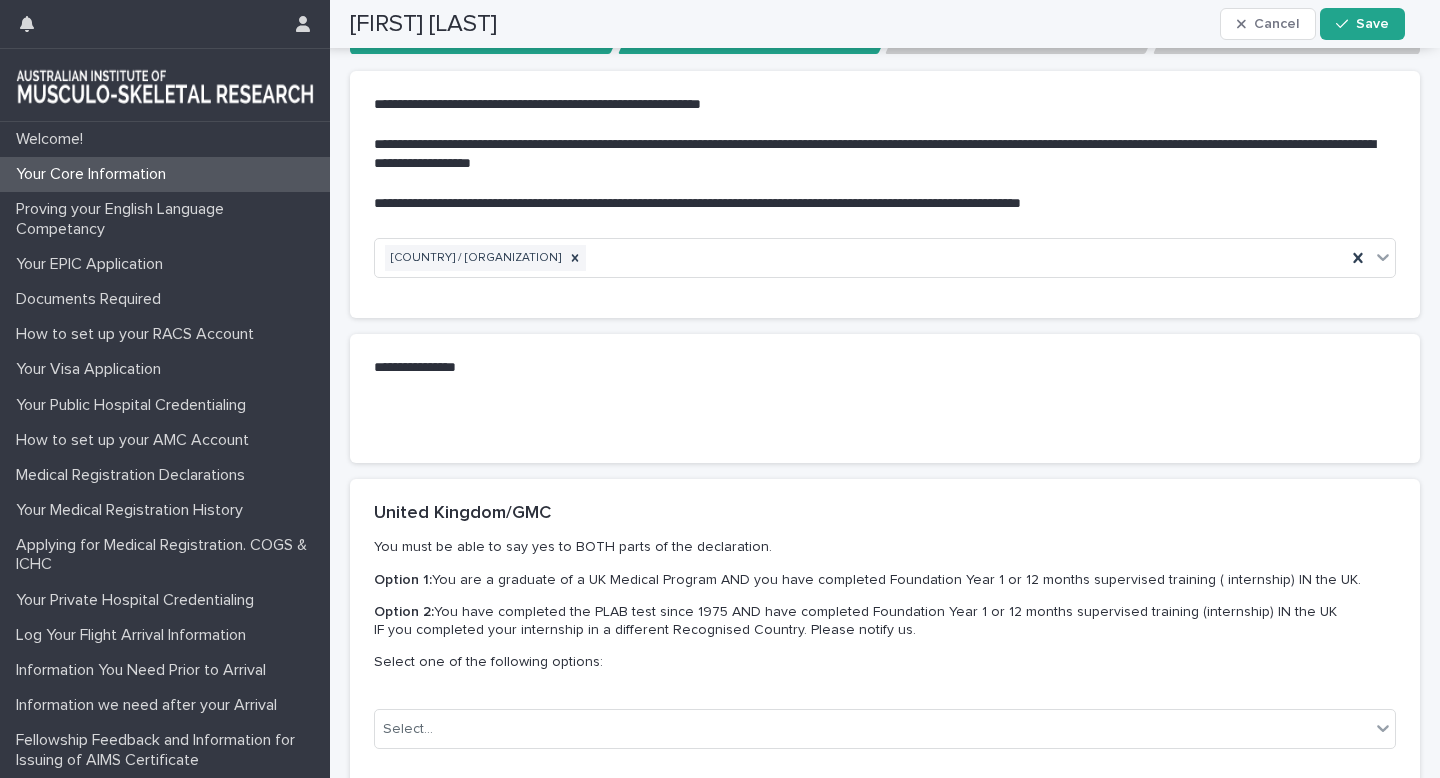 click on "**********" at bounding box center [873, 368] 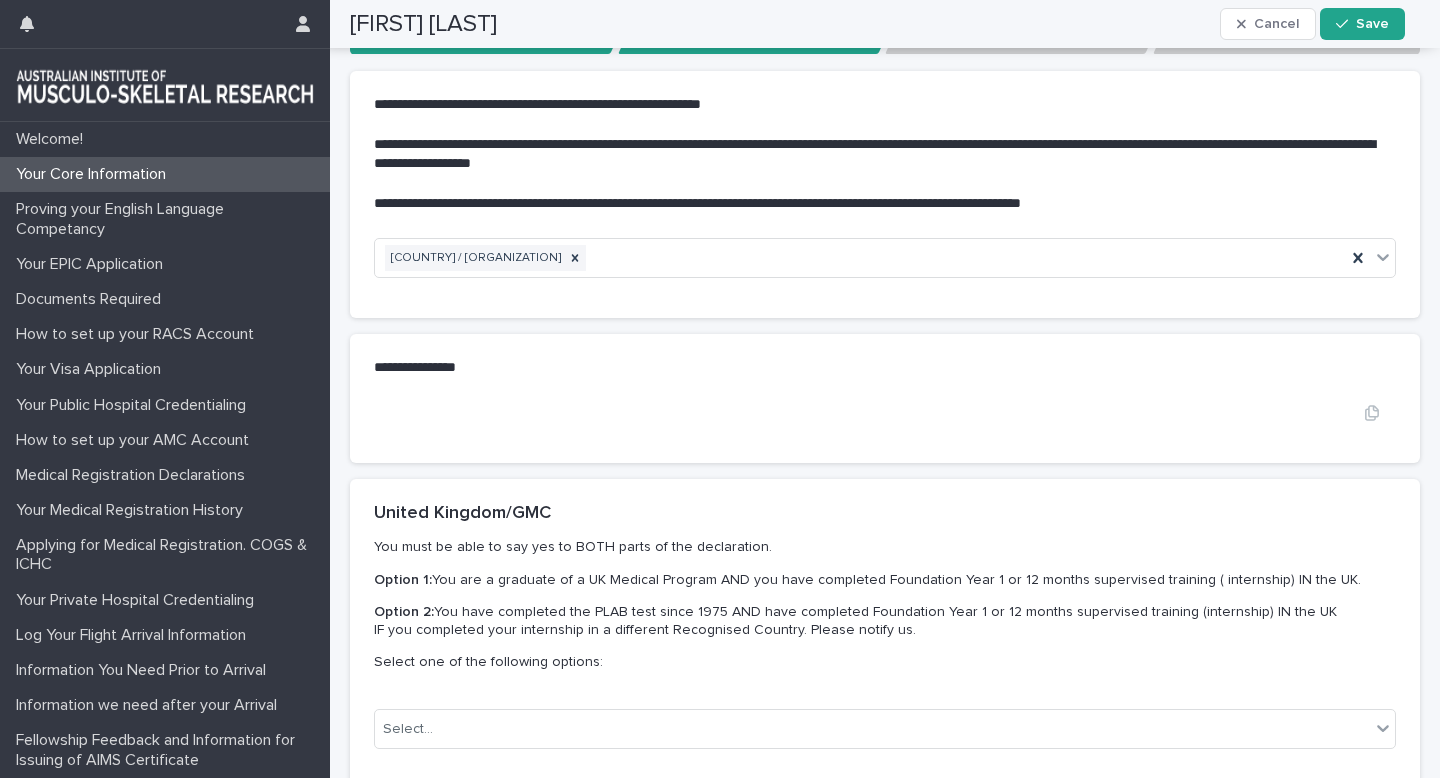 click on "•••" at bounding box center (885, 412) 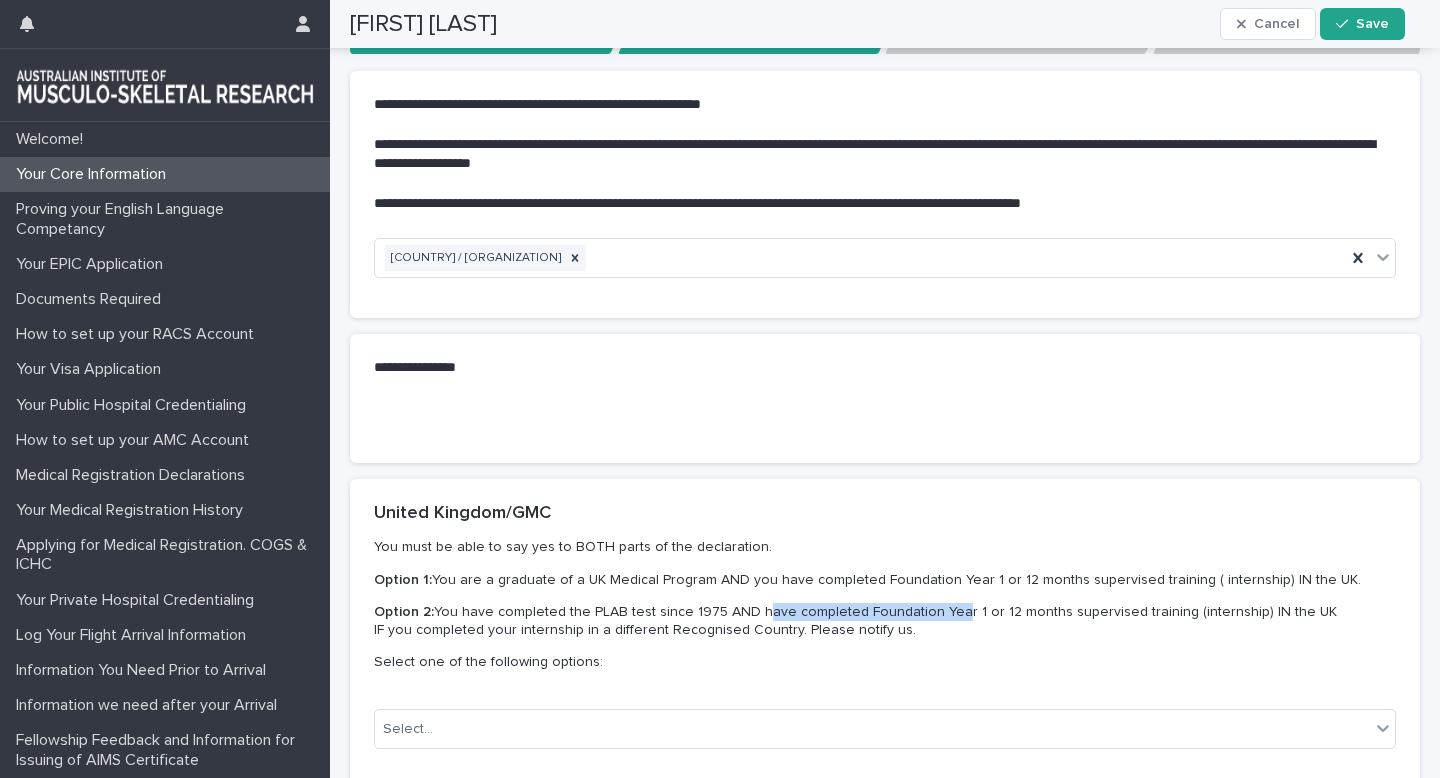 drag, startPoint x: 752, startPoint y: 612, endPoint x: 938, endPoint y: 620, distance: 186.17197 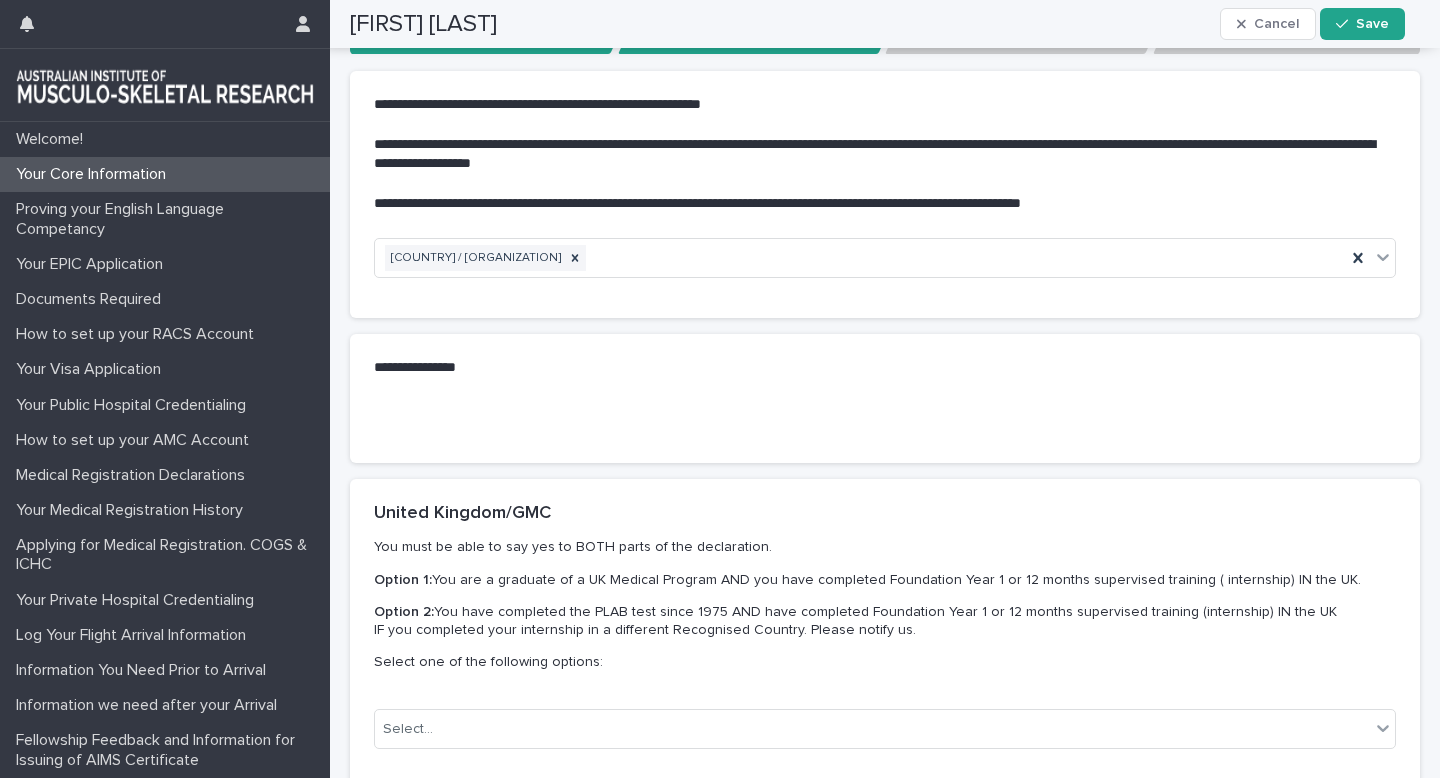 click on "Option 2:  You have completed the PLAB test since 1975 AND have completed Foundation Year 1 or 12 months supervised training (internship) IN the UK
IF you completed your internship in a different Recognised Country. Please notify us." at bounding box center (881, 621) 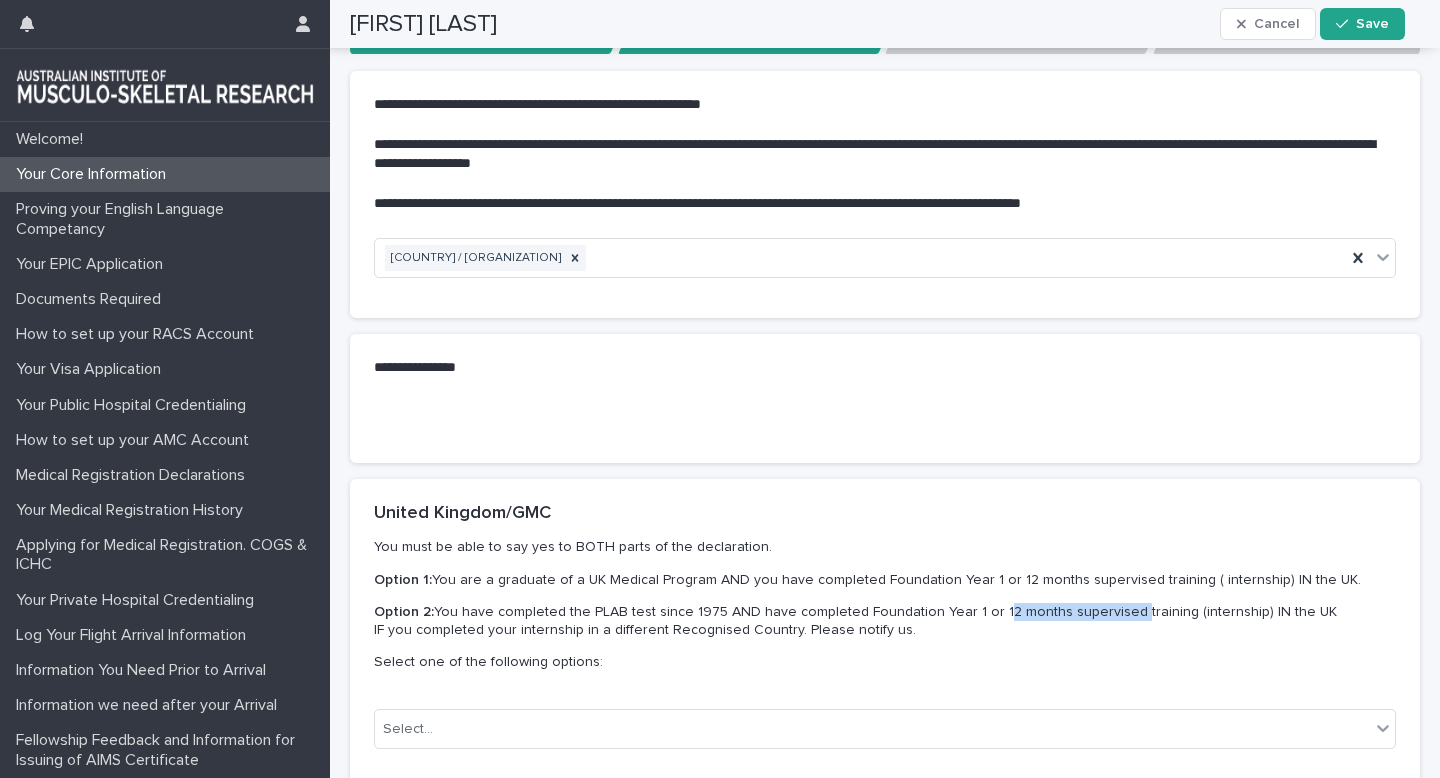drag, startPoint x: 982, startPoint y: 608, endPoint x: 1109, endPoint y: 617, distance: 127.3185 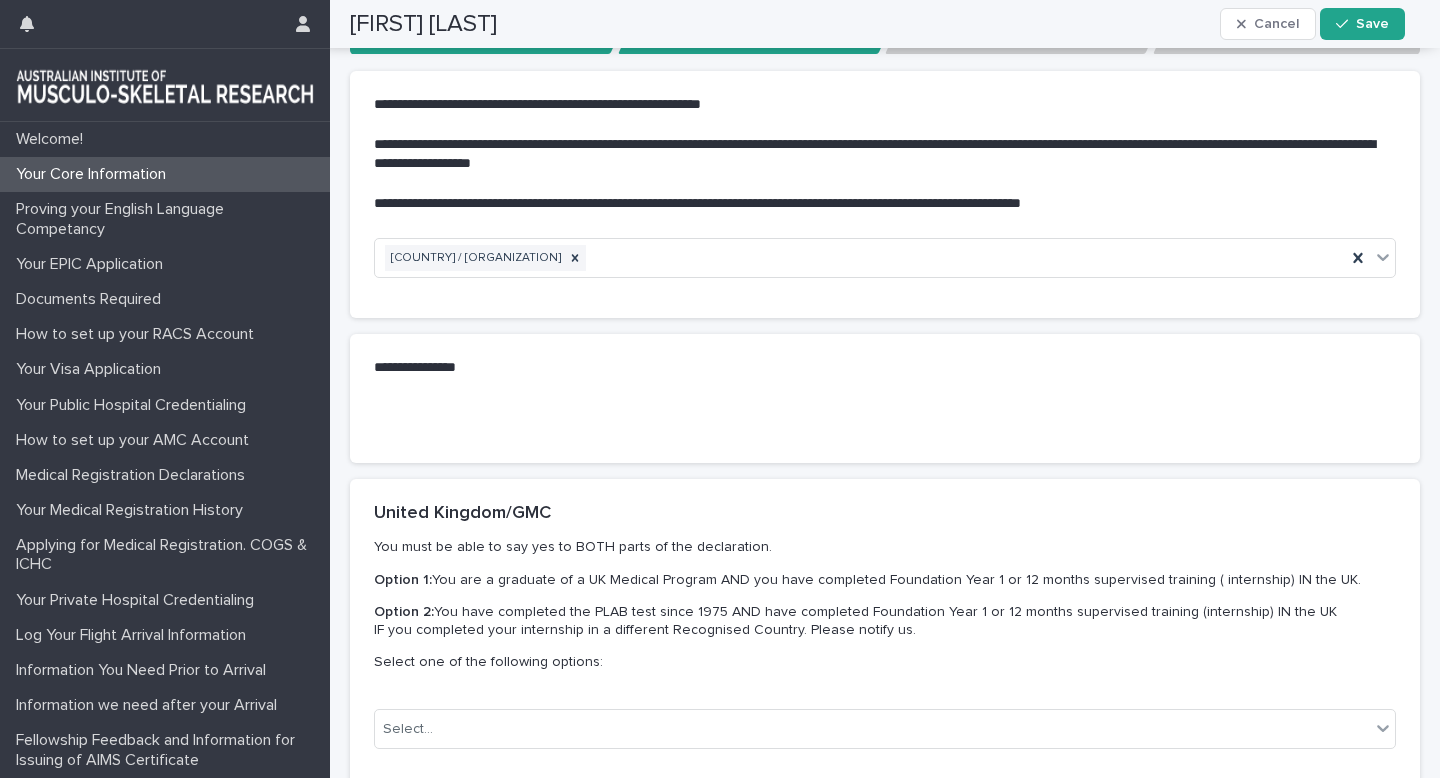 click on "Option 2:  You have completed the PLAB test since 1975 AND have completed Foundation Year 1 or 12 months supervised training (internship) IN the UK
IF you completed your internship in a different Recognised Country. Please notify us." at bounding box center [881, 621] 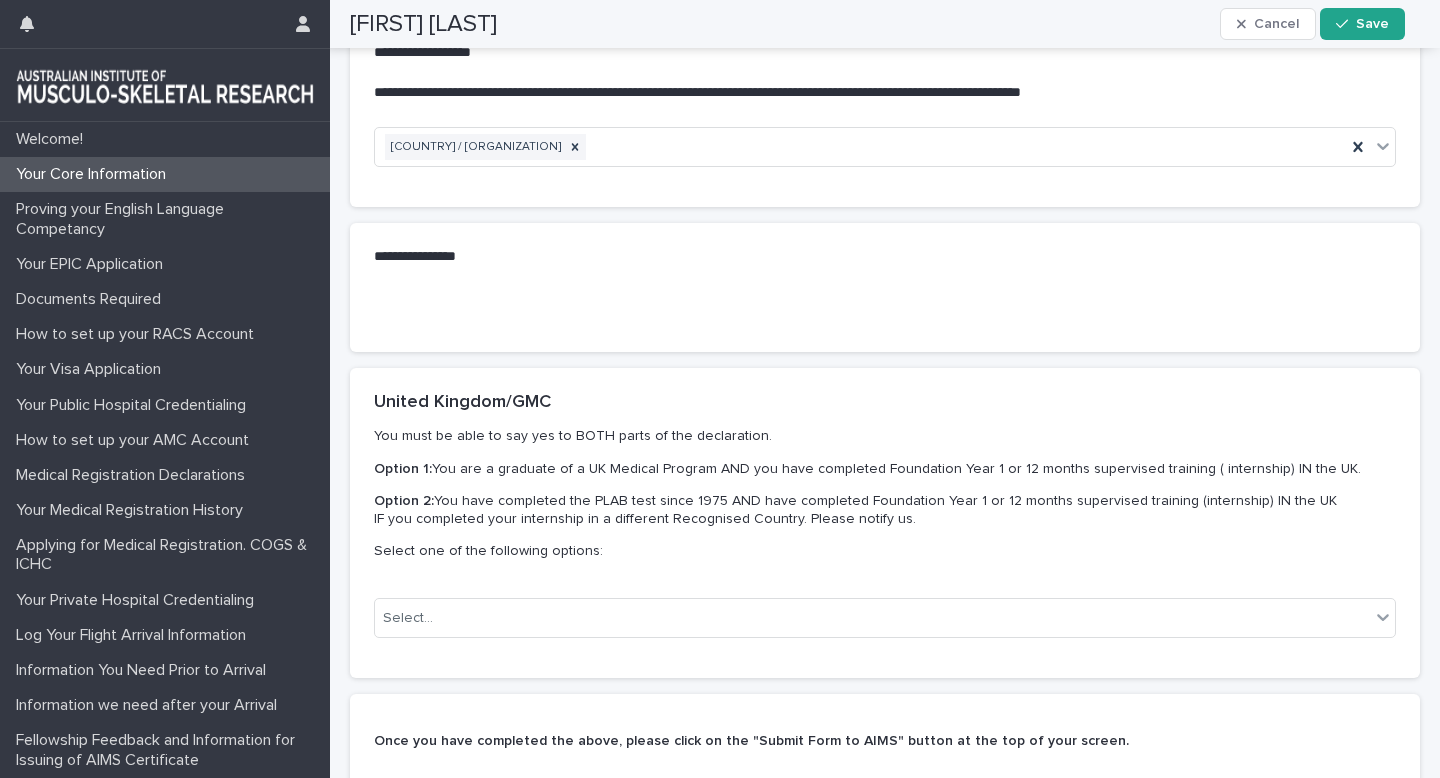 scroll, scrollTop: 535, scrollLeft: 0, axis: vertical 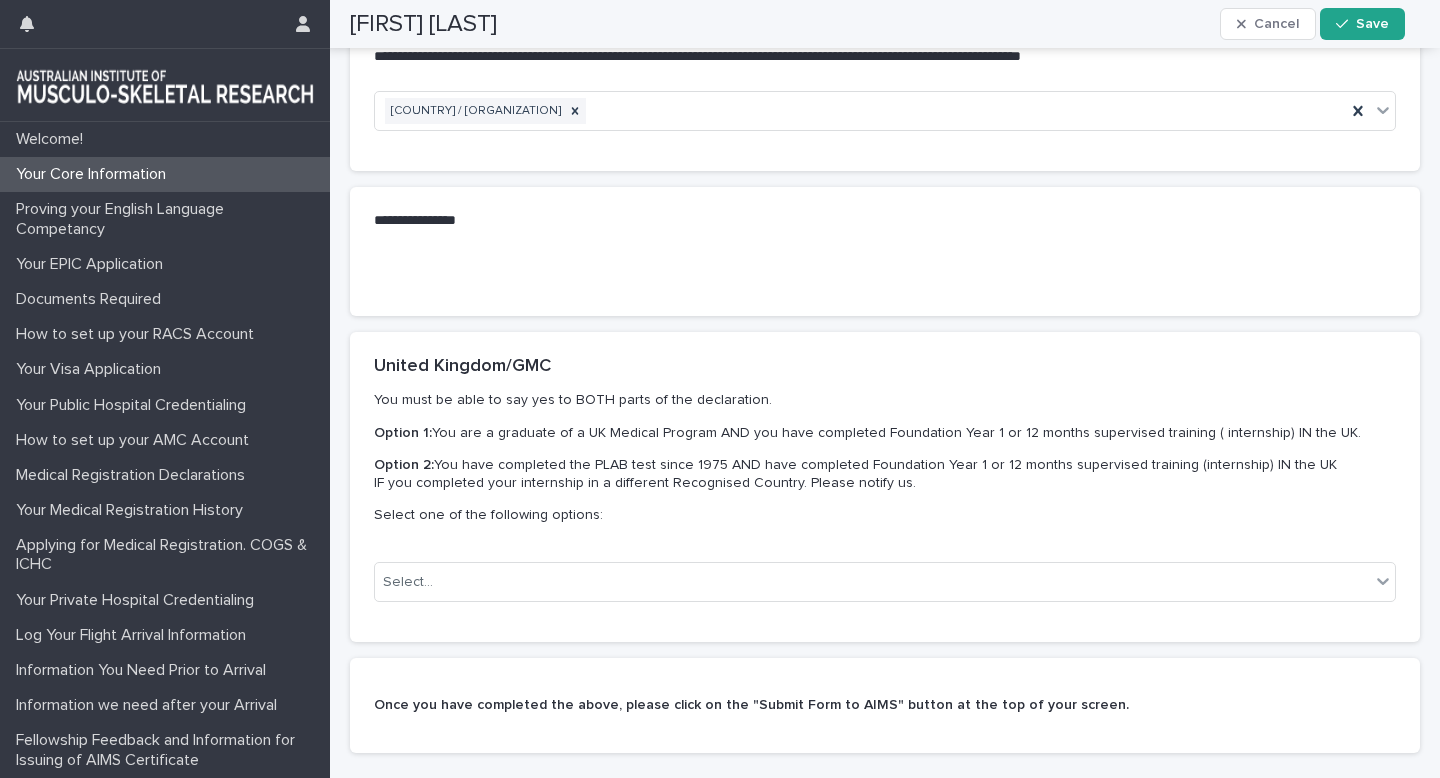 click on "Select..." at bounding box center [885, 590] 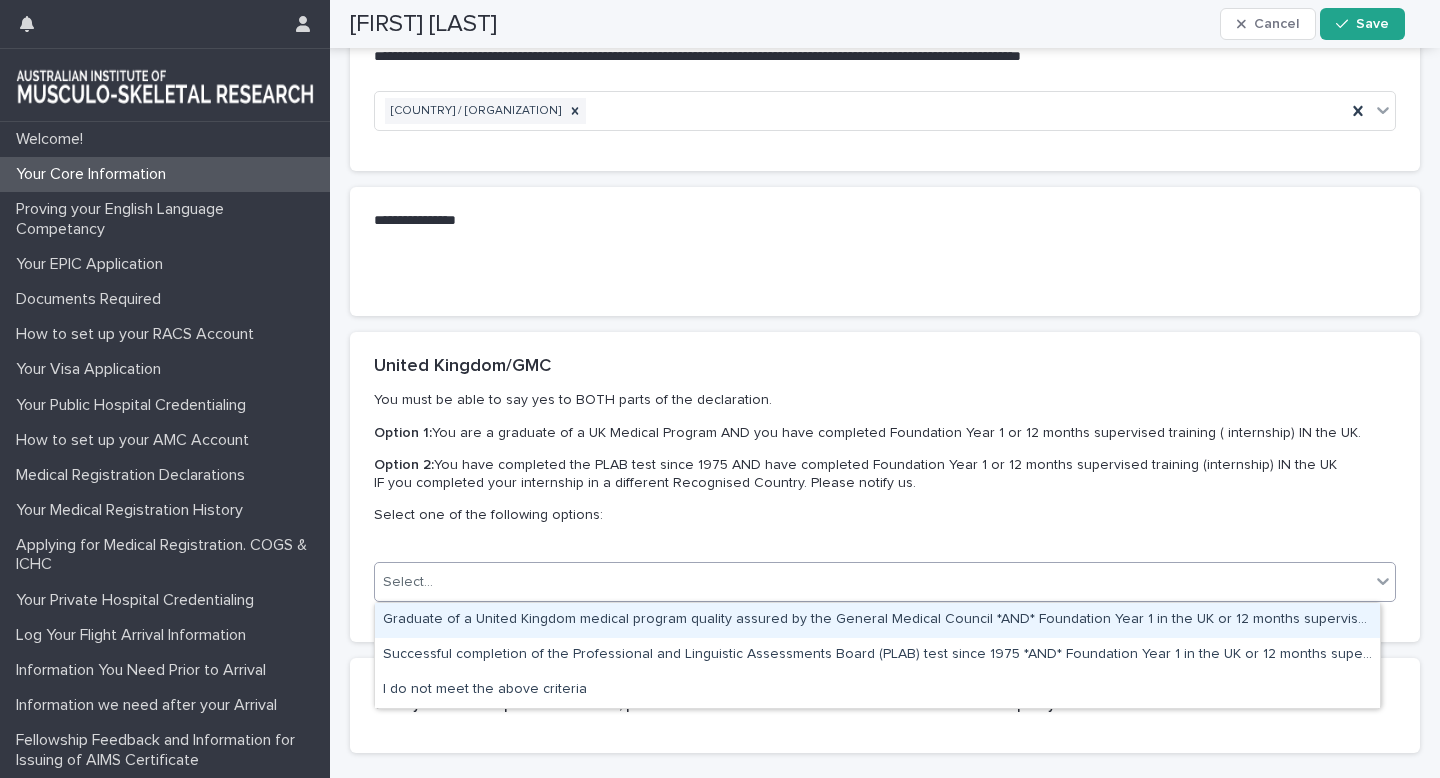 click on "Select..." at bounding box center [872, 582] 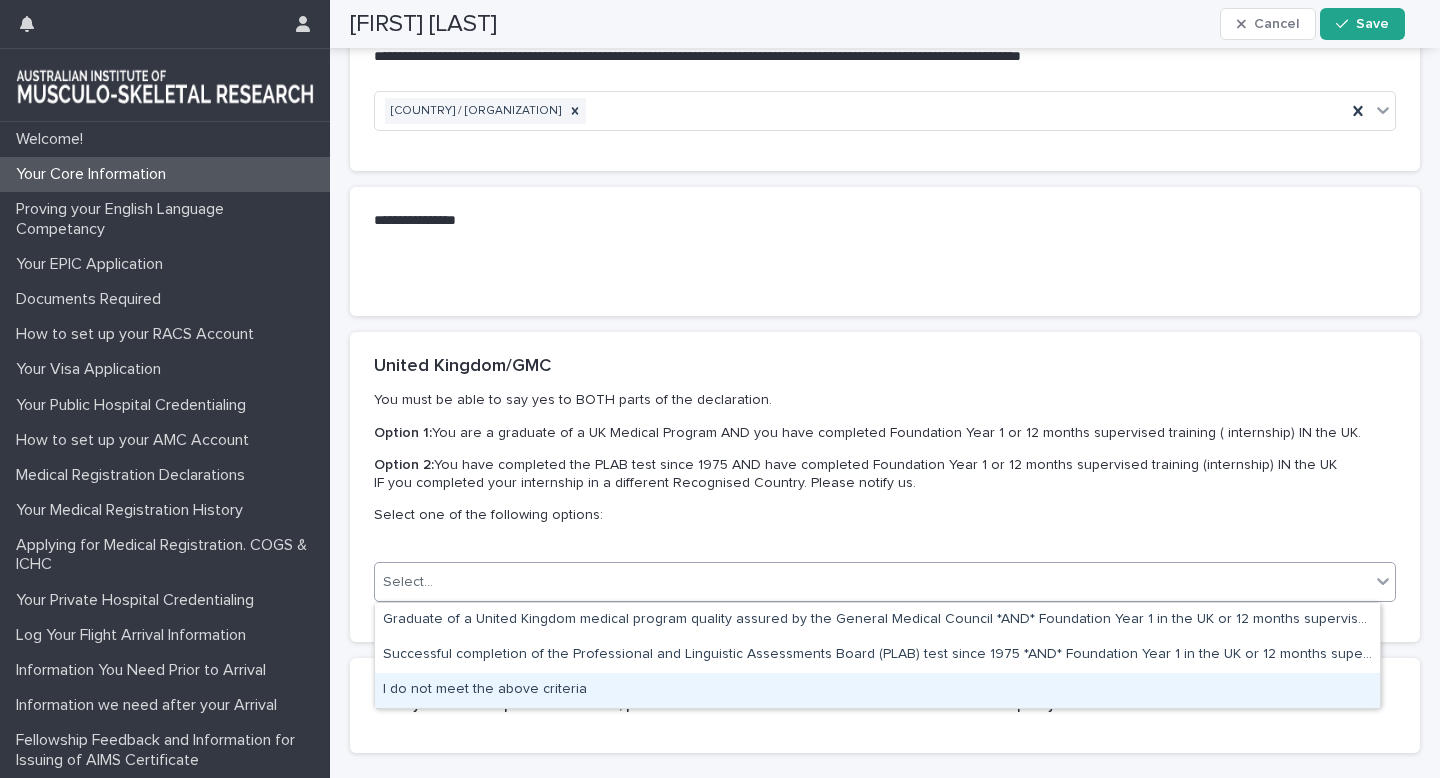 click on "I do not meet the above criteria" at bounding box center [877, 690] 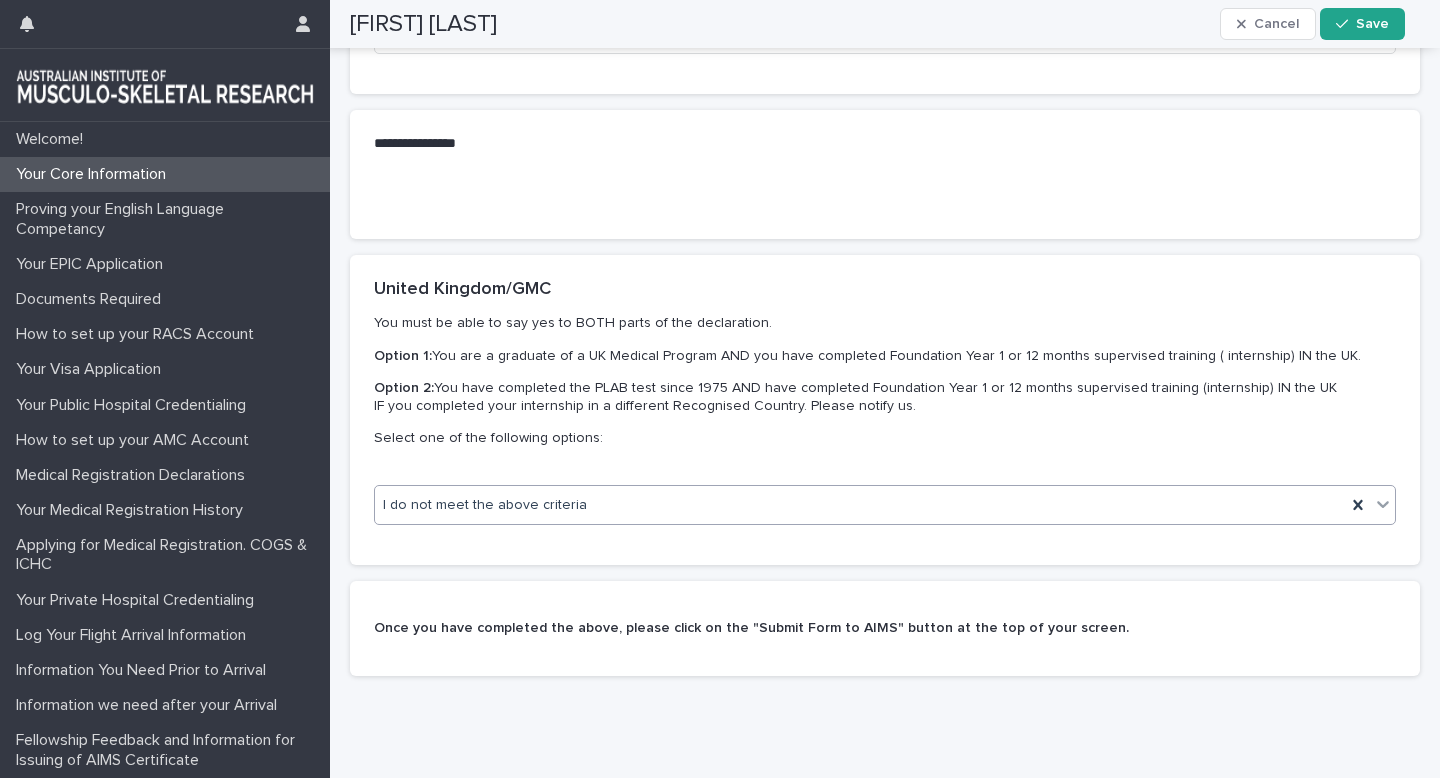 scroll, scrollTop: 547, scrollLeft: 0, axis: vertical 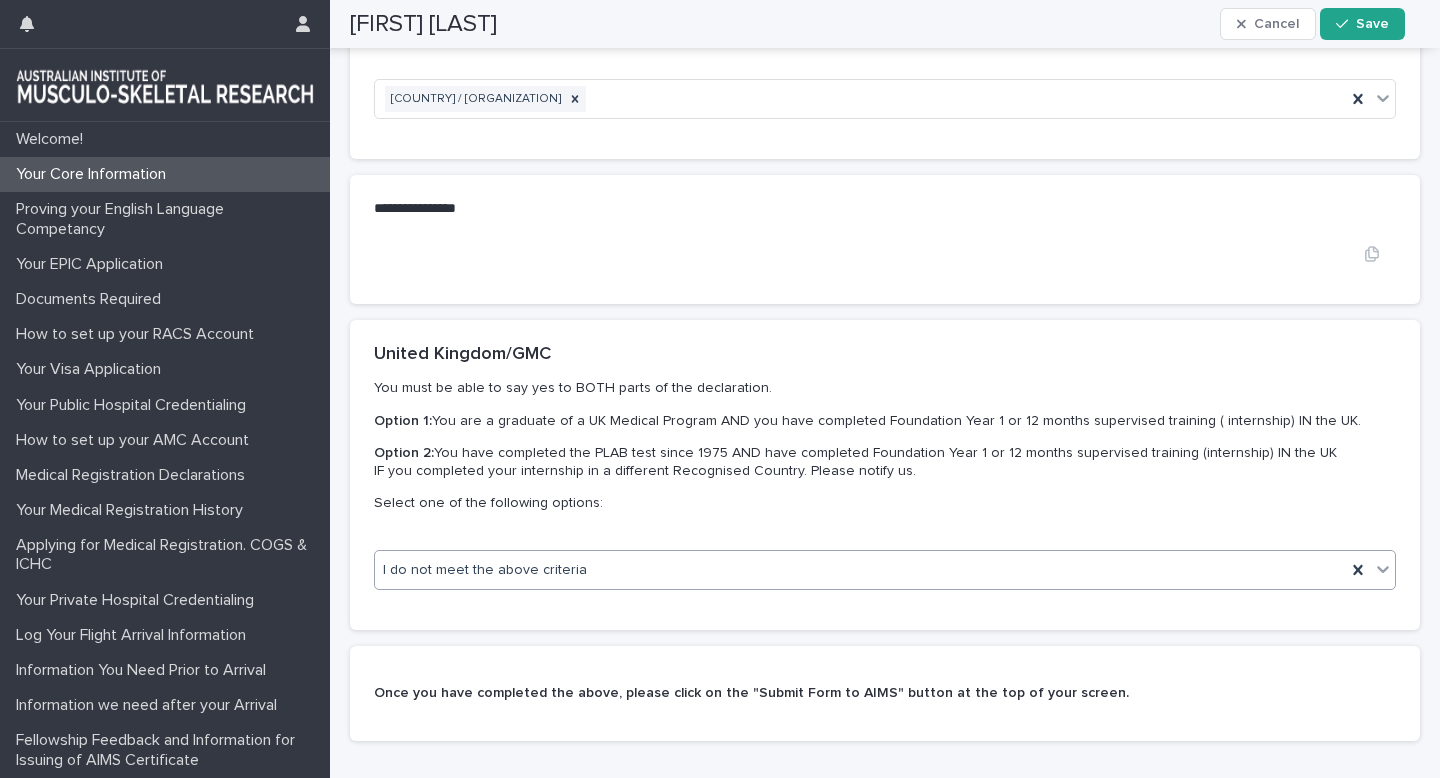 click on "•••" at bounding box center (885, 253) 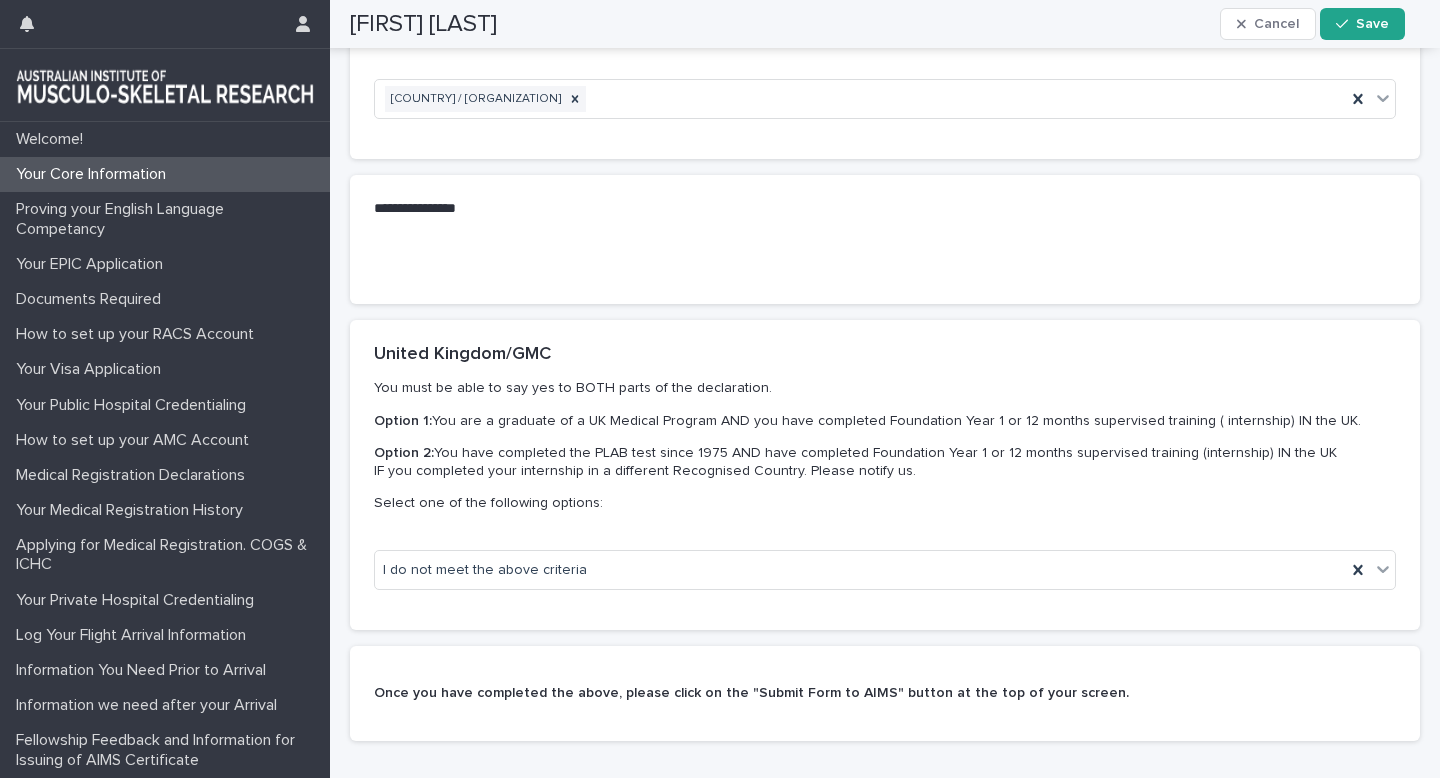 click on "**********" at bounding box center [873, 209] 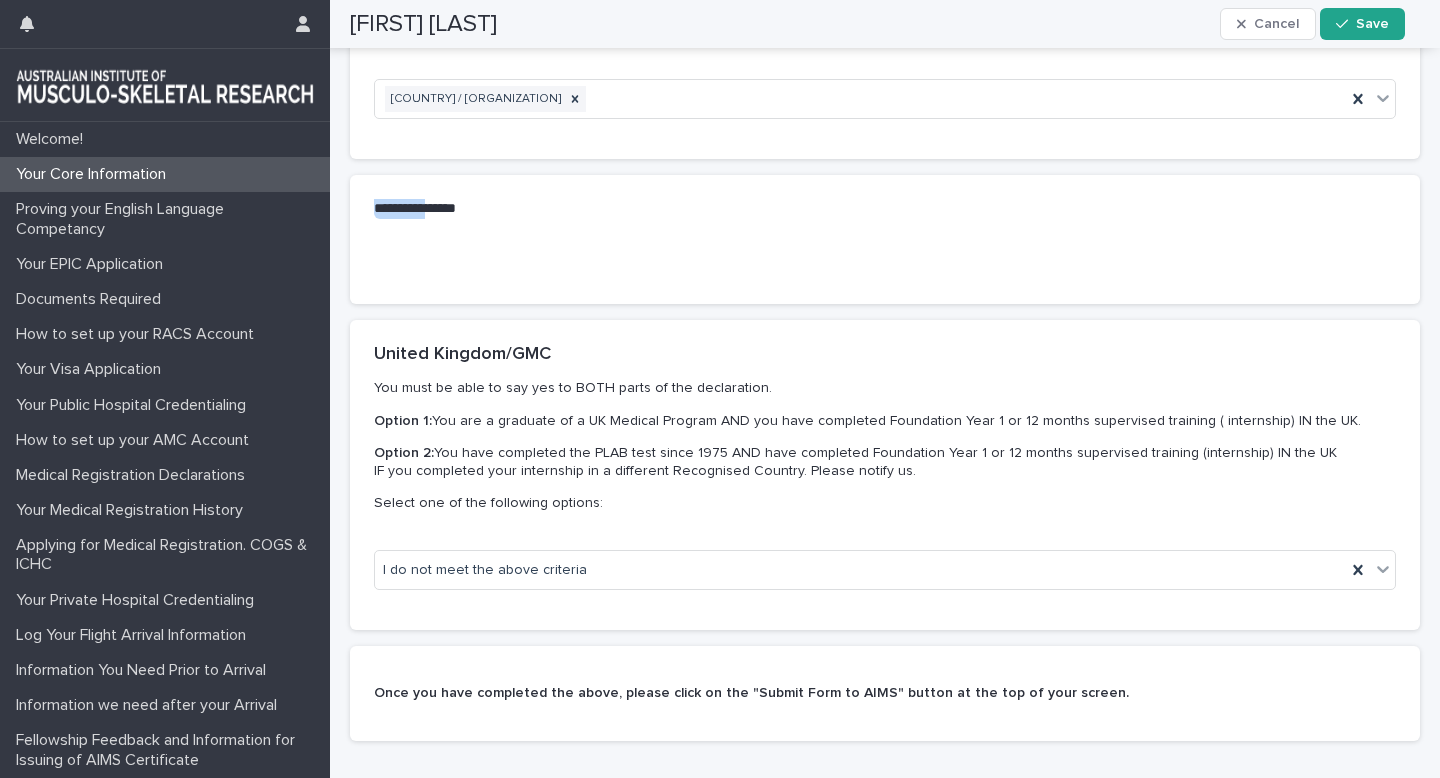 click on "**********" at bounding box center (873, 209) 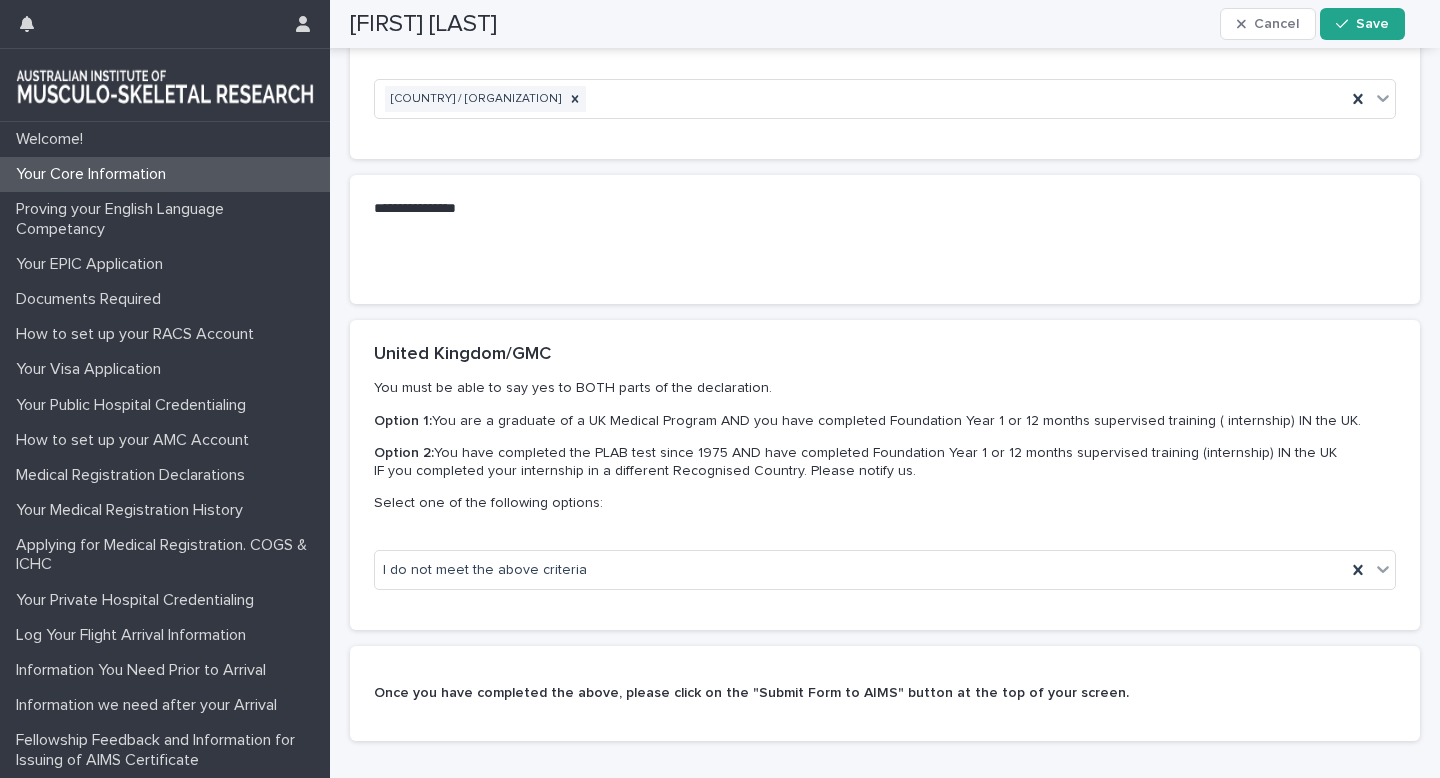 click on "**********" at bounding box center [885, 209] 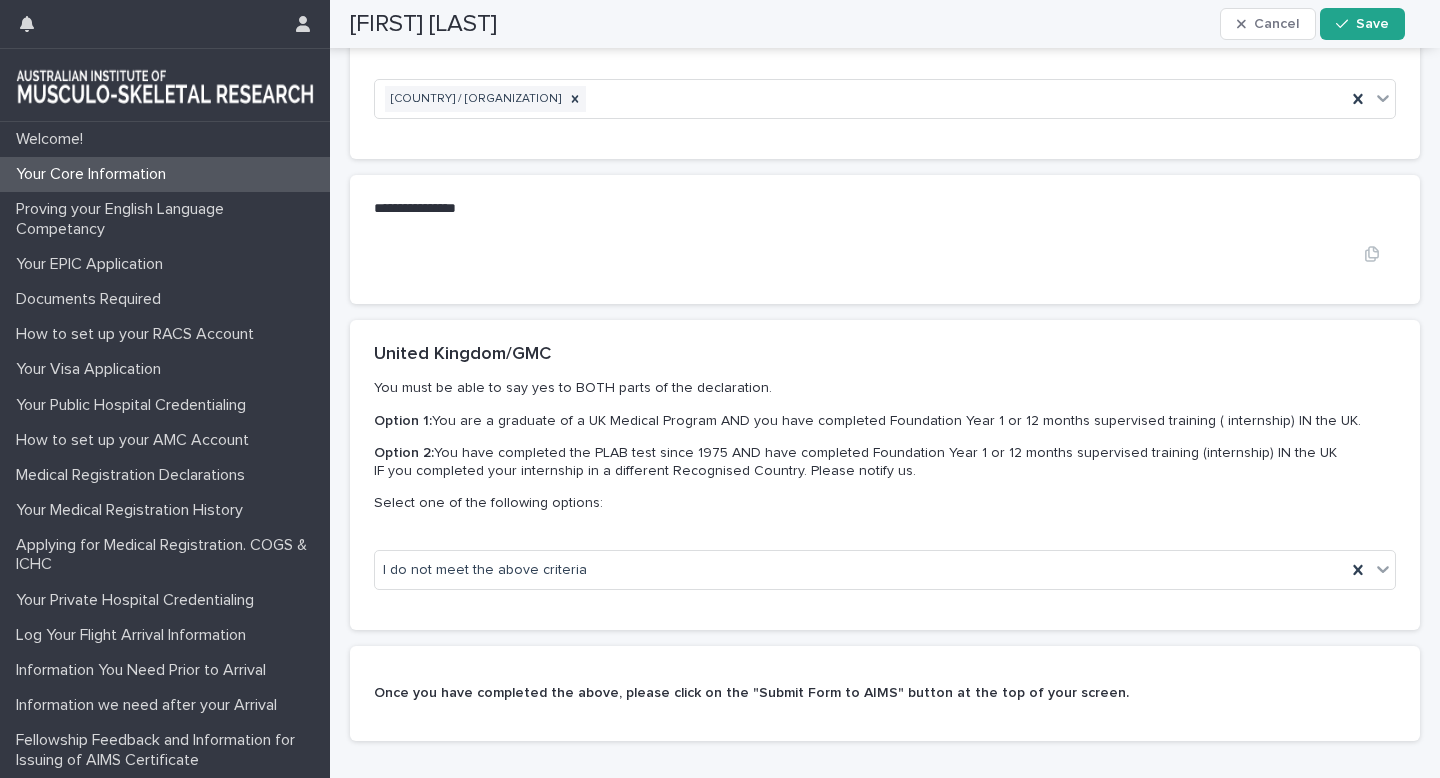 click on "•••" at bounding box center (885, 253) 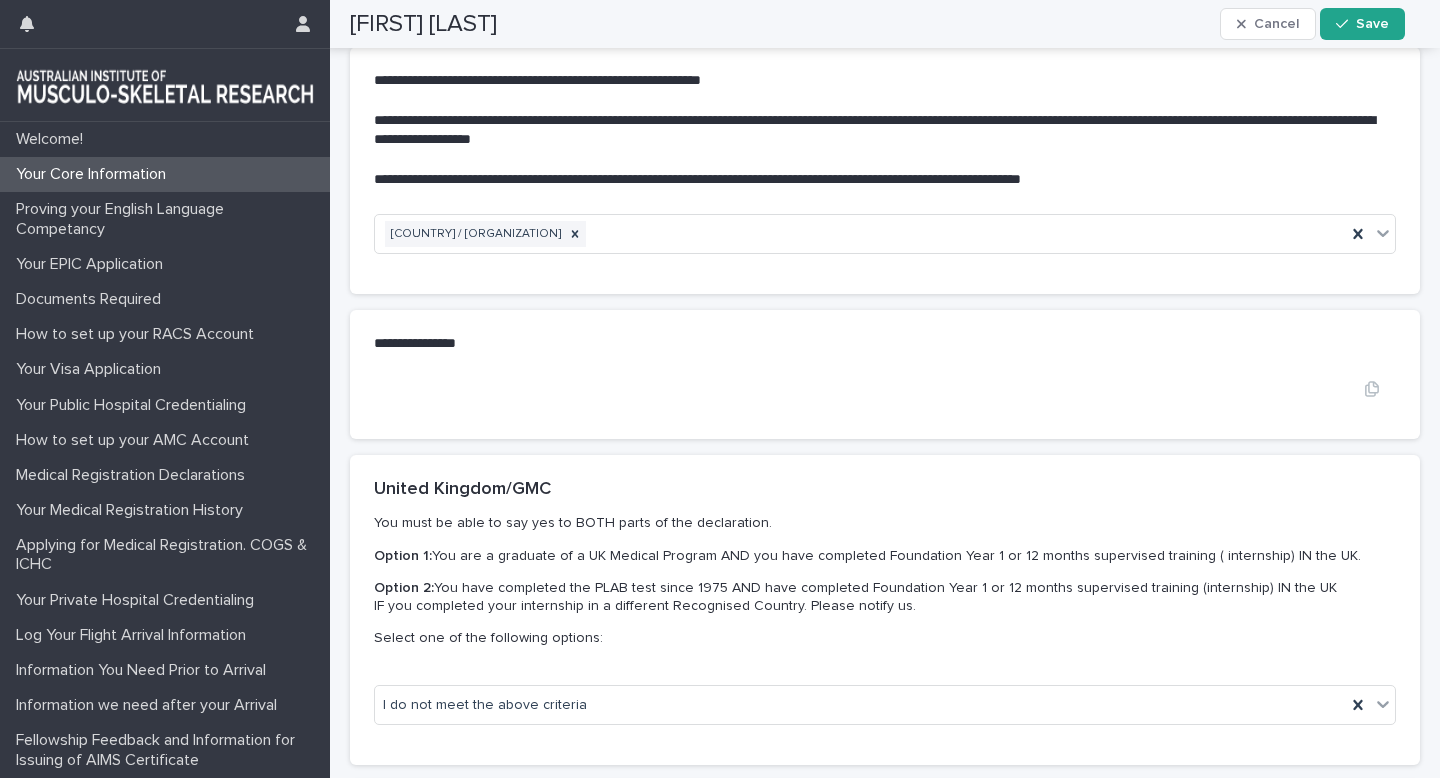 scroll, scrollTop: 396, scrollLeft: 0, axis: vertical 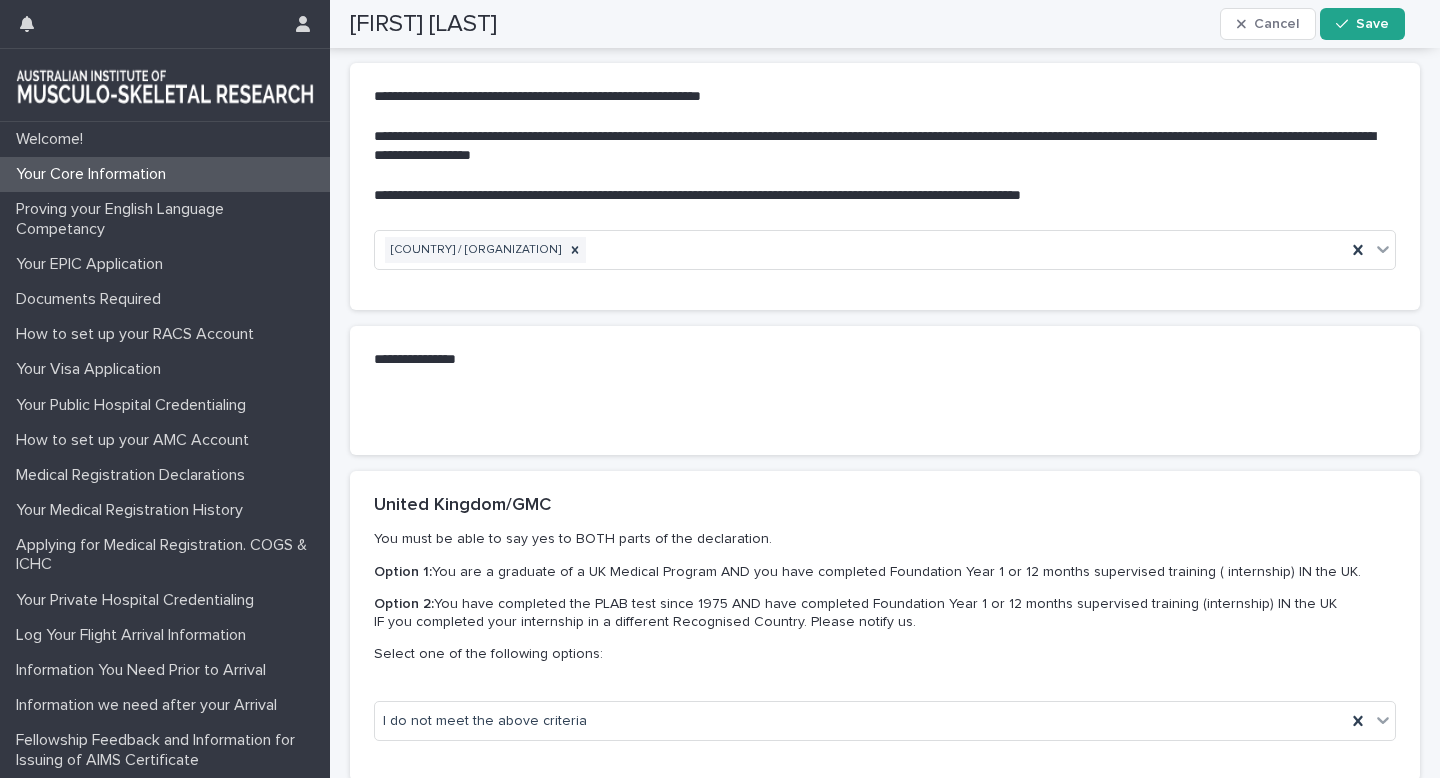 click on "•••" at bounding box center [885, 412] 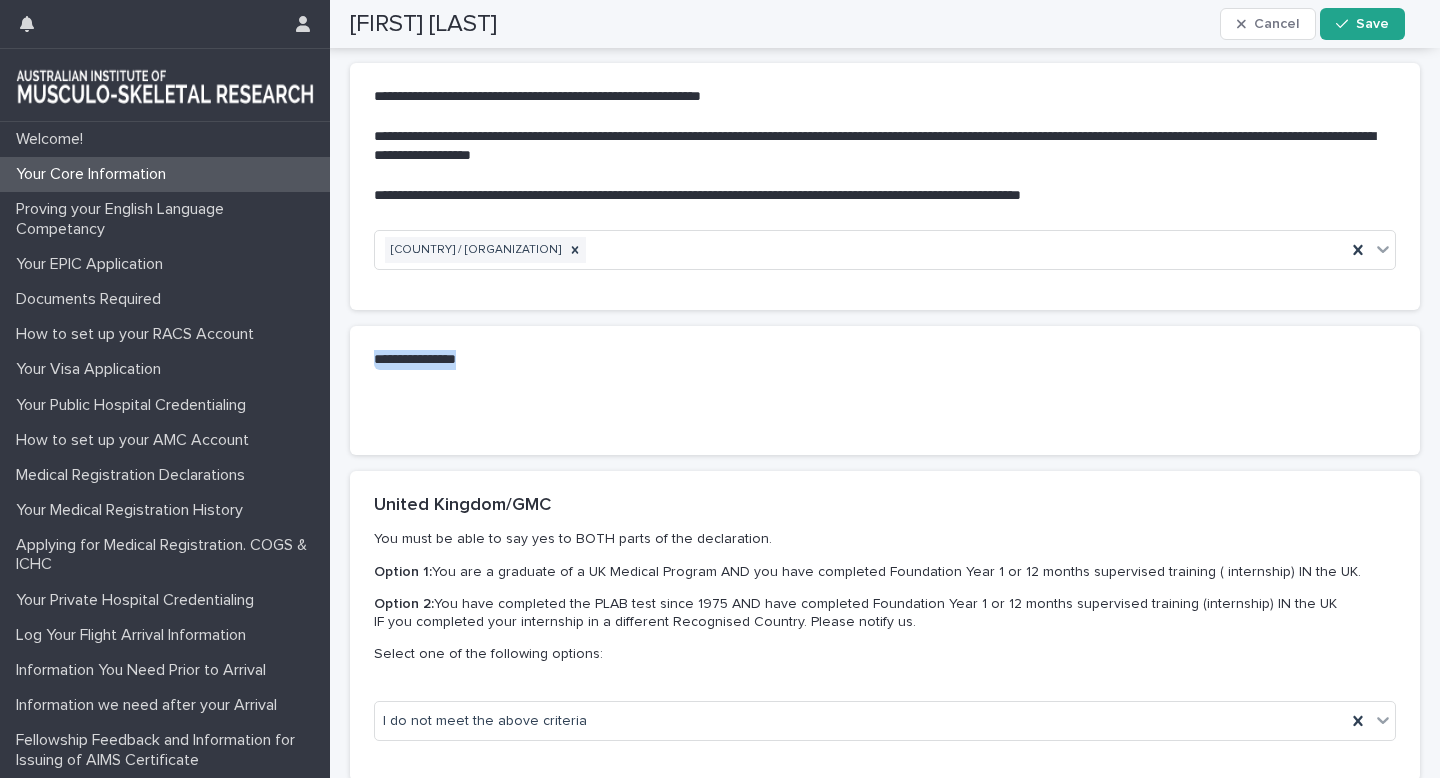 click on "**********" at bounding box center [885, 360] 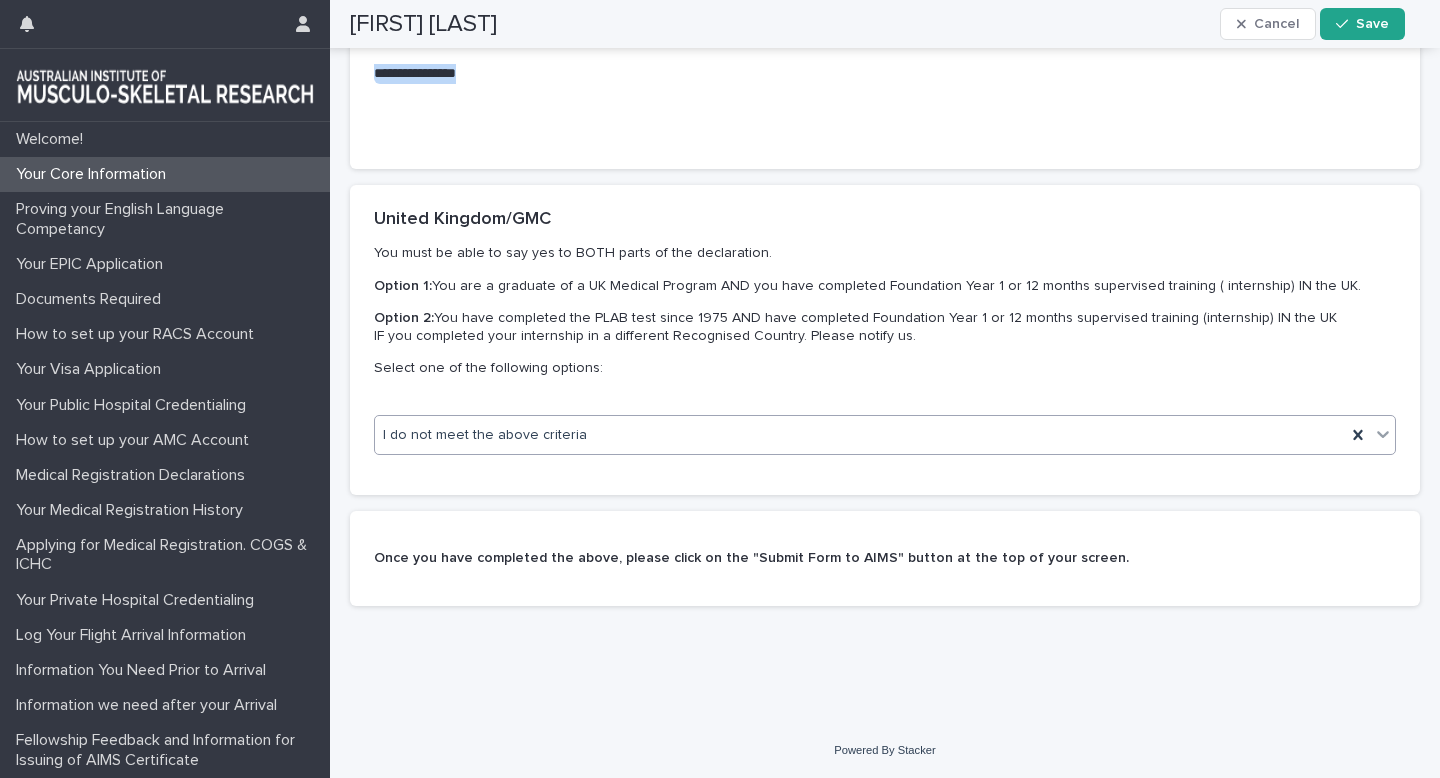scroll, scrollTop: 340, scrollLeft: 0, axis: vertical 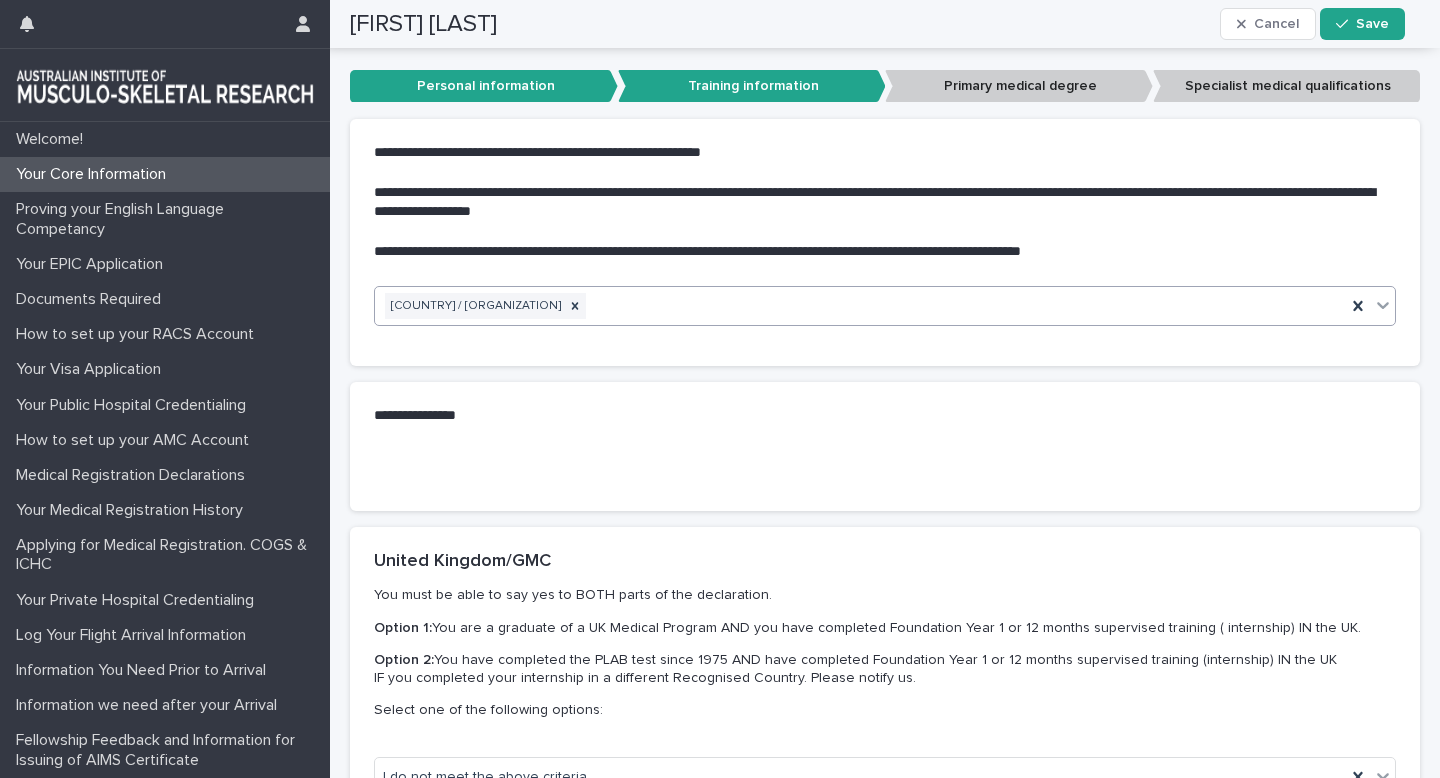click 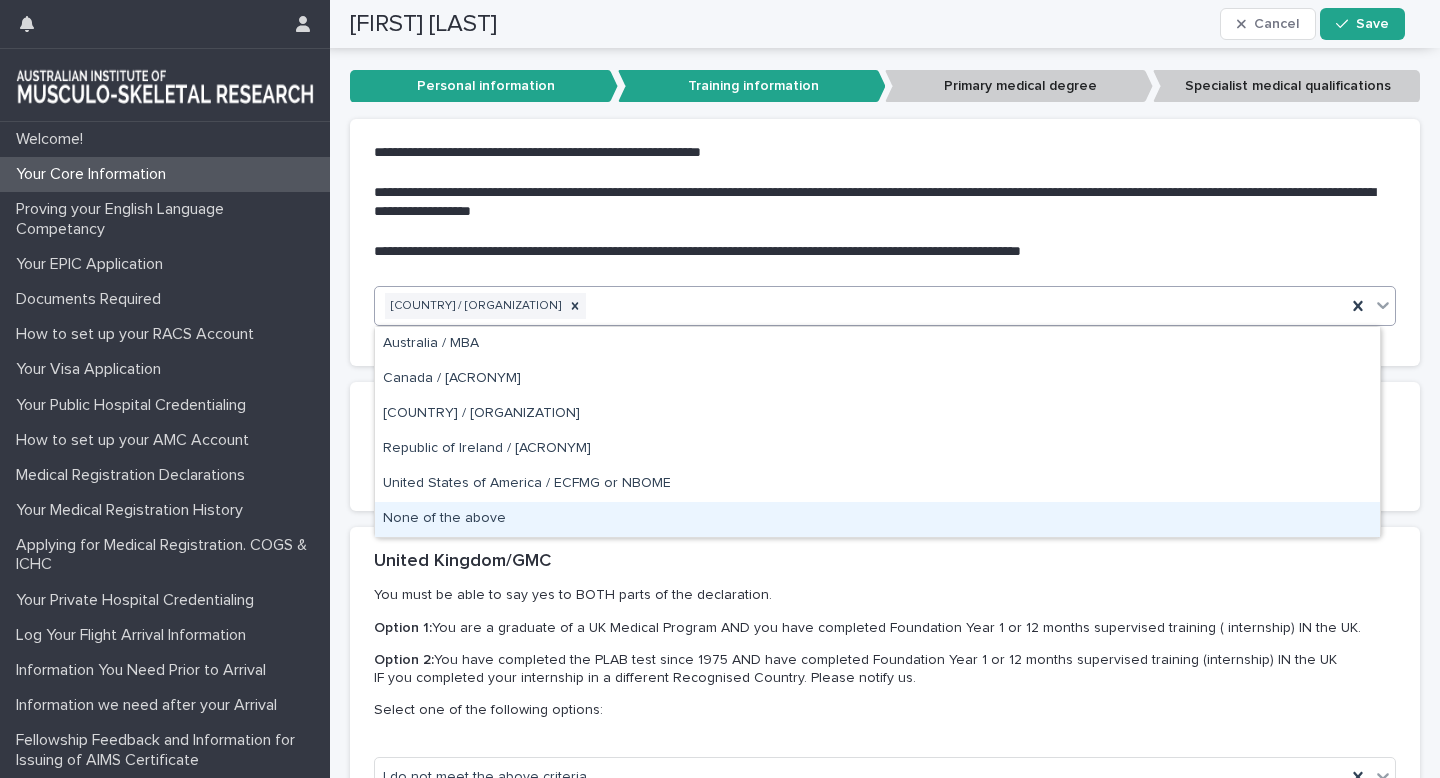 click on "None of the above" at bounding box center (877, 519) 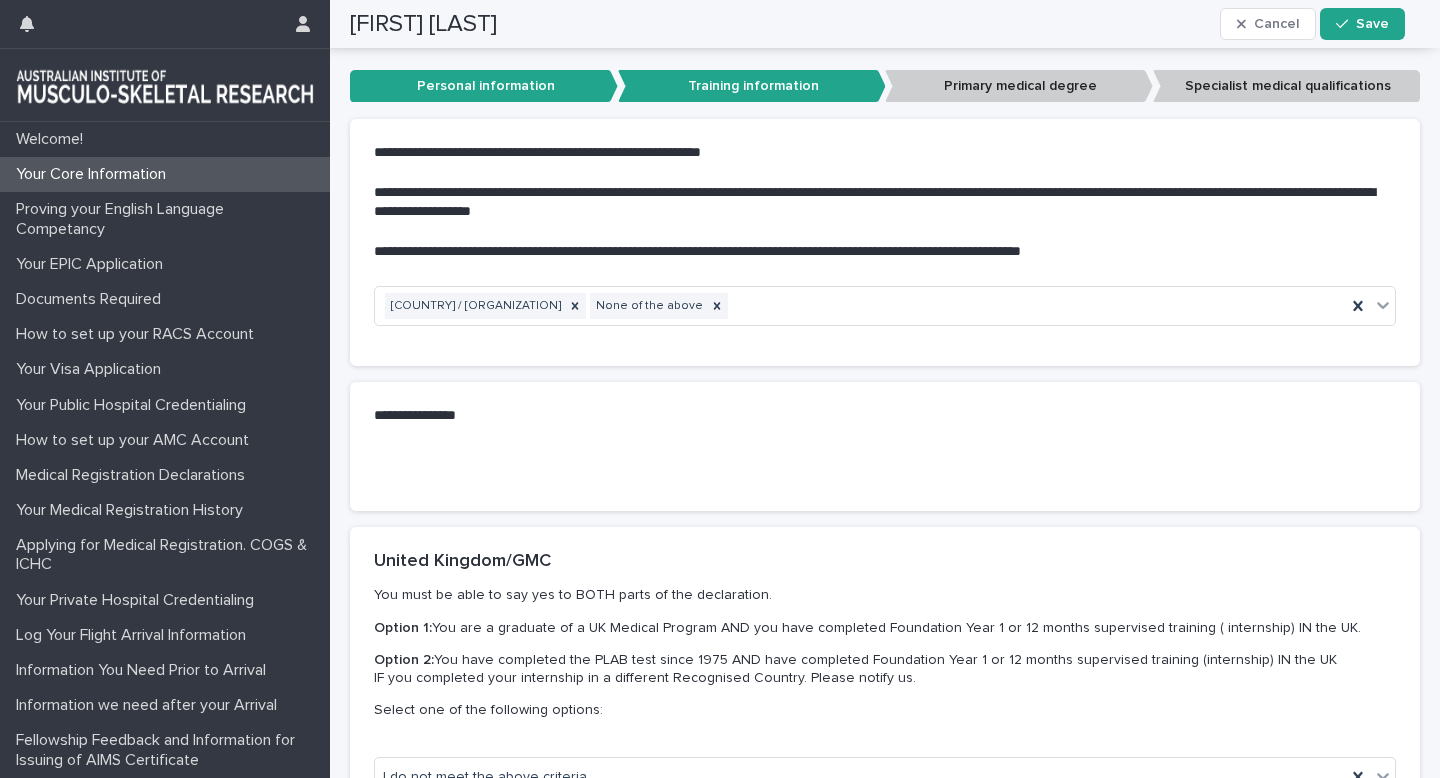 click on "**********" at bounding box center (885, 416) 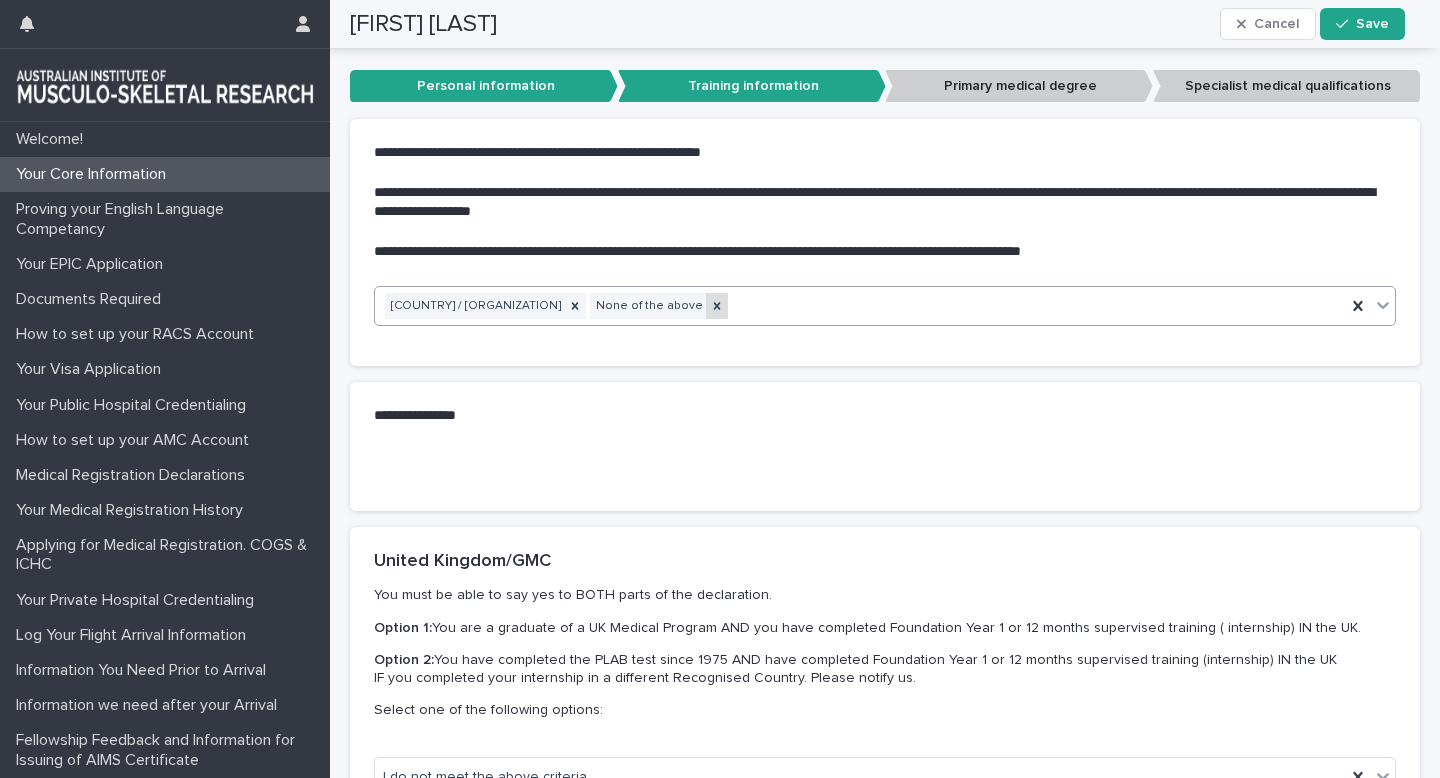 click 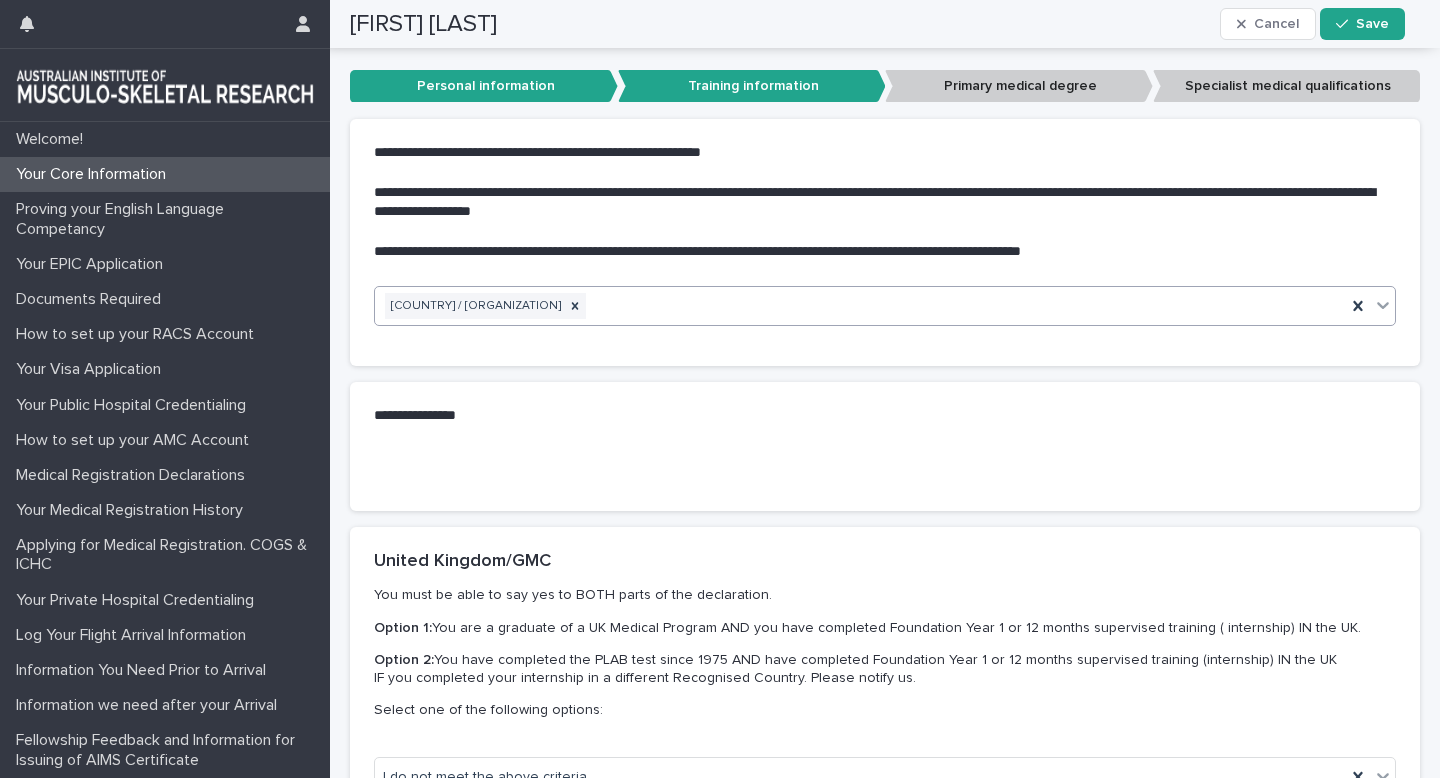 click on "**********" at bounding box center (873, 416) 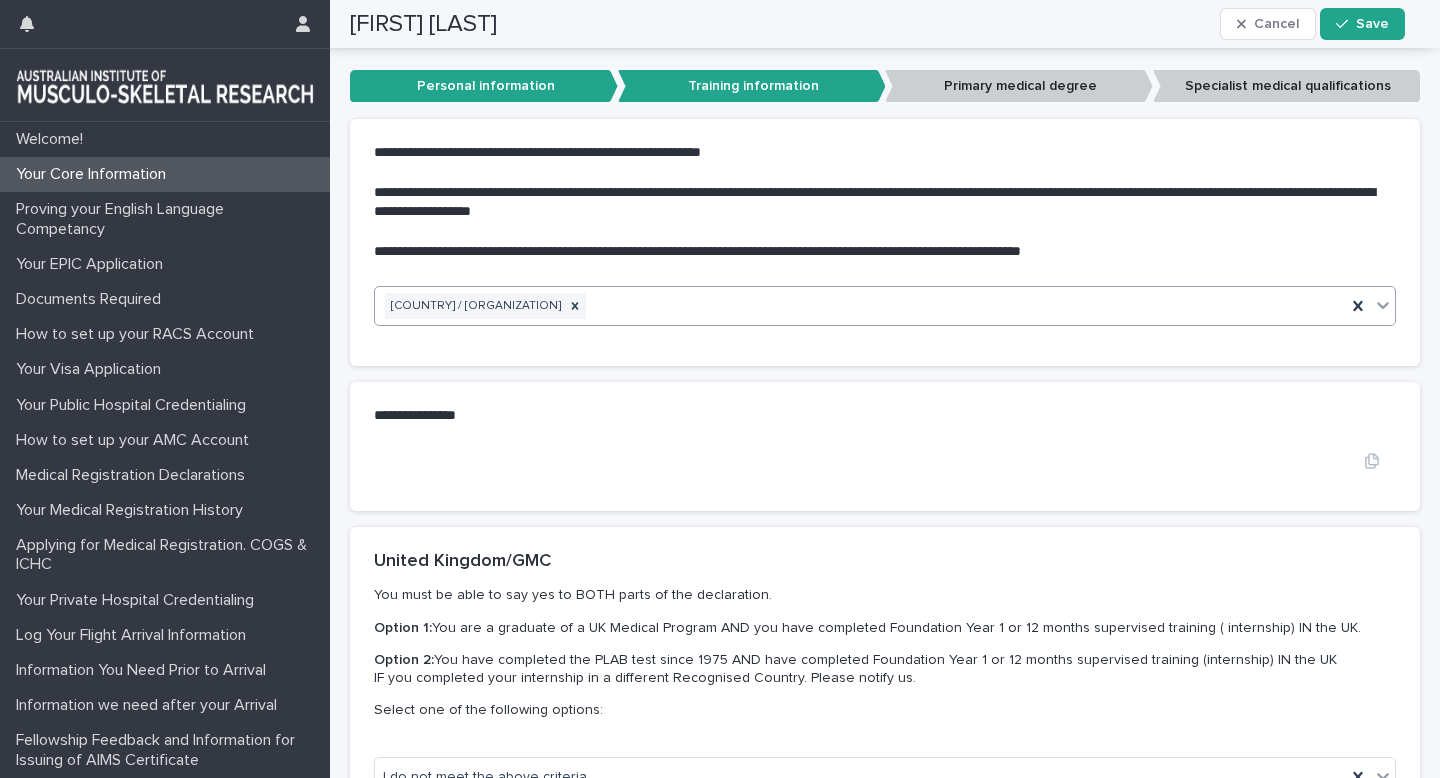 click on "•••" at bounding box center (885, 460) 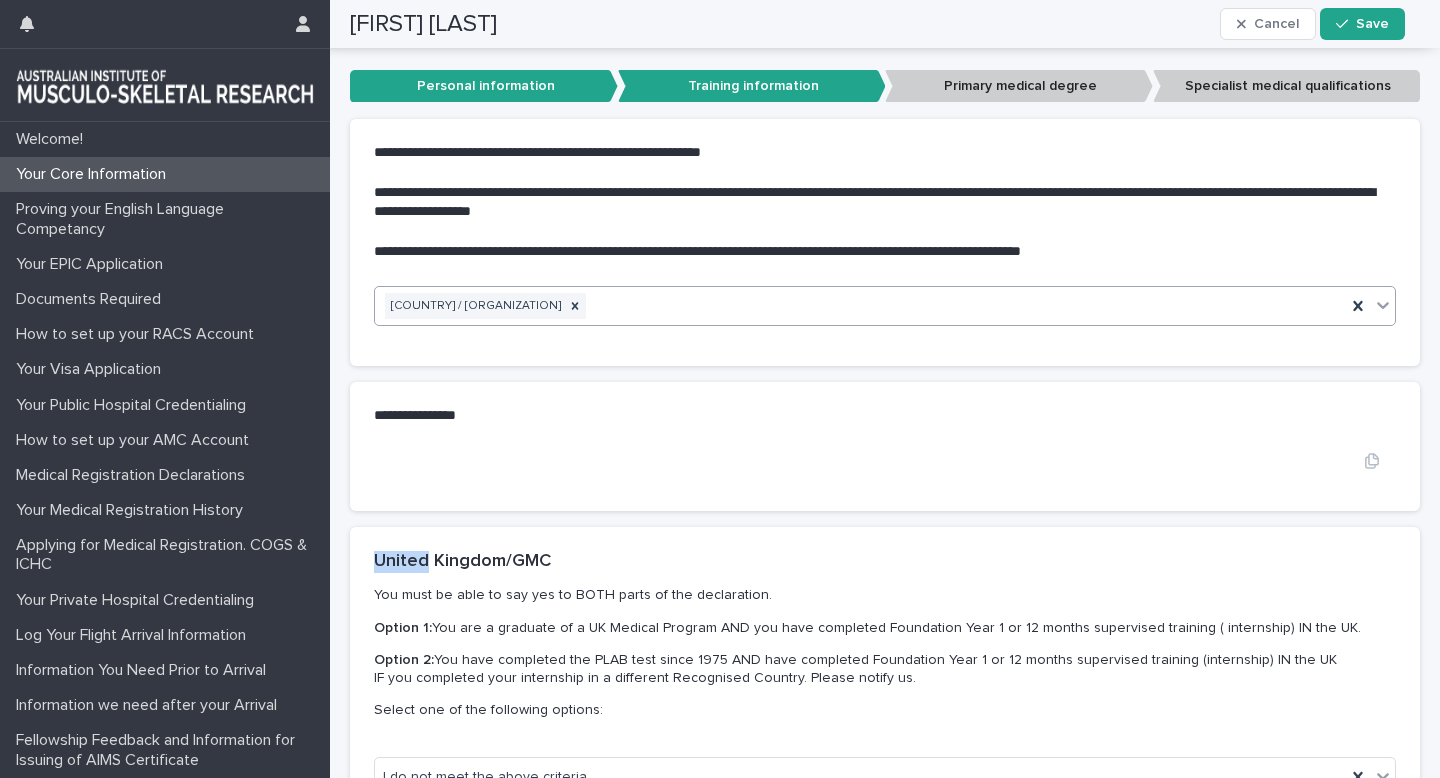 click on "•••" at bounding box center [885, 460] 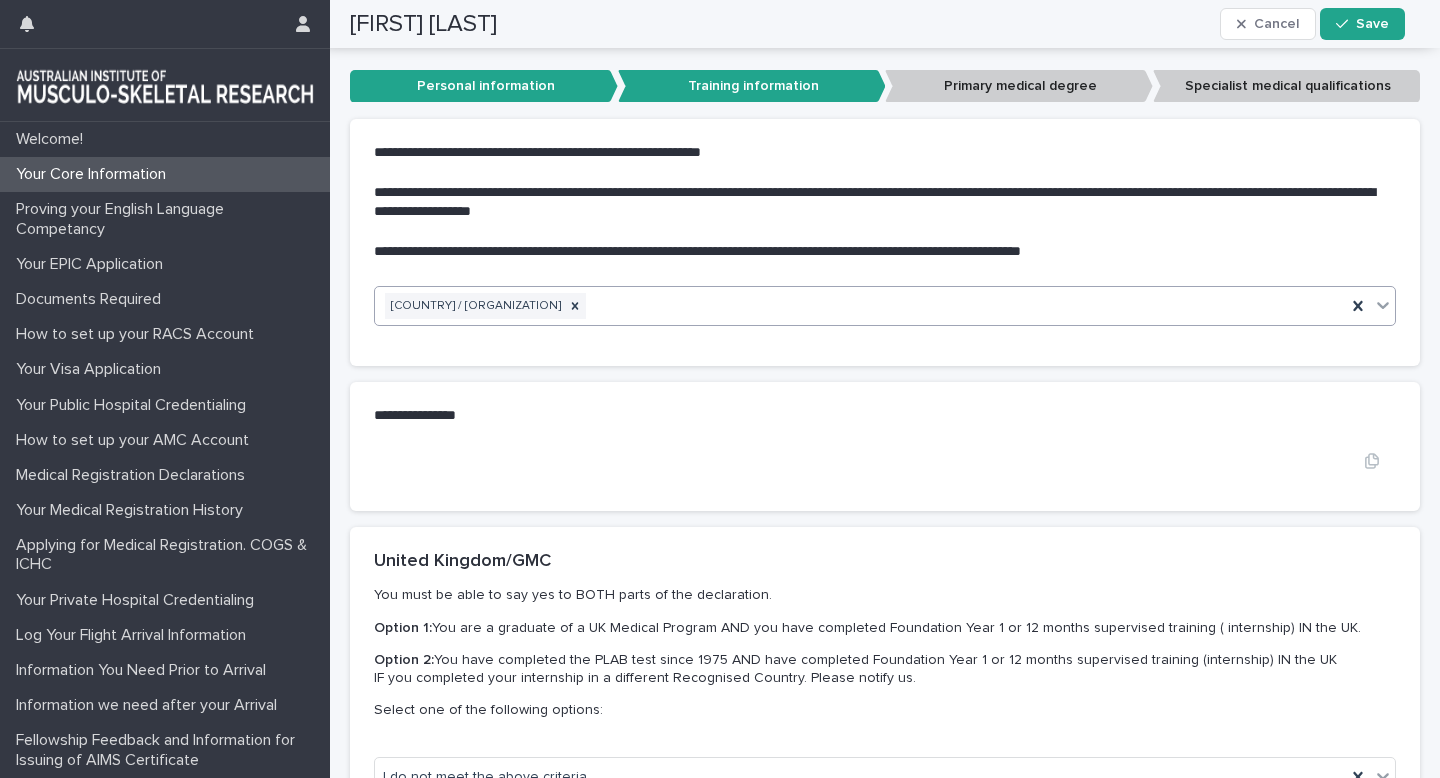 click on "•••" at bounding box center (885, 460) 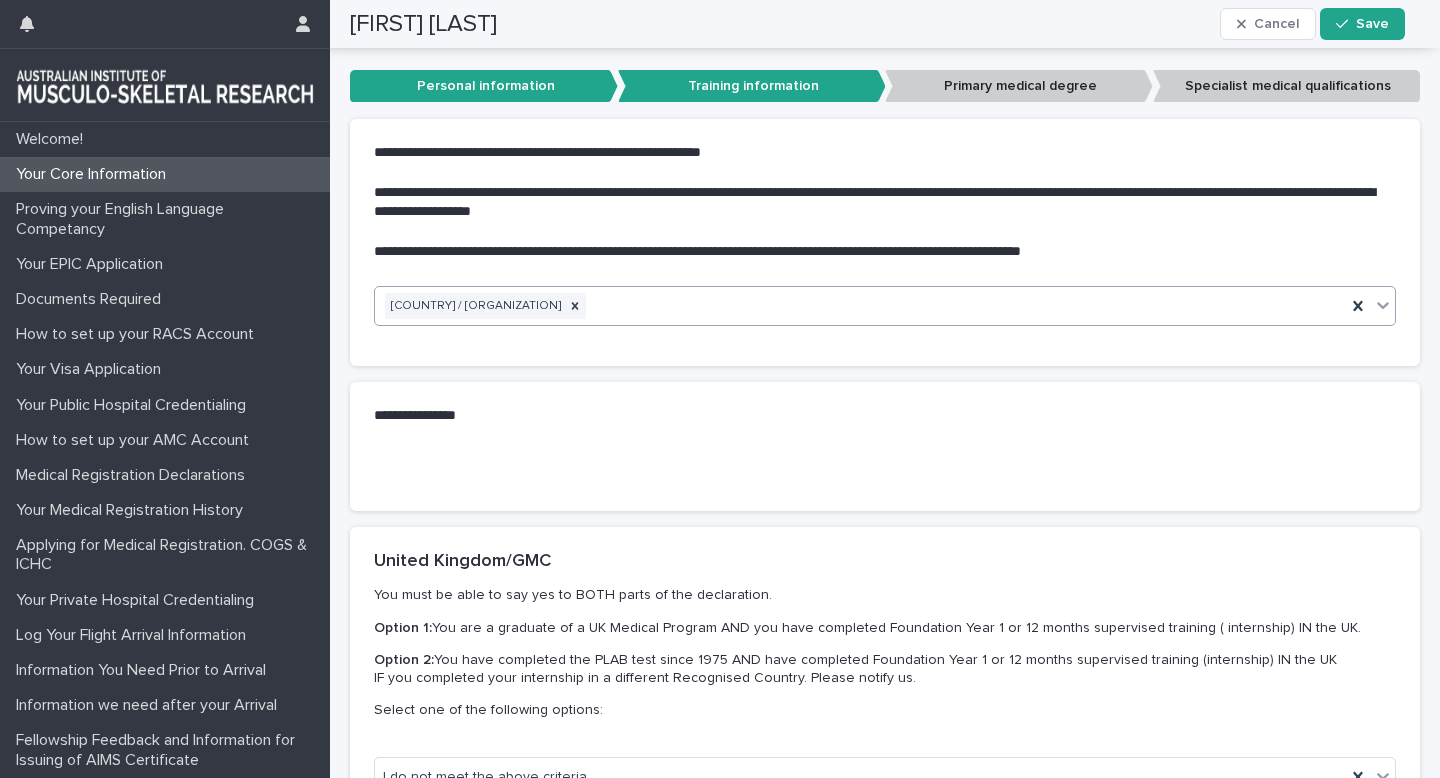 click on "**********" at bounding box center (885, 416) 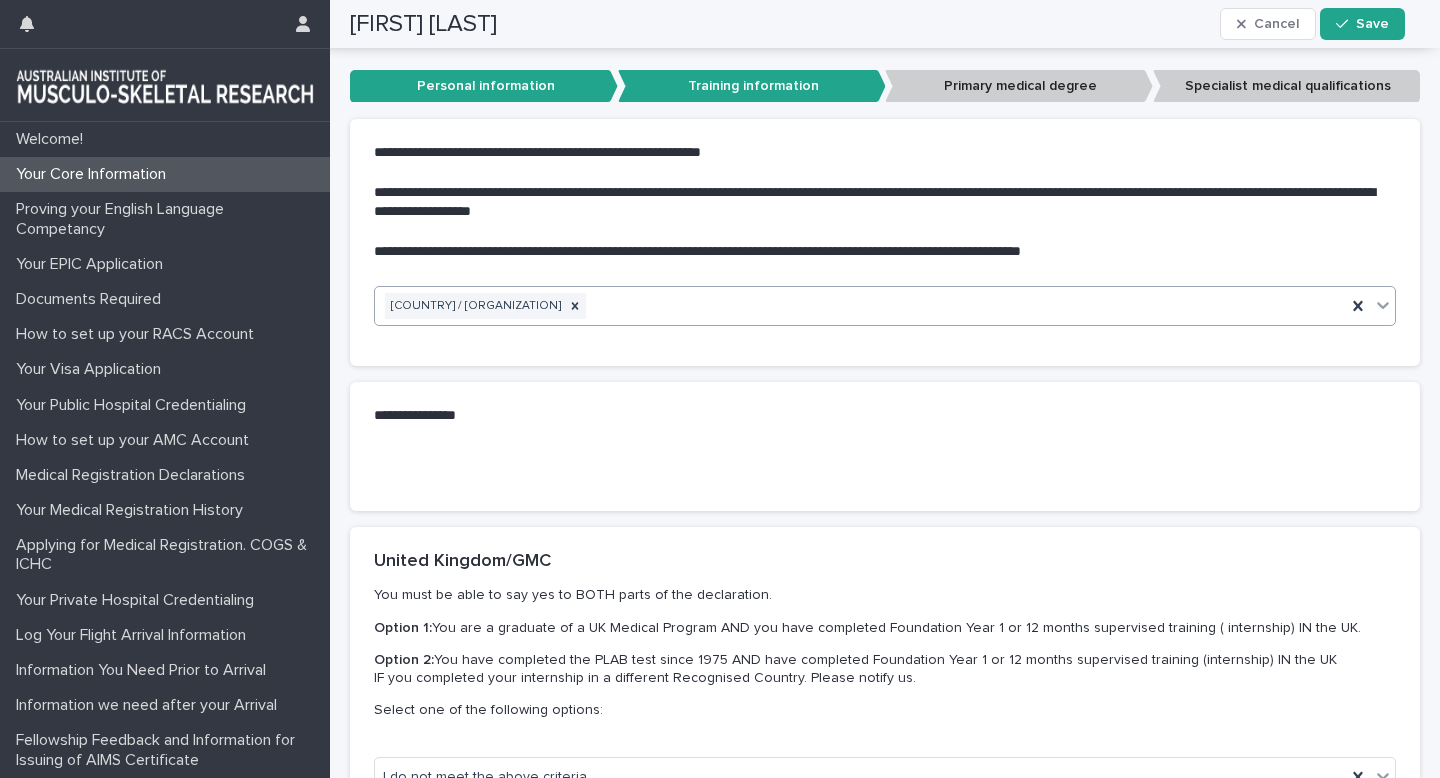 click on "**********" at bounding box center (885, 416) 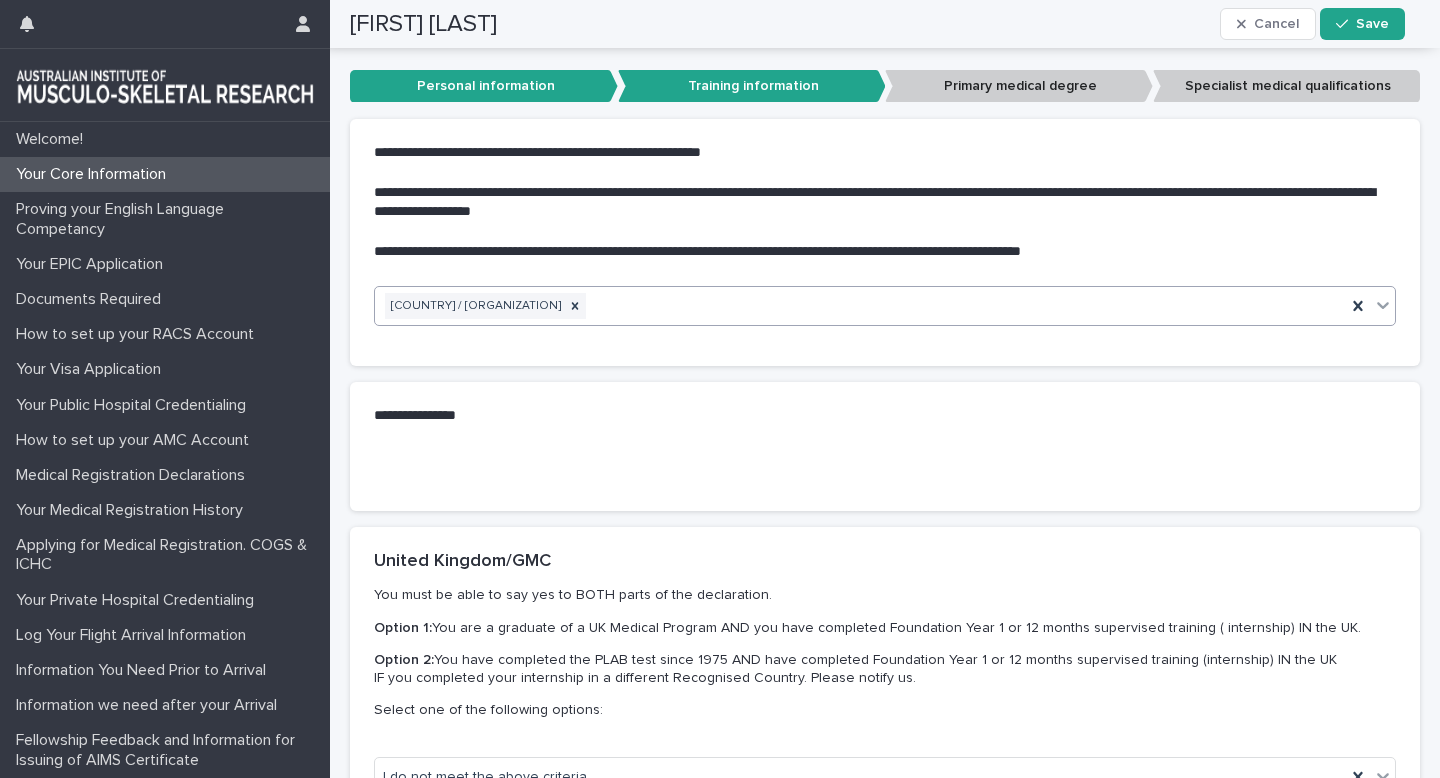 click on "**********" at bounding box center (885, 416) 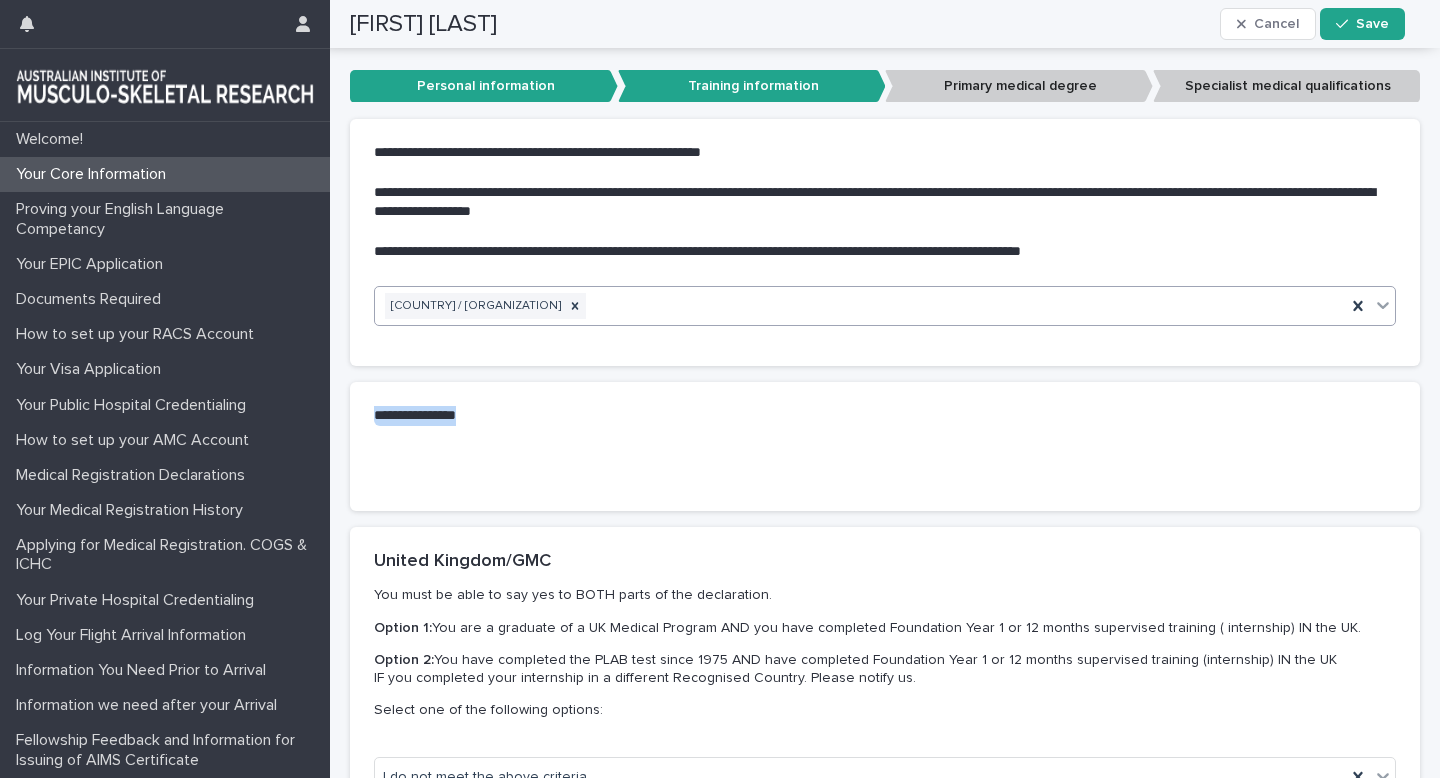 click on "**********" at bounding box center [885, 416] 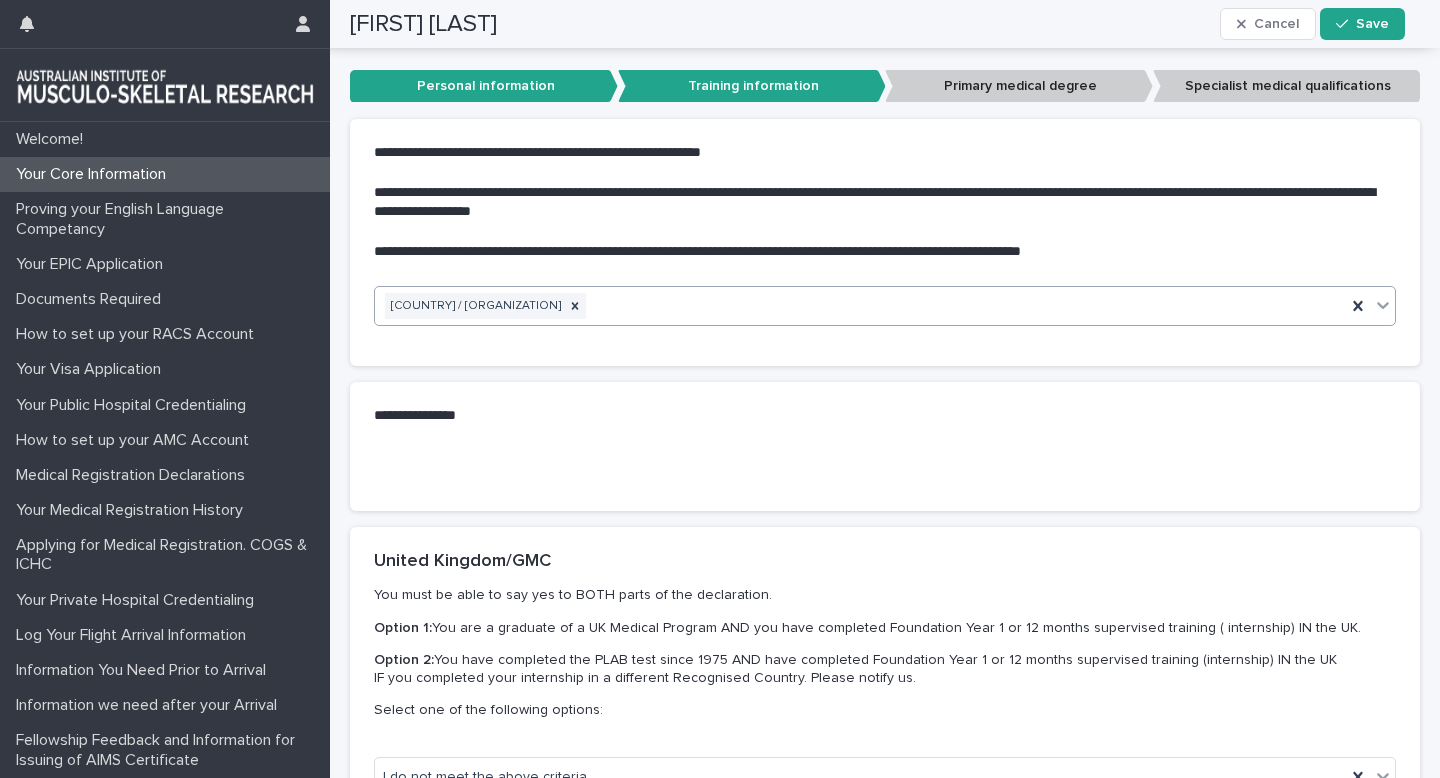 click on "**********" at bounding box center [885, 416] 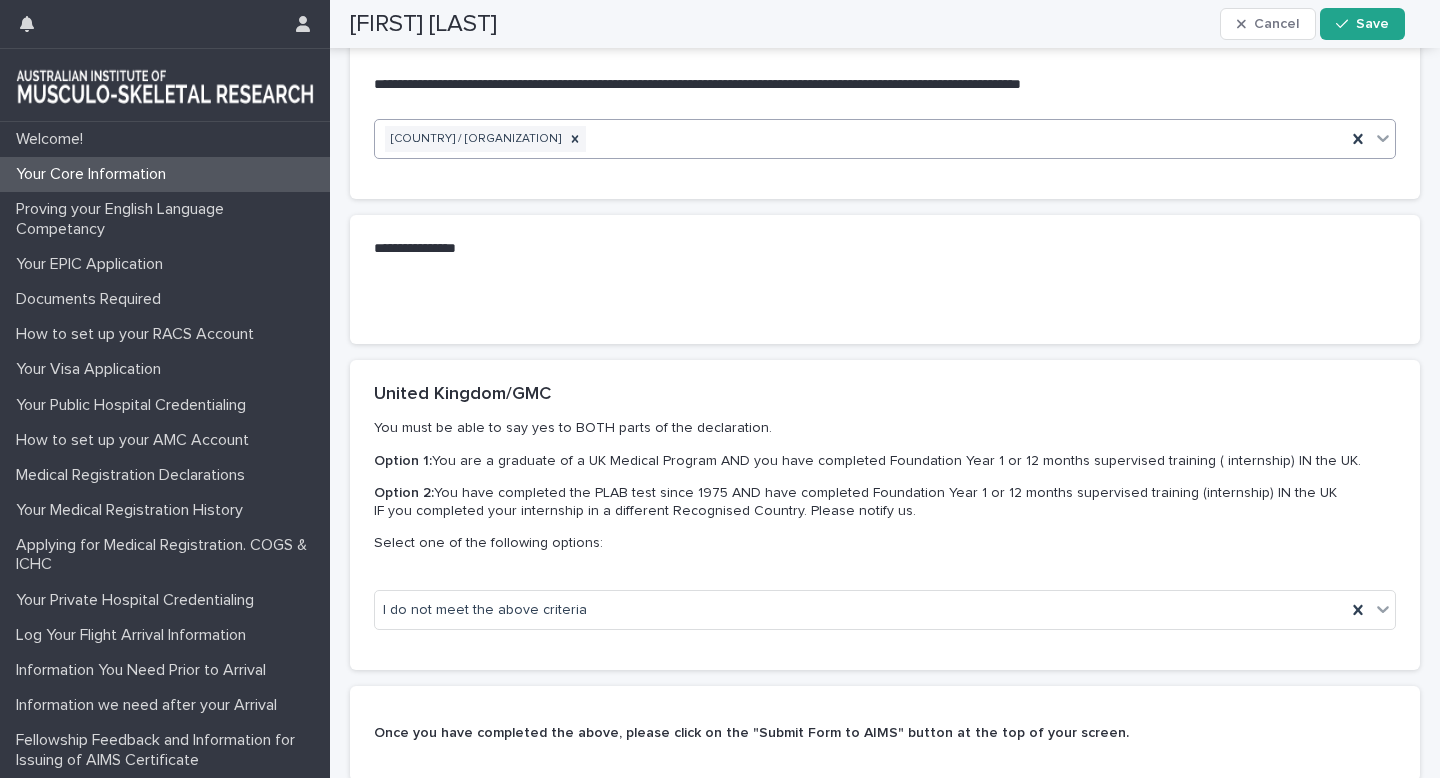 scroll, scrollTop: 486, scrollLeft: 0, axis: vertical 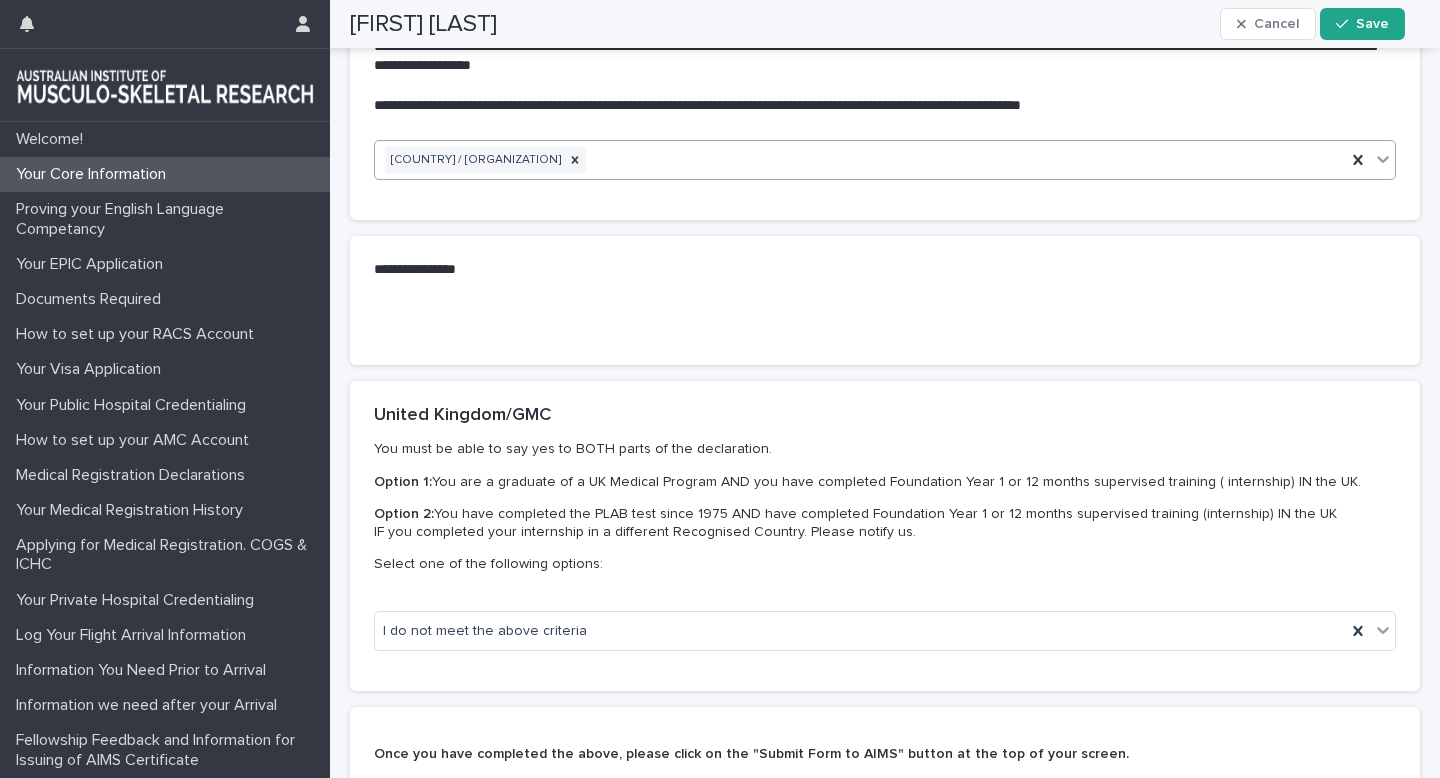 click on "**********" at bounding box center (873, 270) 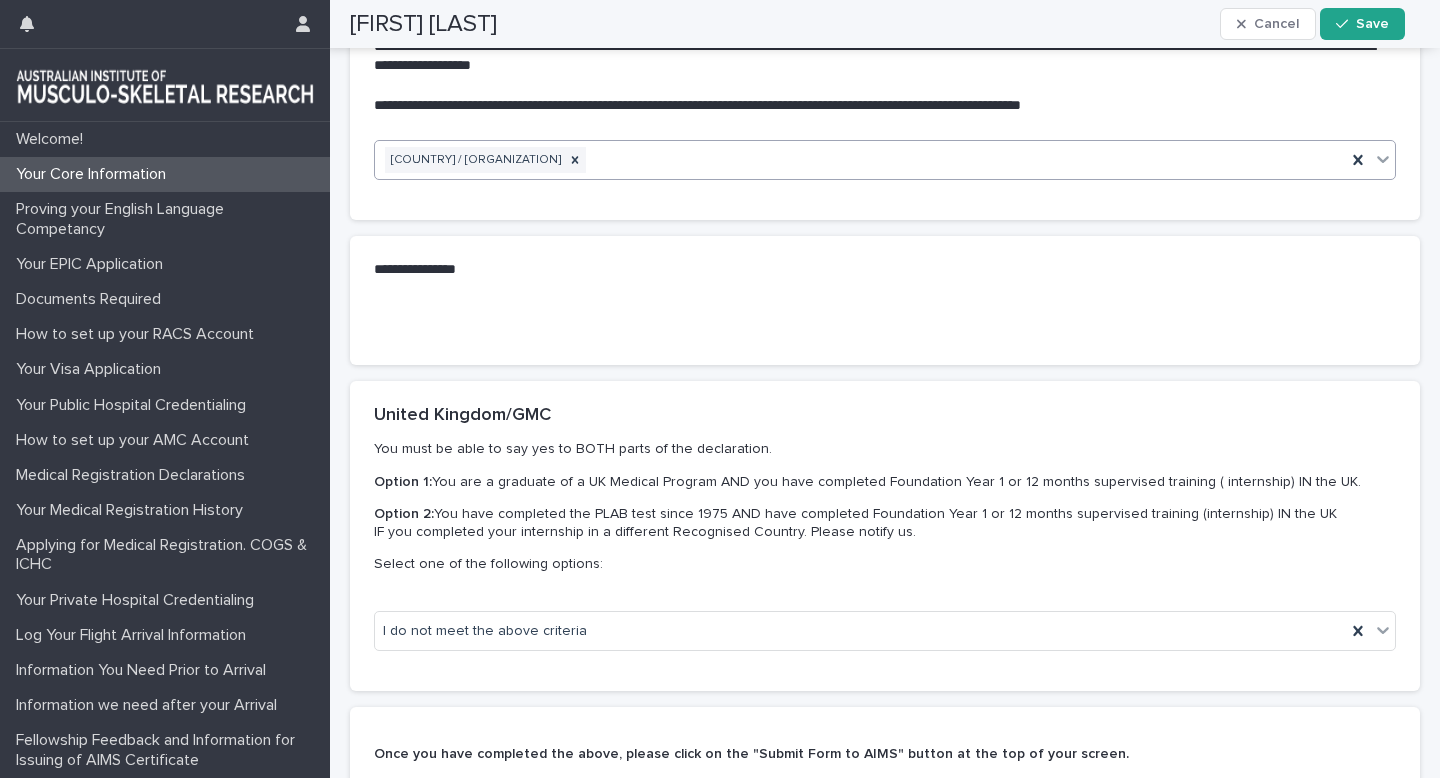 click on "**********" at bounding box center (873, 270) 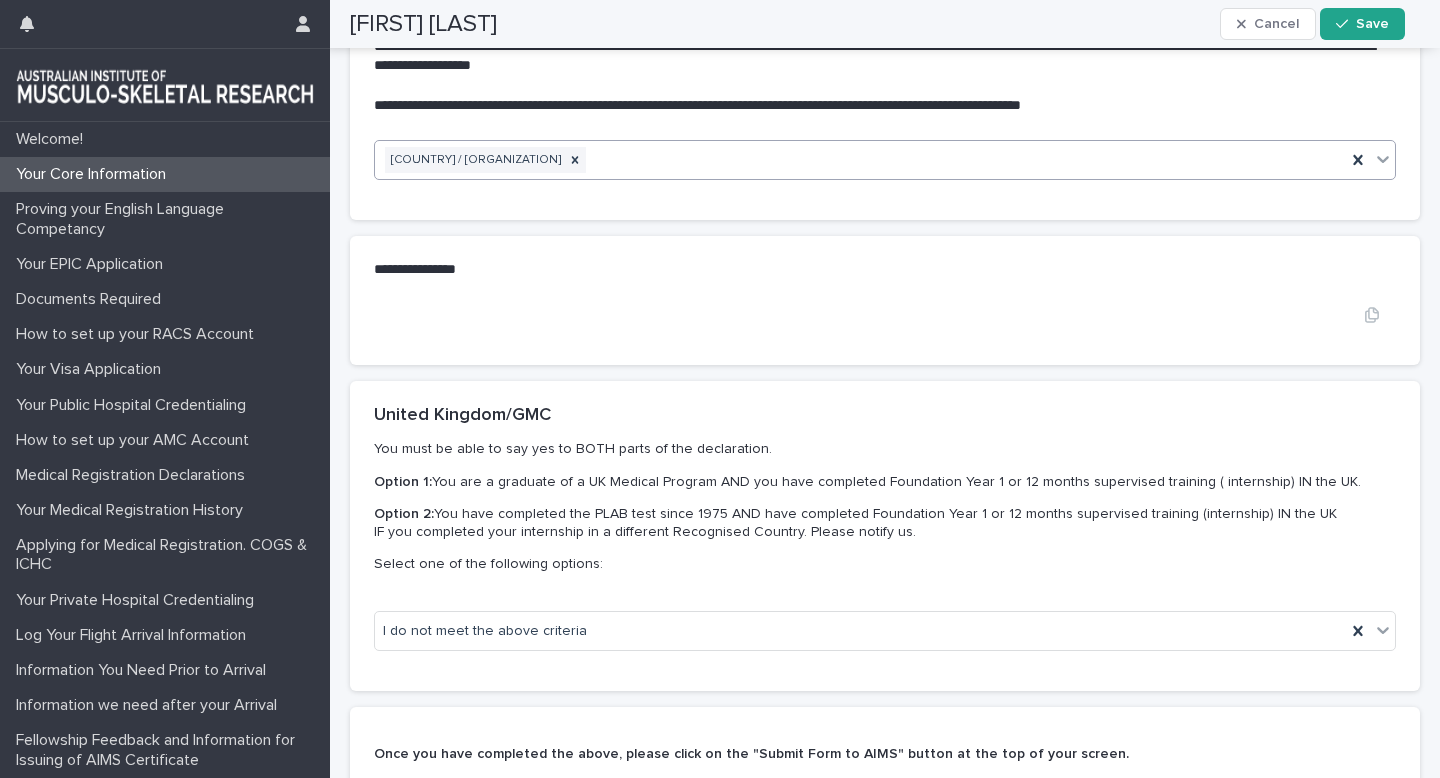 click on "•••" at bounding box center [885, 314] 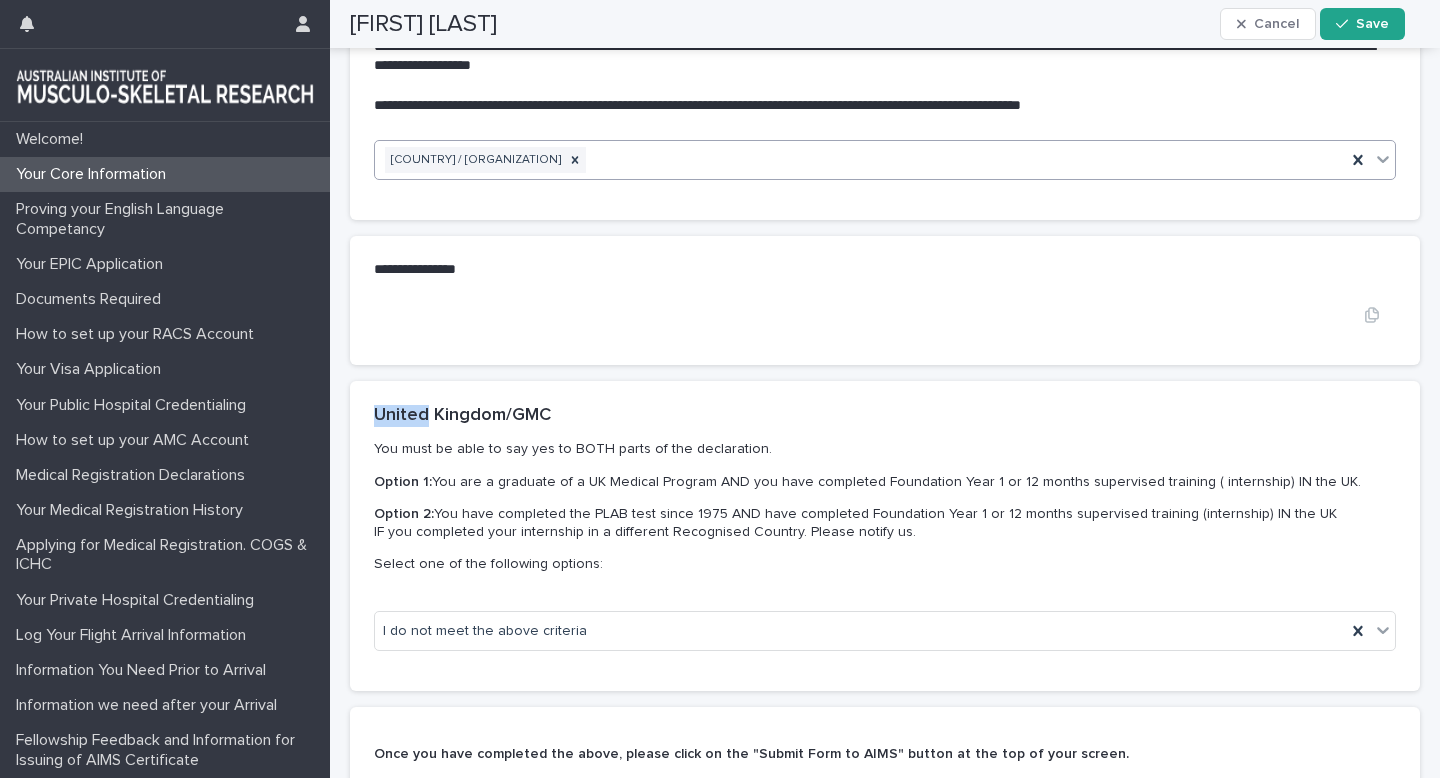 click on "•••" at bounding box center (885, 314) 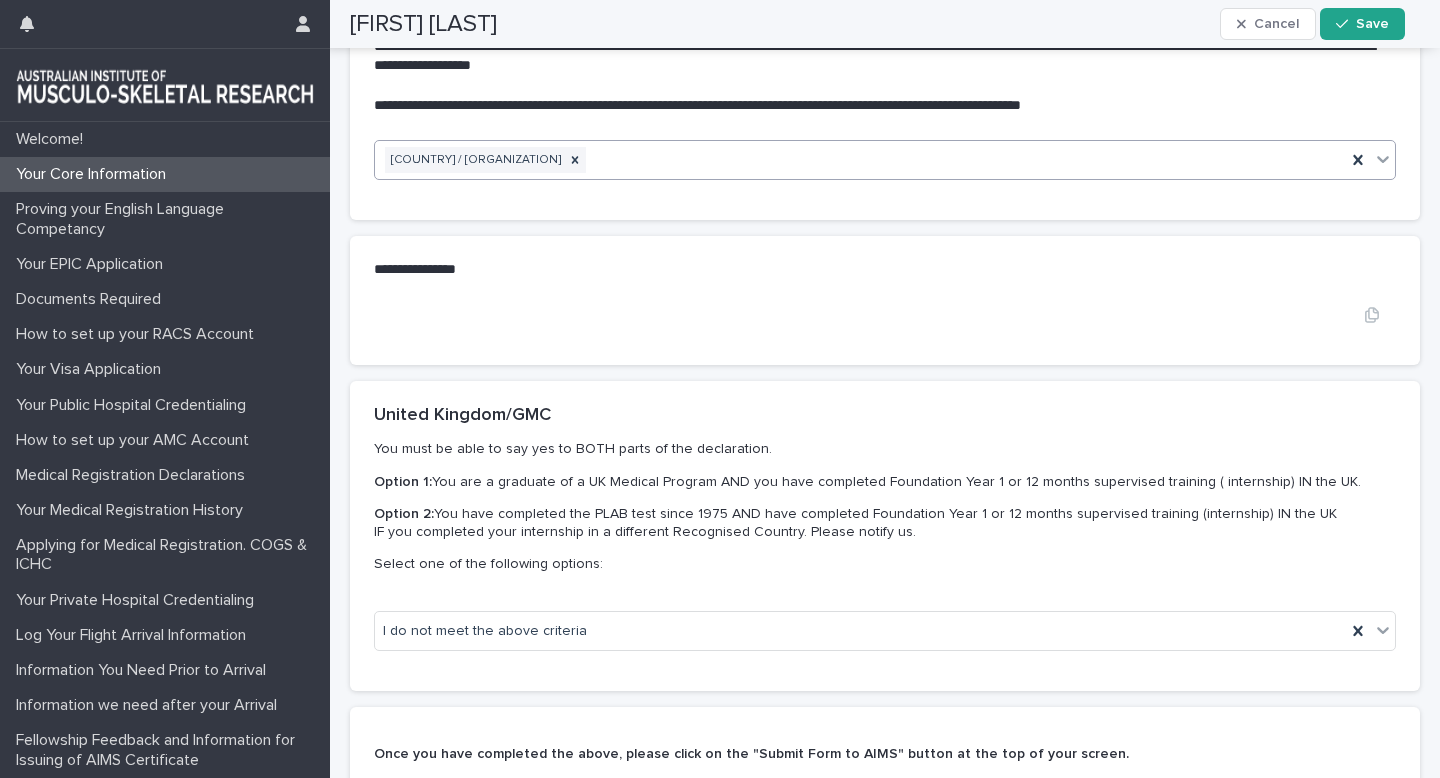 click on "•••" at bounding box center [885, 314] 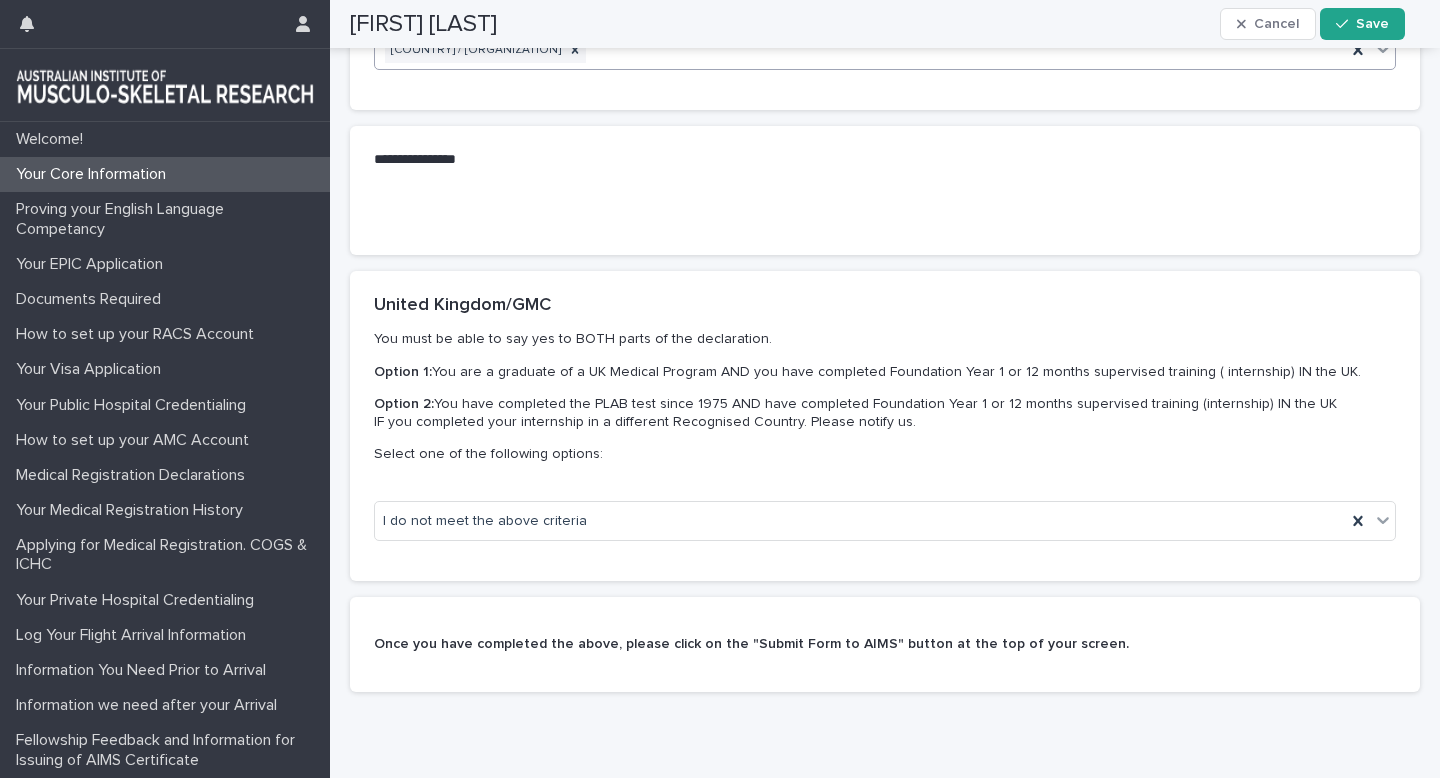 scroll, scrollTop: 544, scrollLeft: 0, axis: vertical 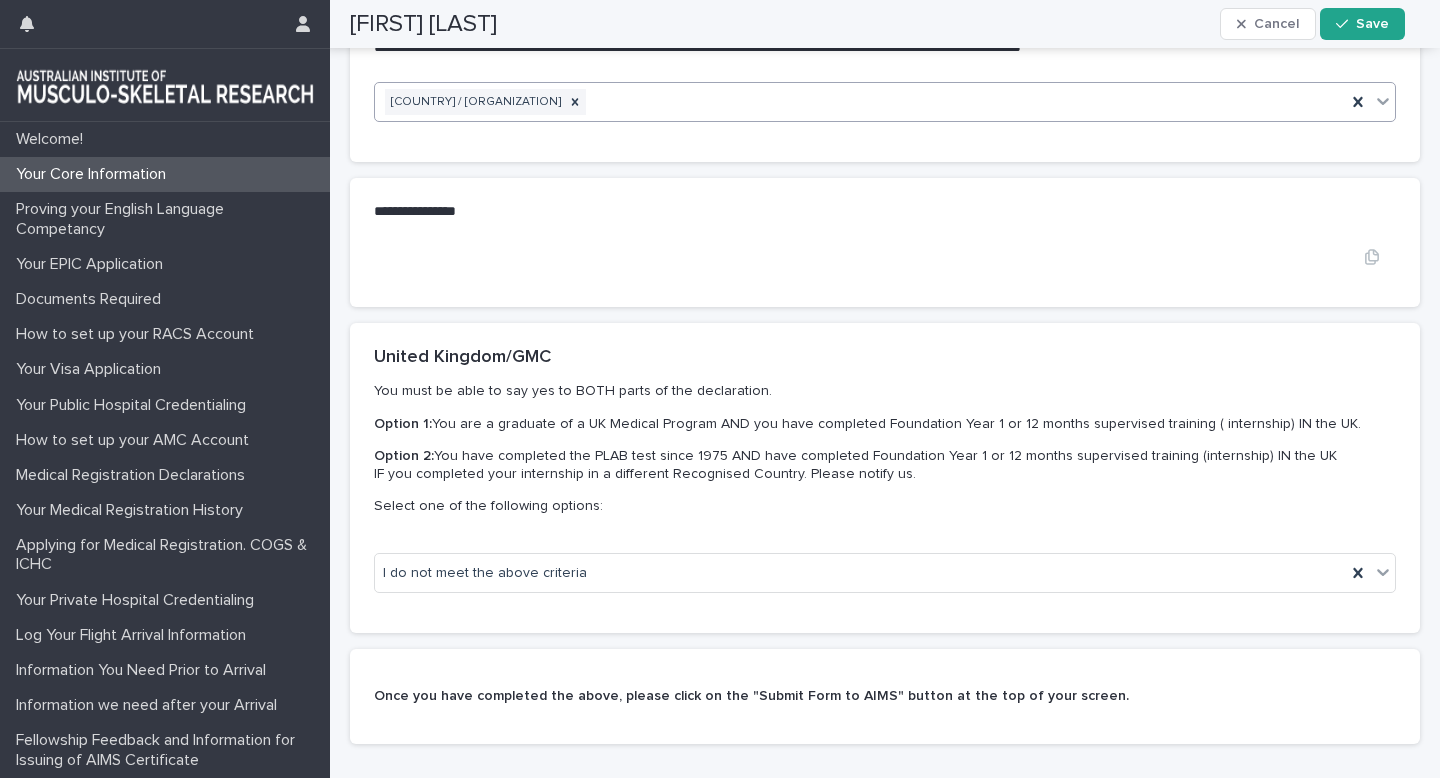 click on "•••" at bounding box center (885, 256) 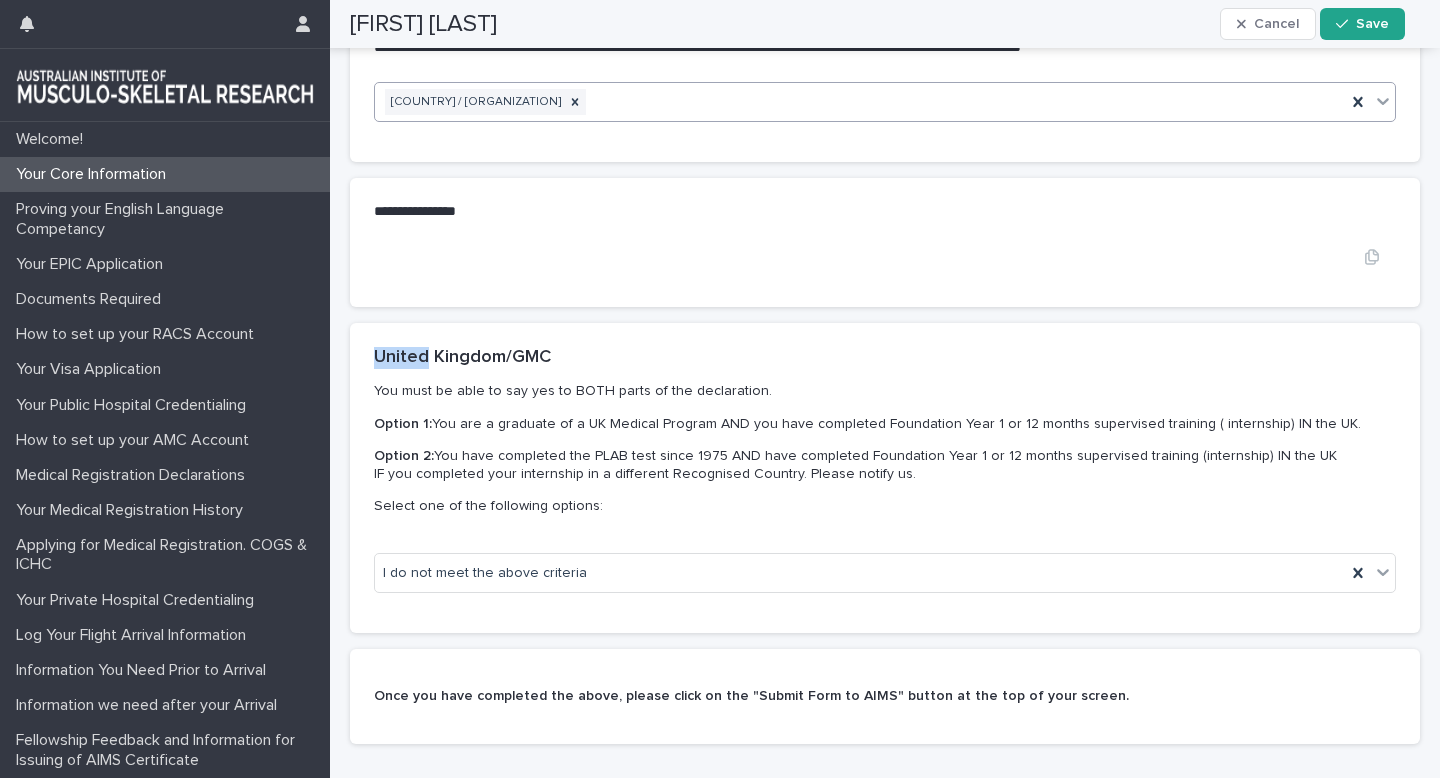 click on "•••" at bounding box center (885, 256) 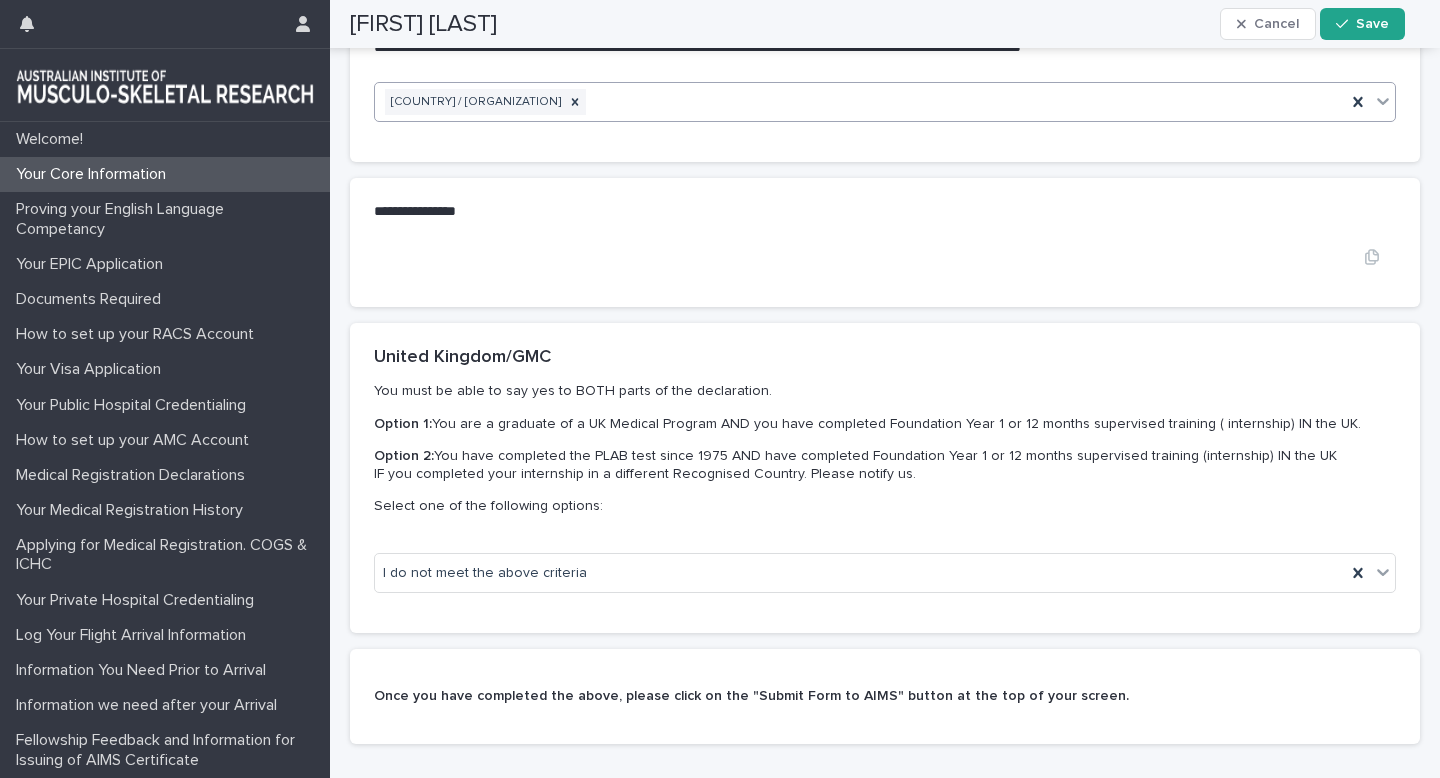 click on "•••" at bounding box center [885, 256] 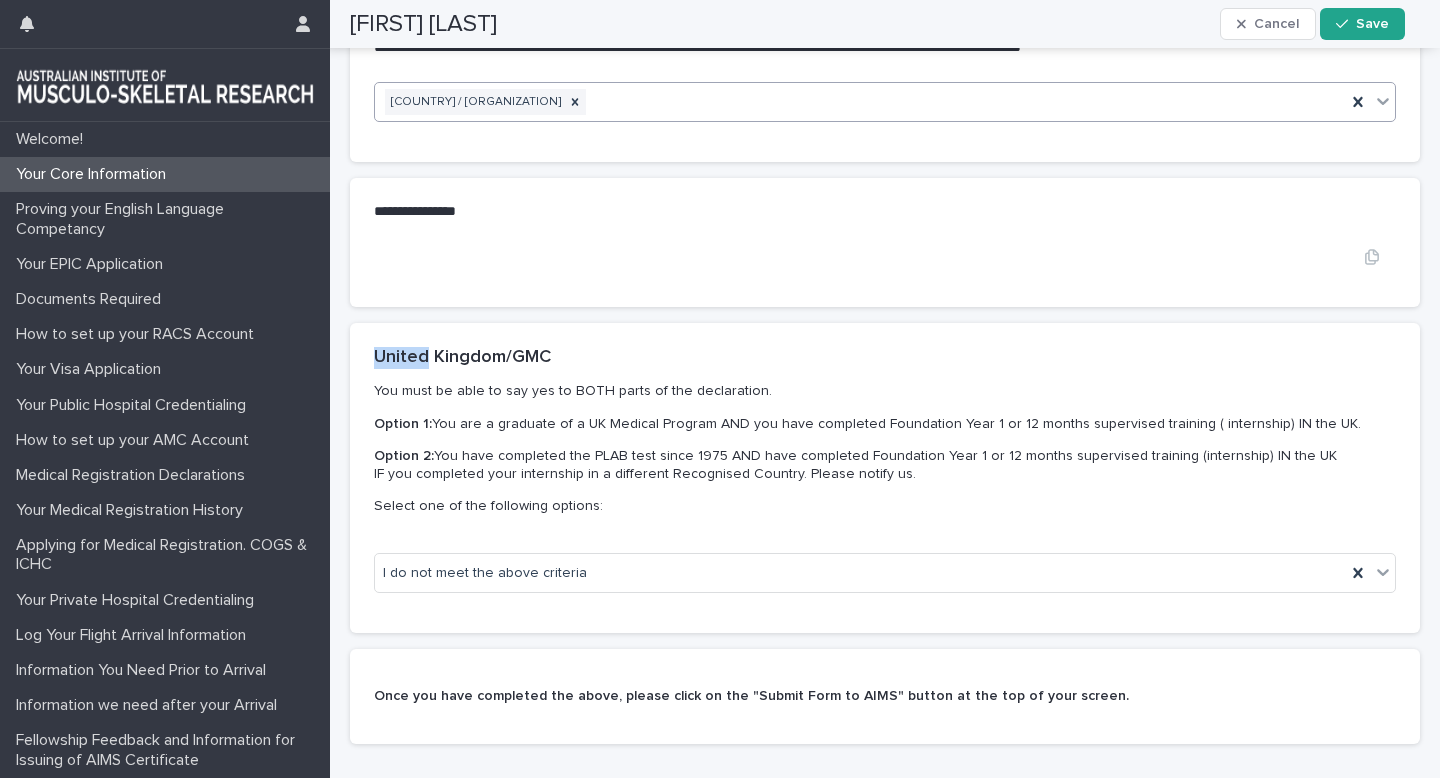 click on "•••" at bounding box center (885, 256) 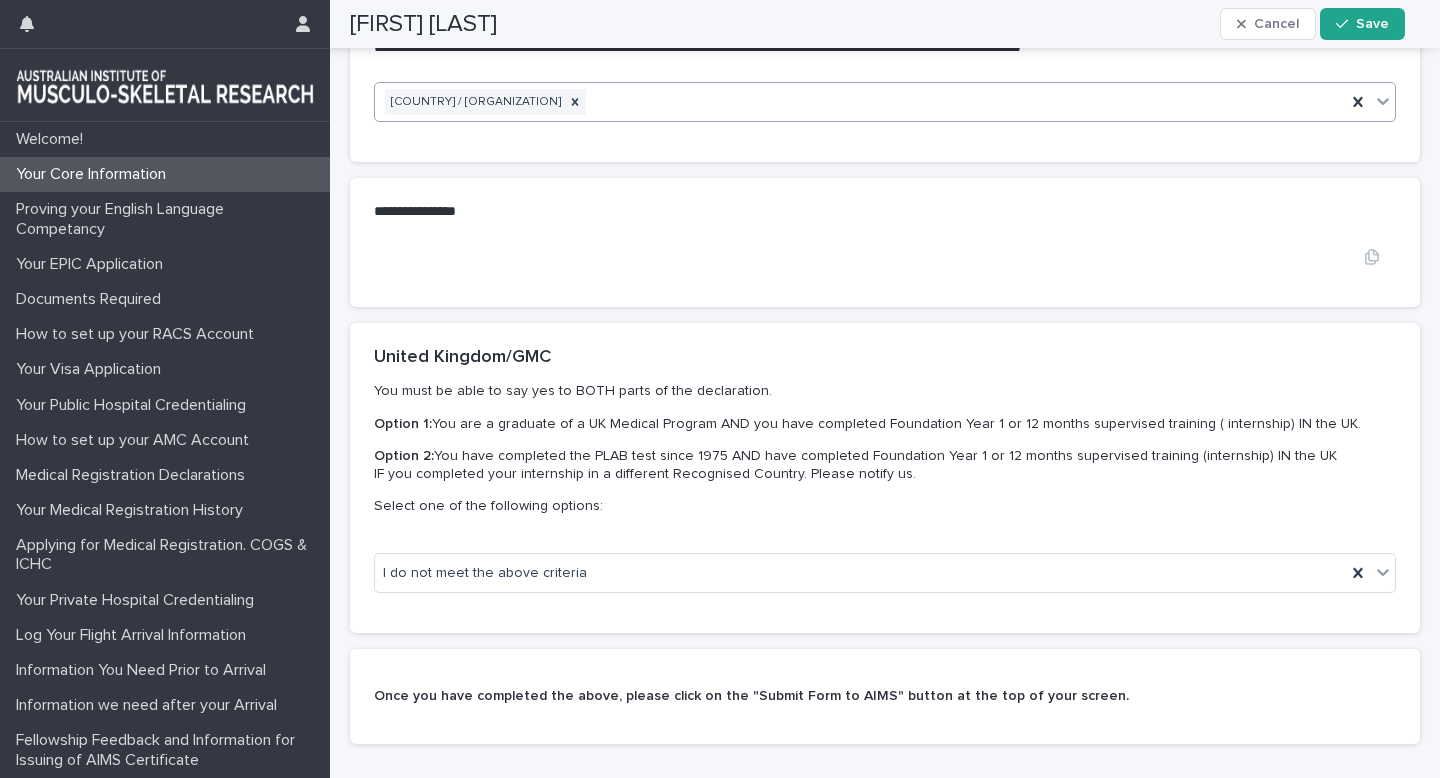 click on "•••" at bounding box center [885, 256] 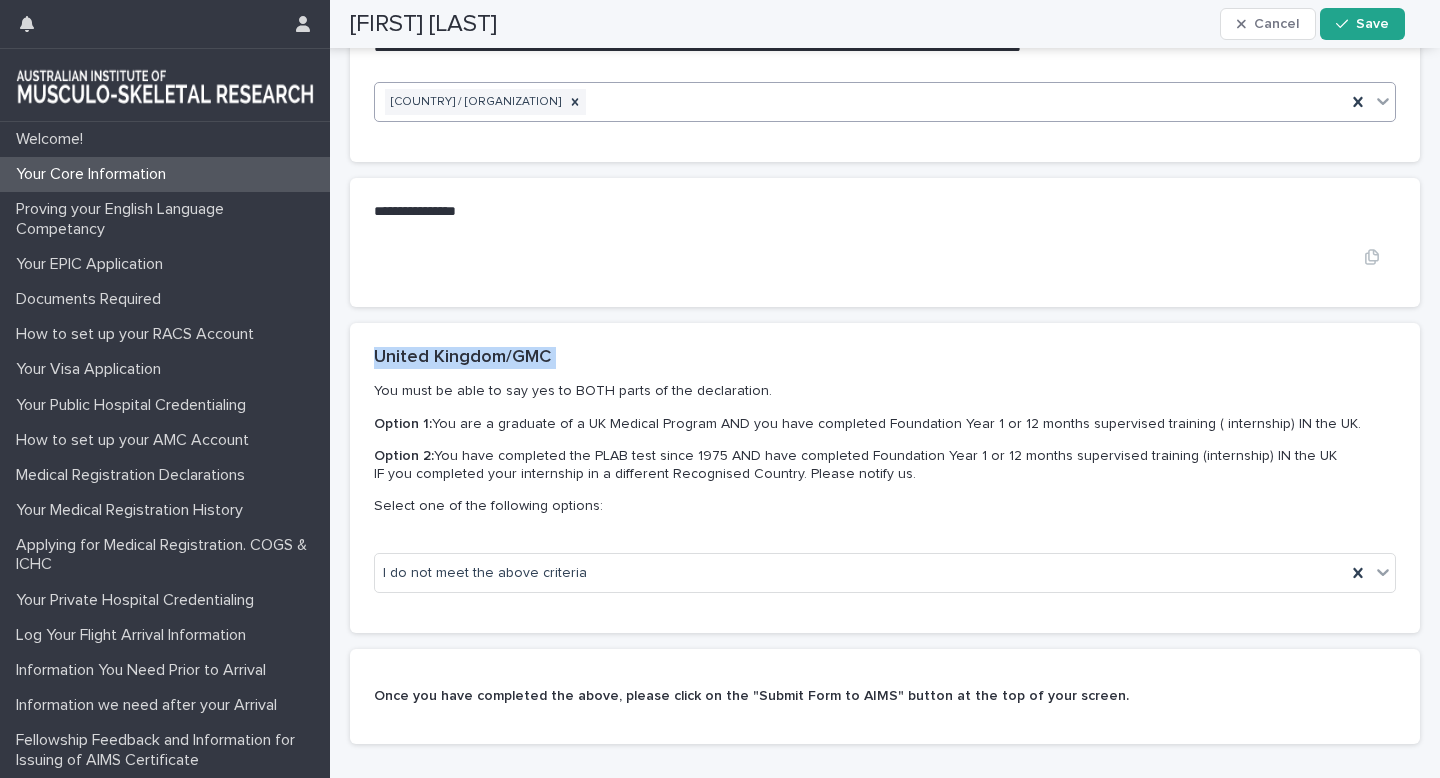 click on "•••" at bounding box center (885, 256) 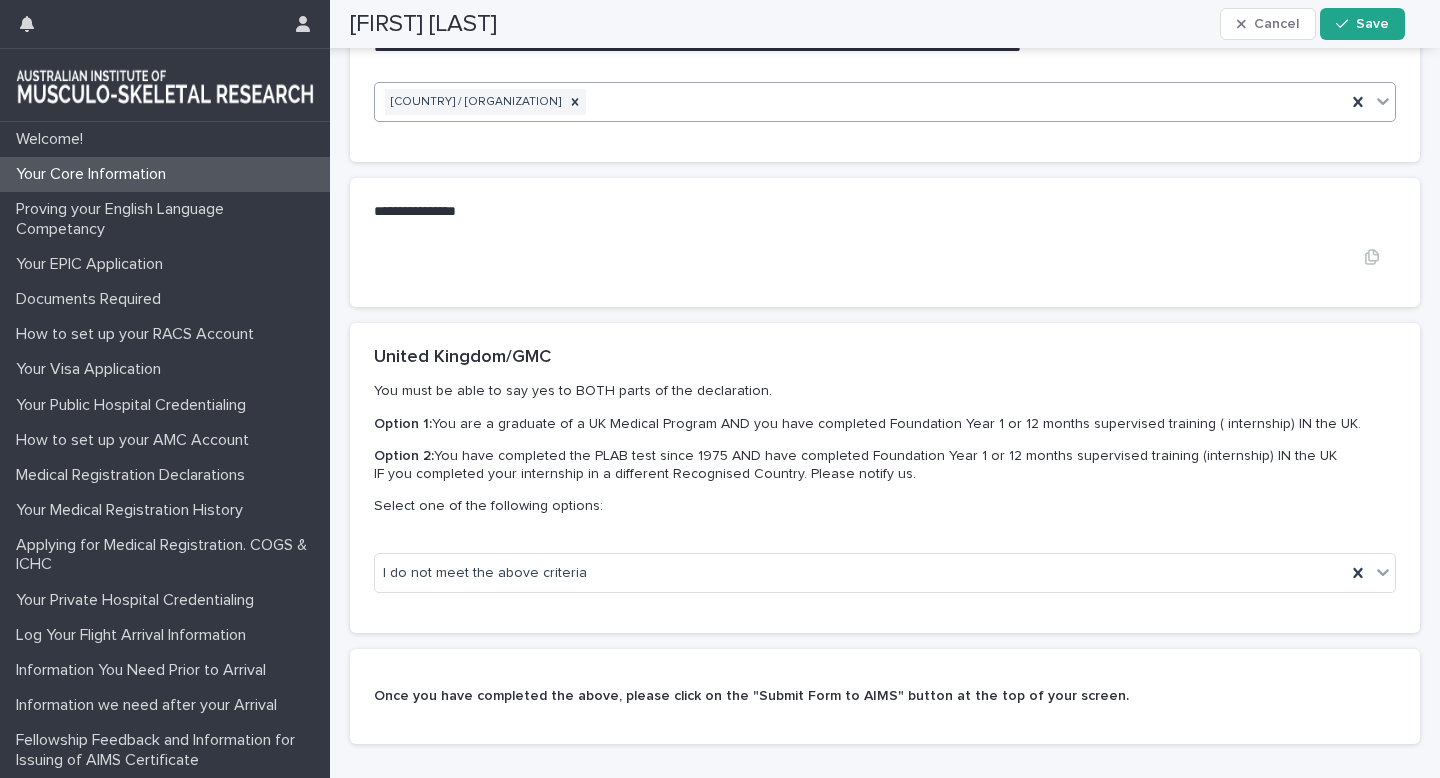 click on "•••" at bounding box center [885, 256] 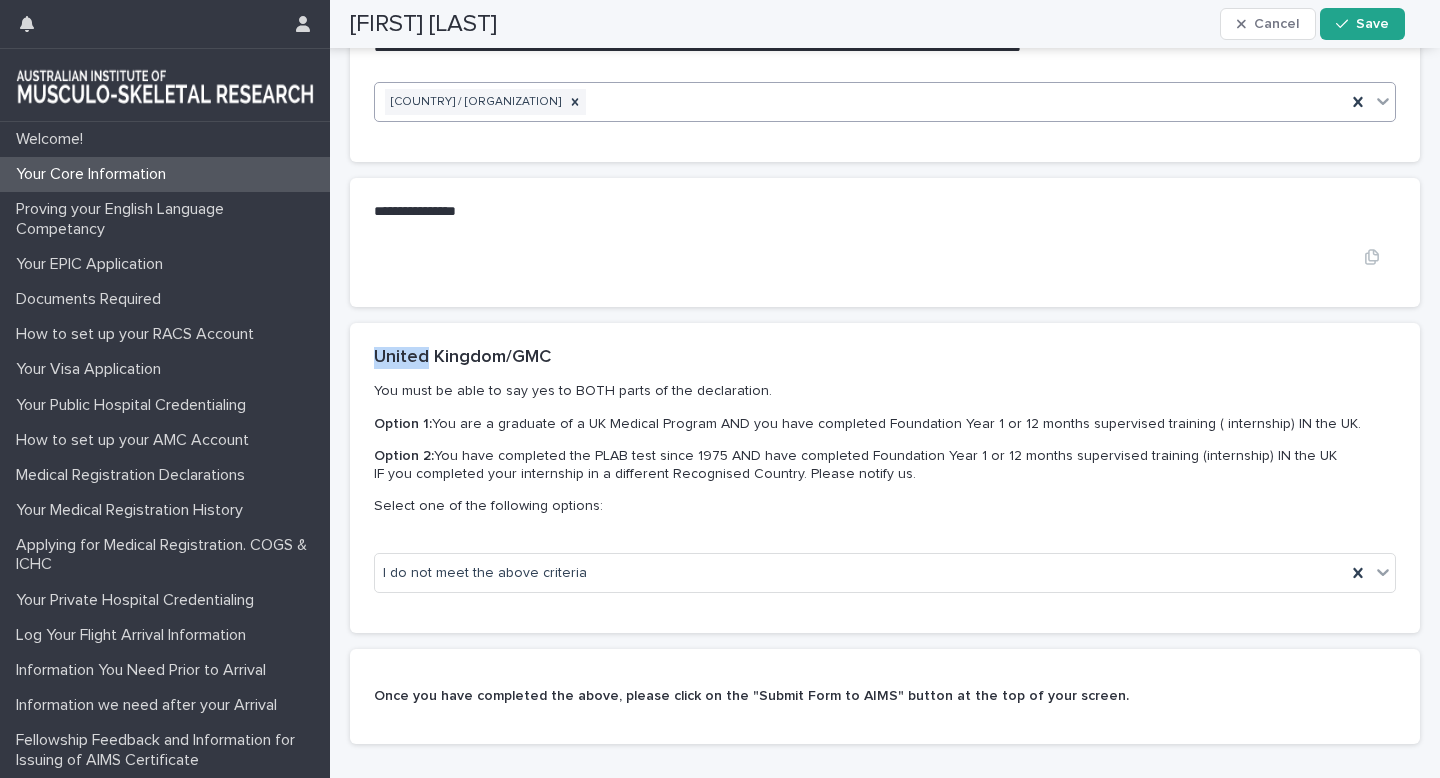 click on "•••" at bounding box center (885, 256) 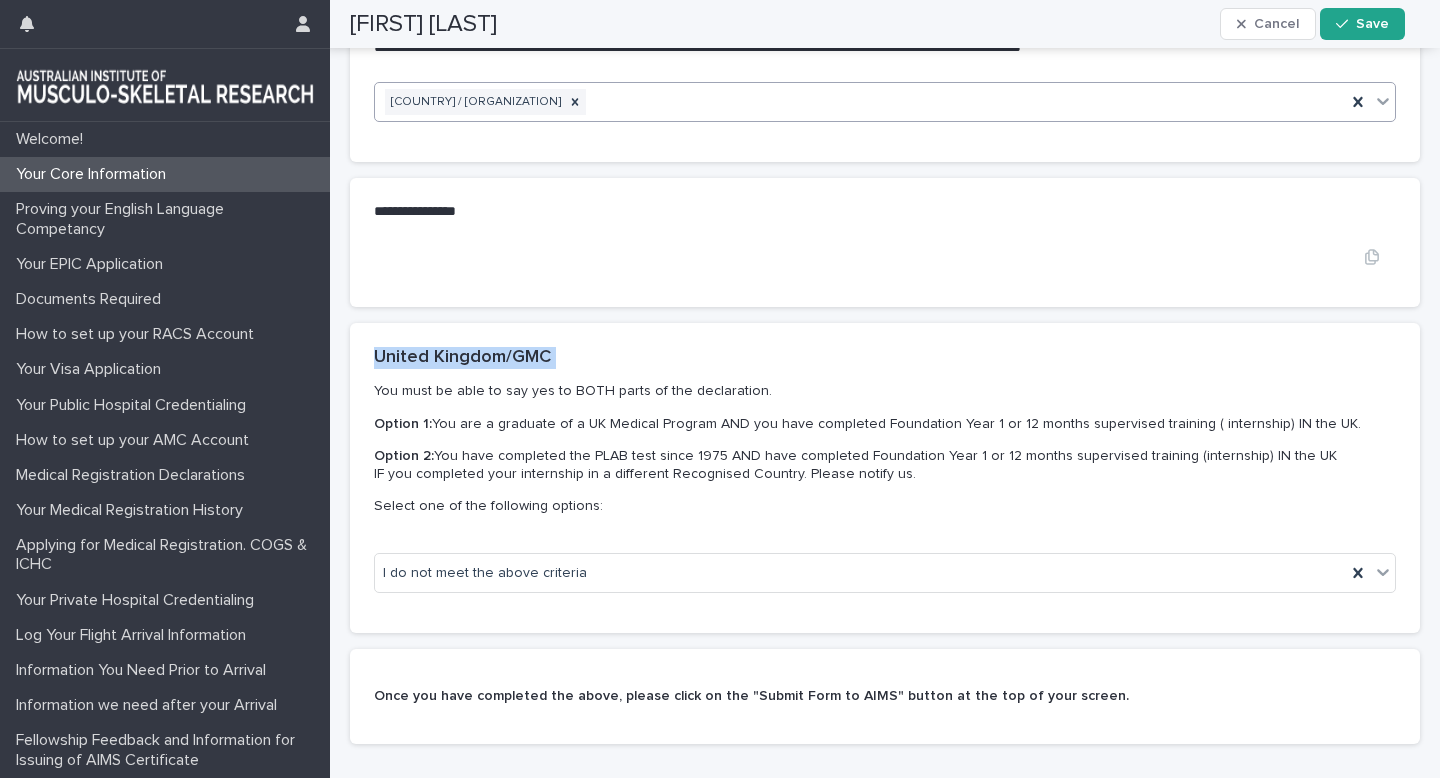 click on "•••" at bounding box center (885, 256) 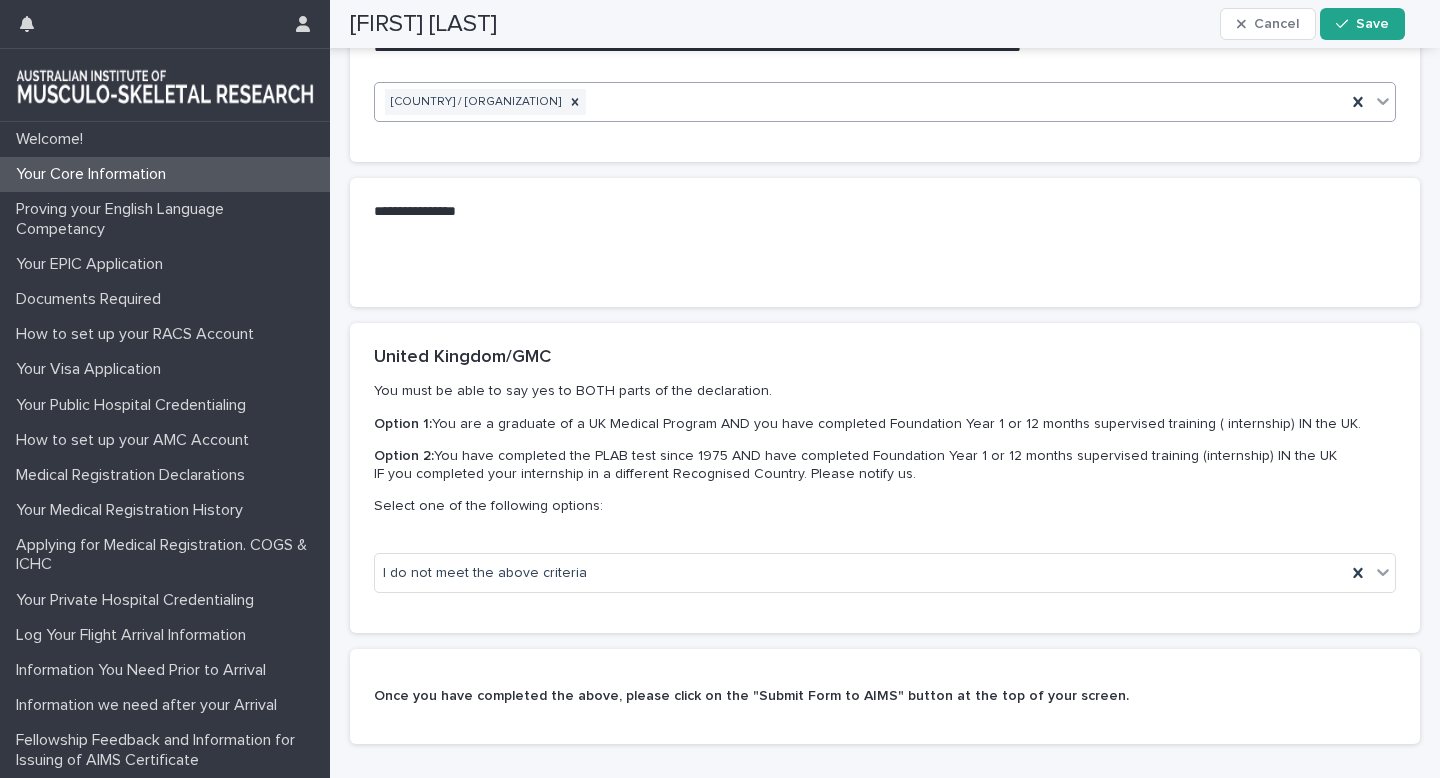 click on "**********" at bounding box center (885, 212) 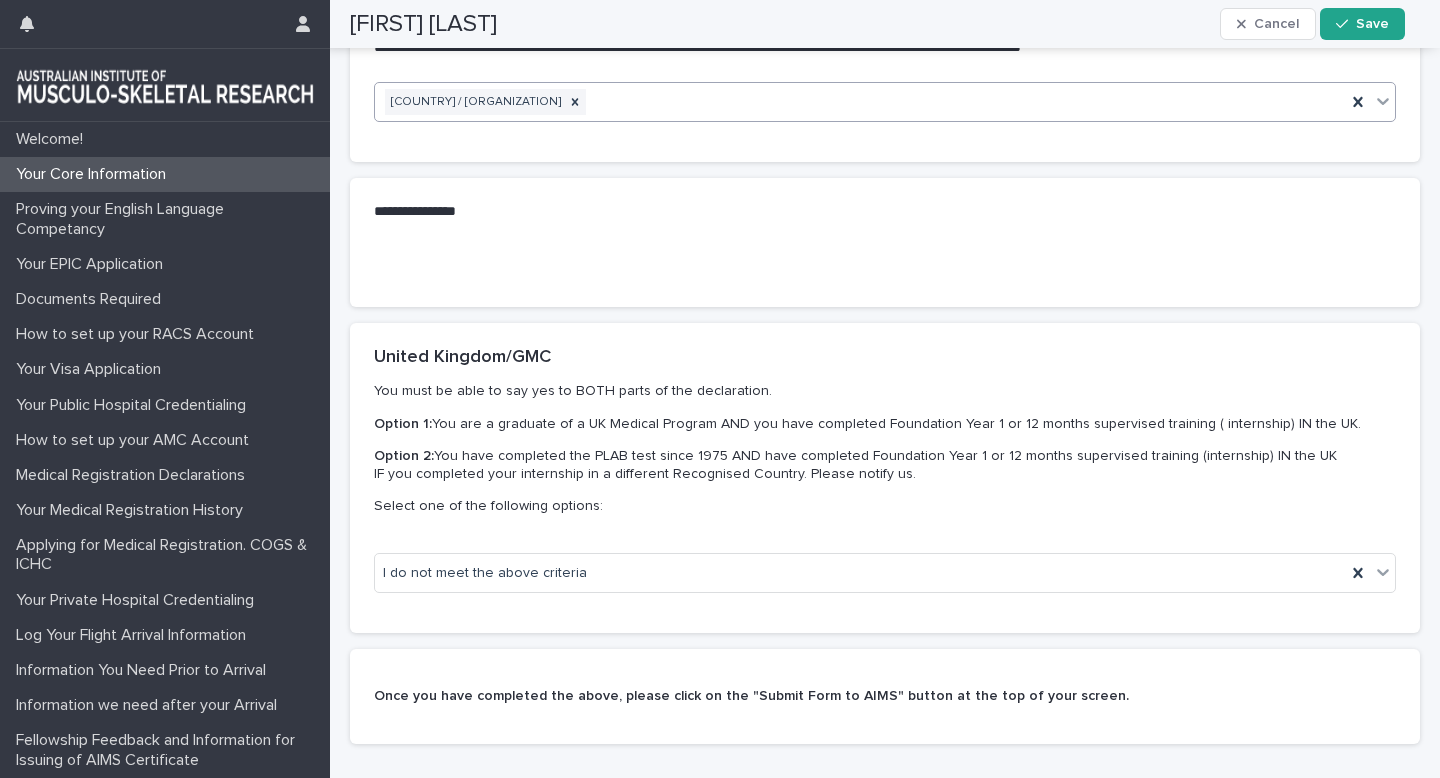 click on "**********" at bounding box center (885, 212) 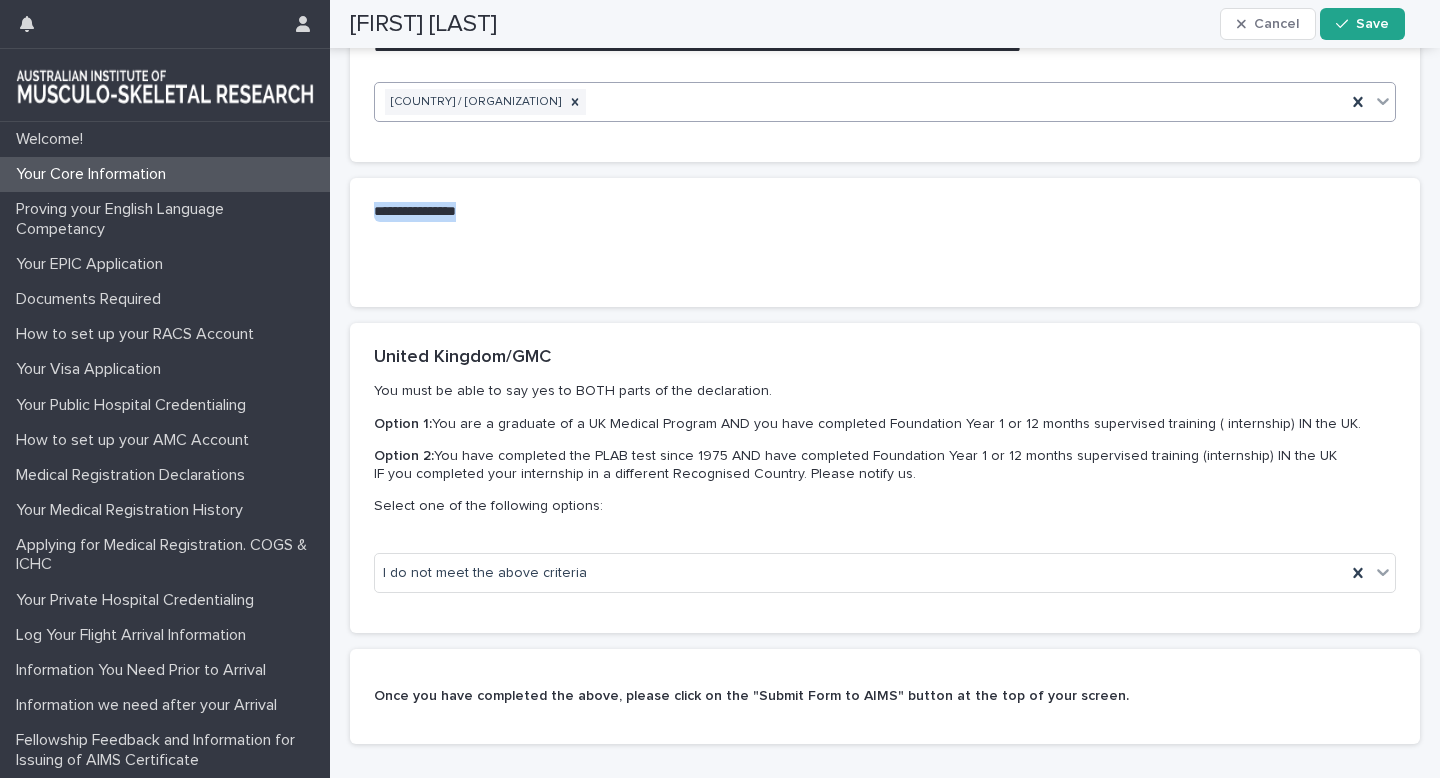 click on "**********" at bounding box center [885, 212] 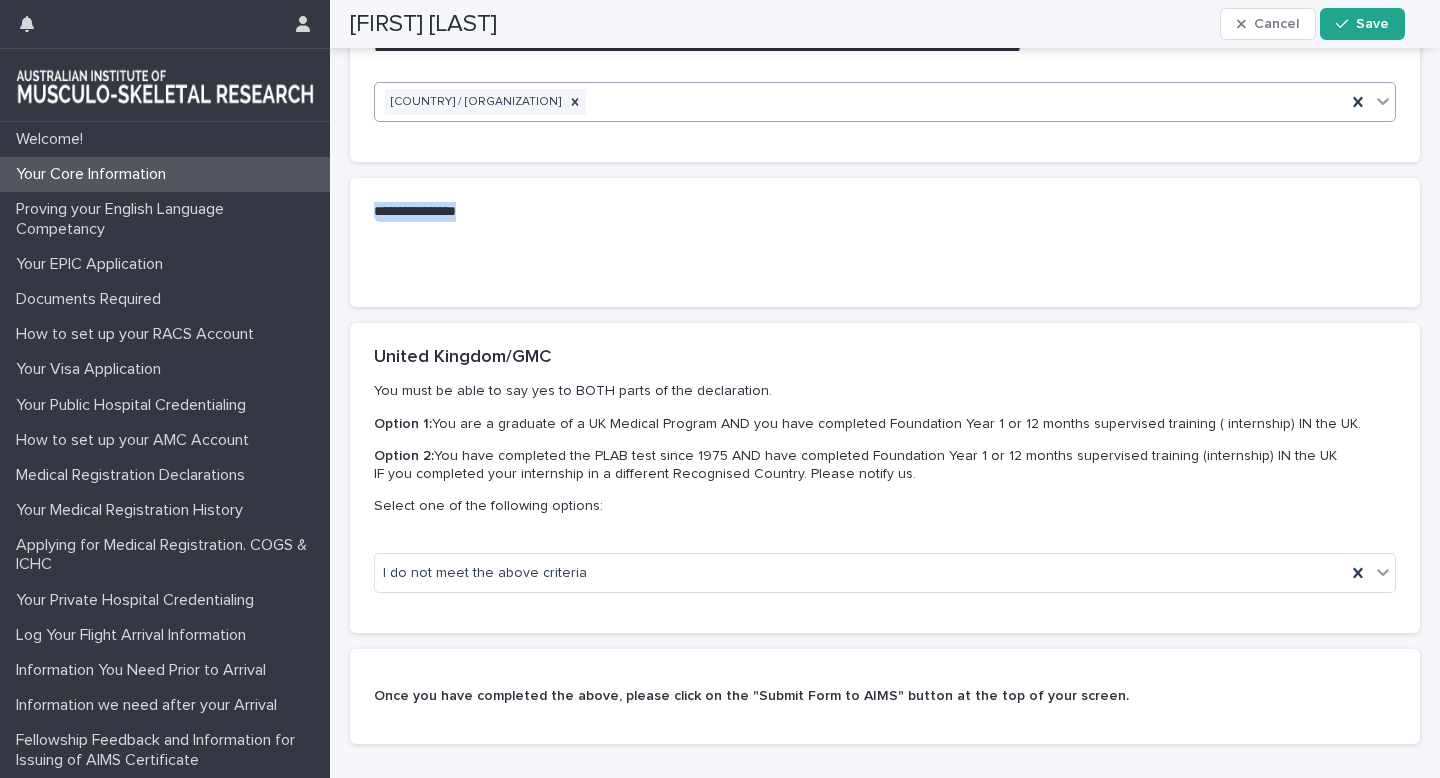 click on "**********" at bounding box center (885, 212) 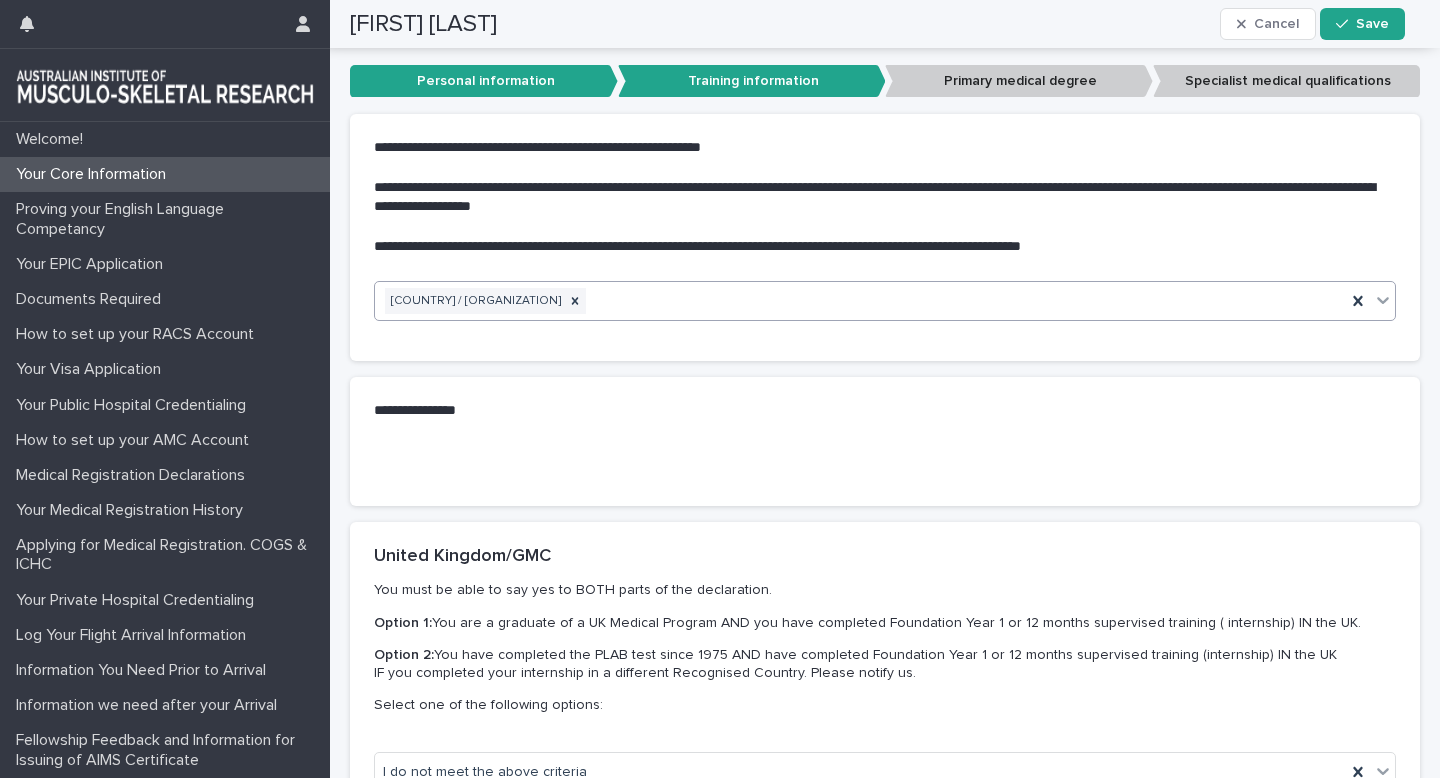 scroll, scrollTop: 344, scrollLeft: 0, axis: vertical 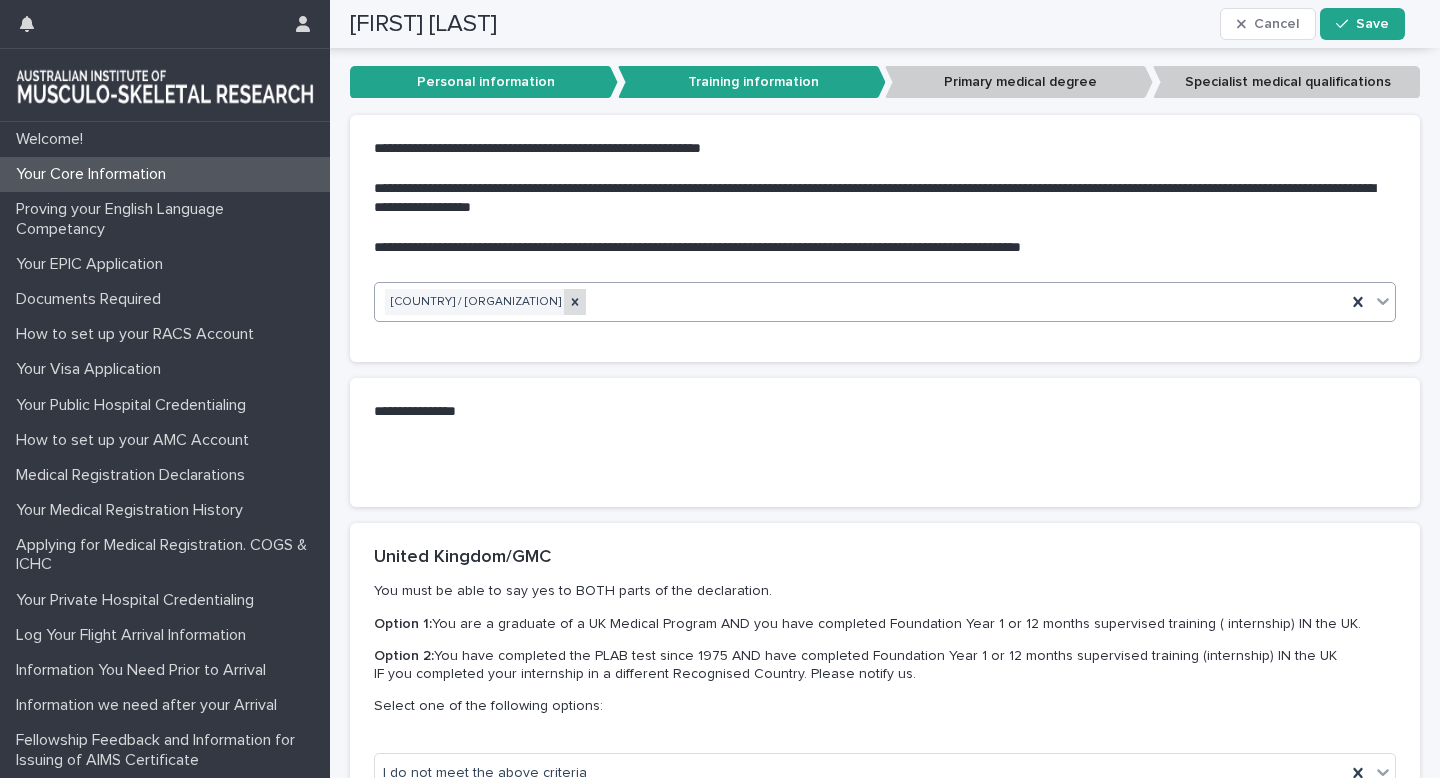 click 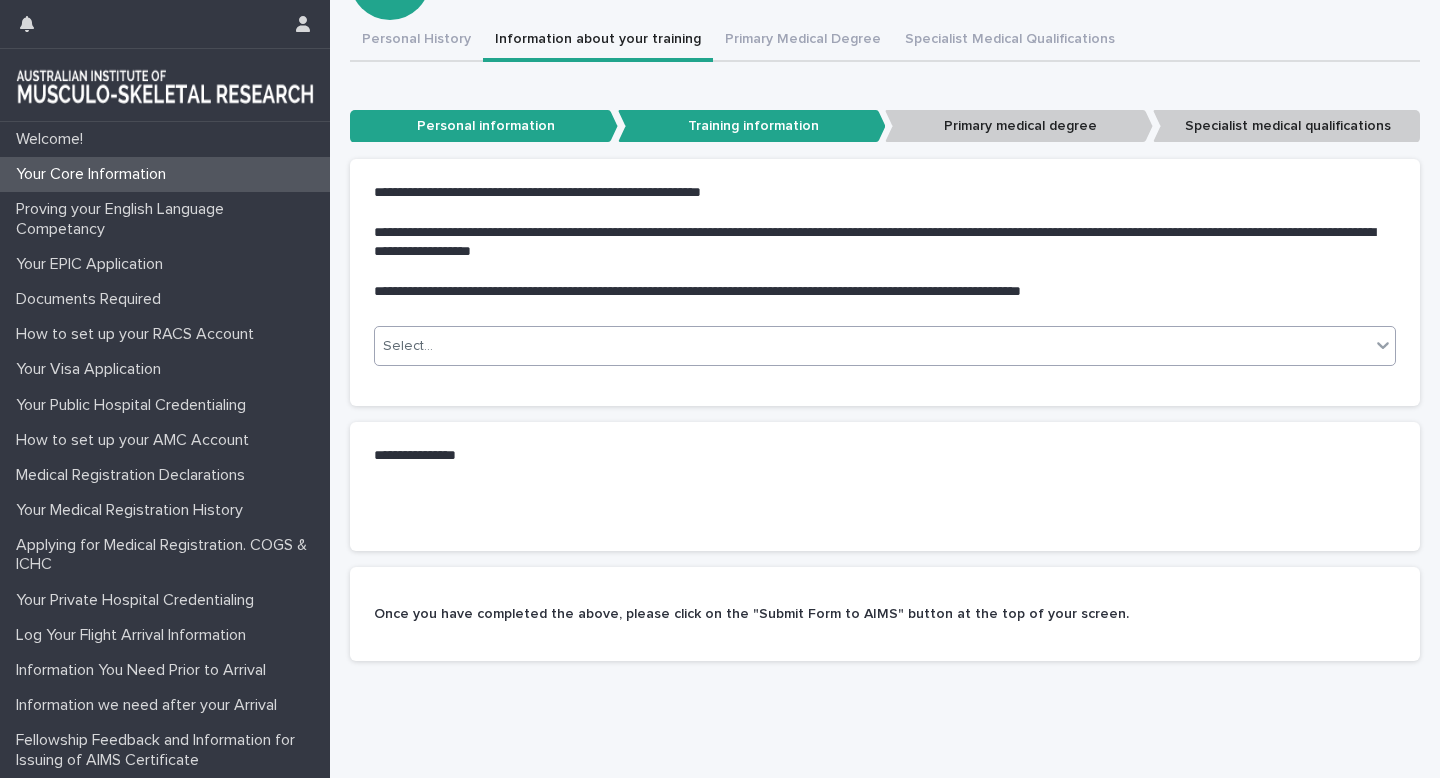 scroll, scrollTop: 370, scrollLeft: 0, axis: vertical 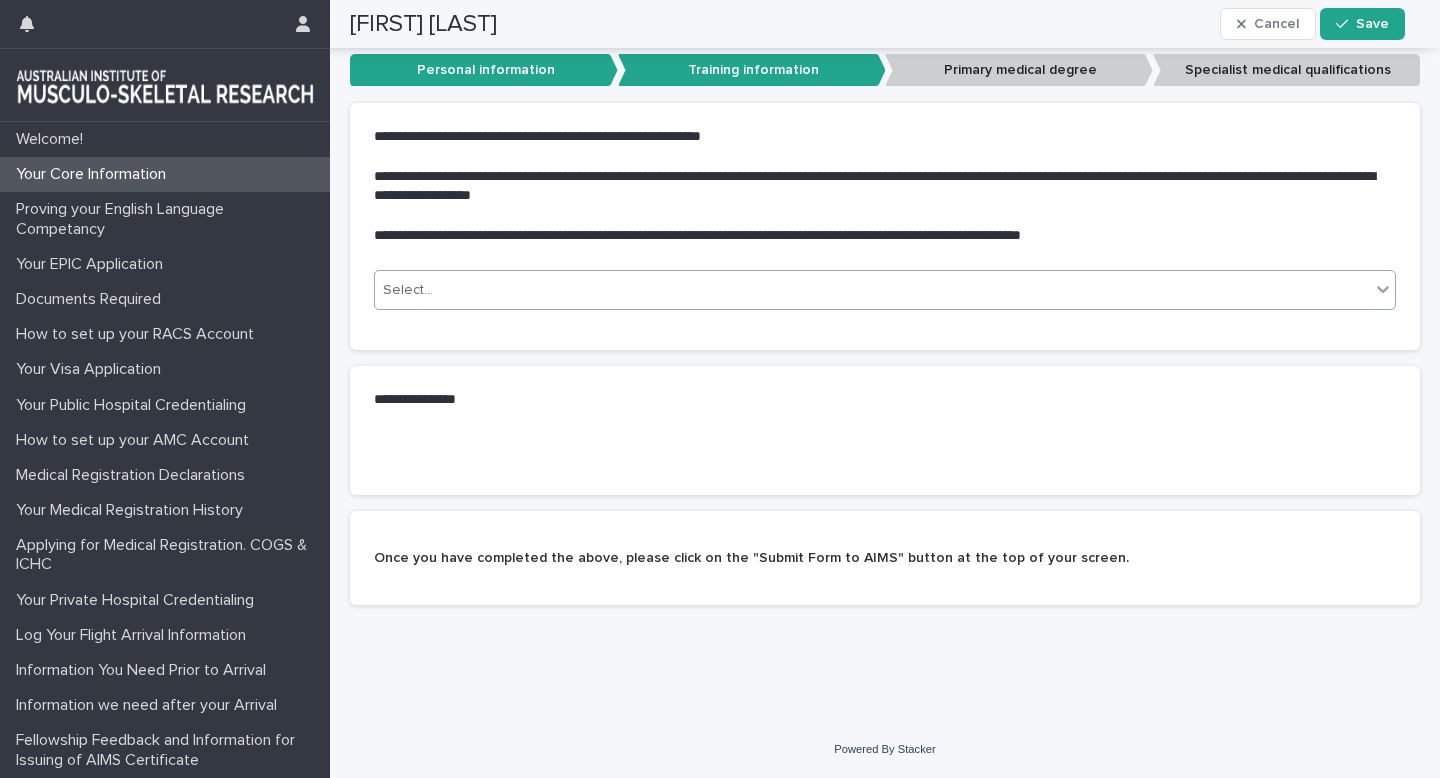 click on "**********" at bounding box center (873, 400) 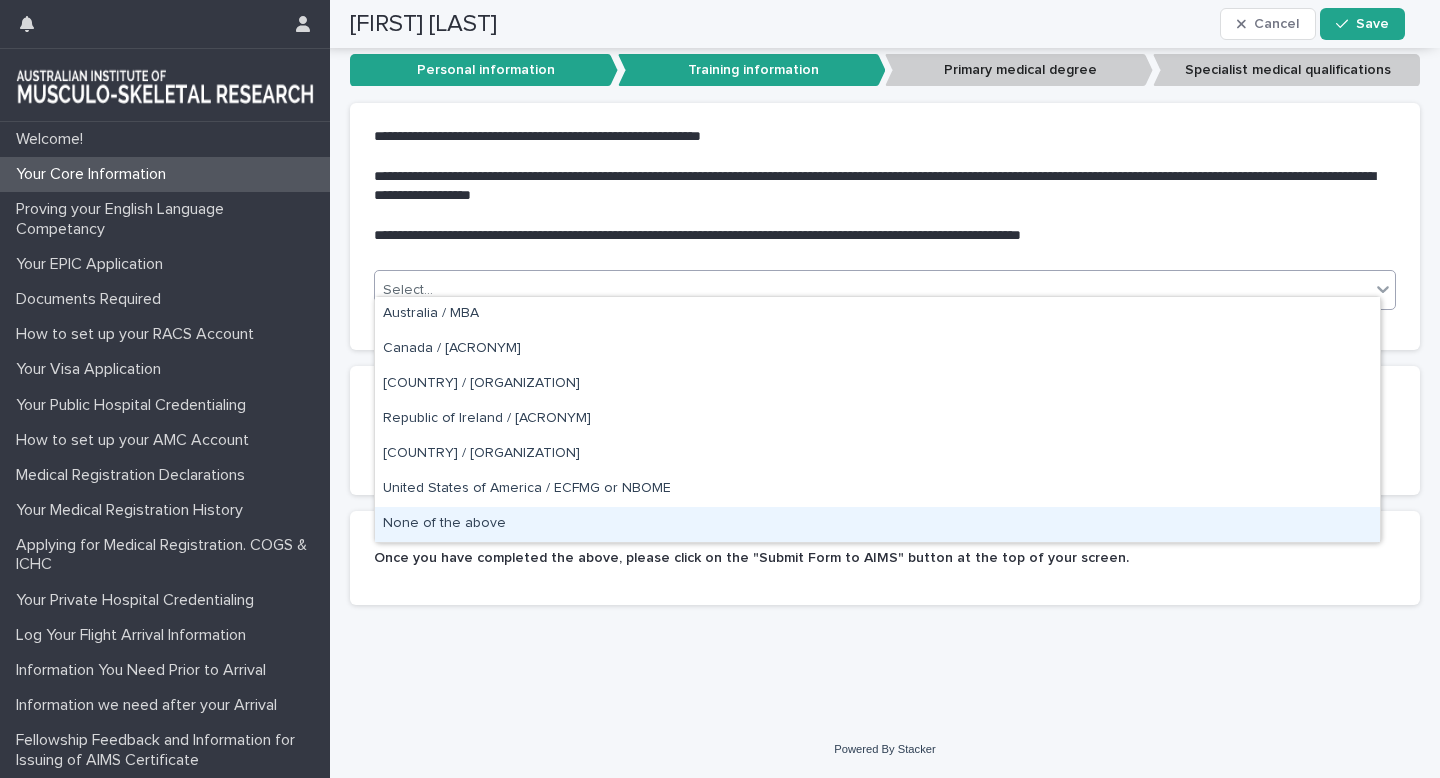 click on "None of the above" at bounding box center (877, 524) 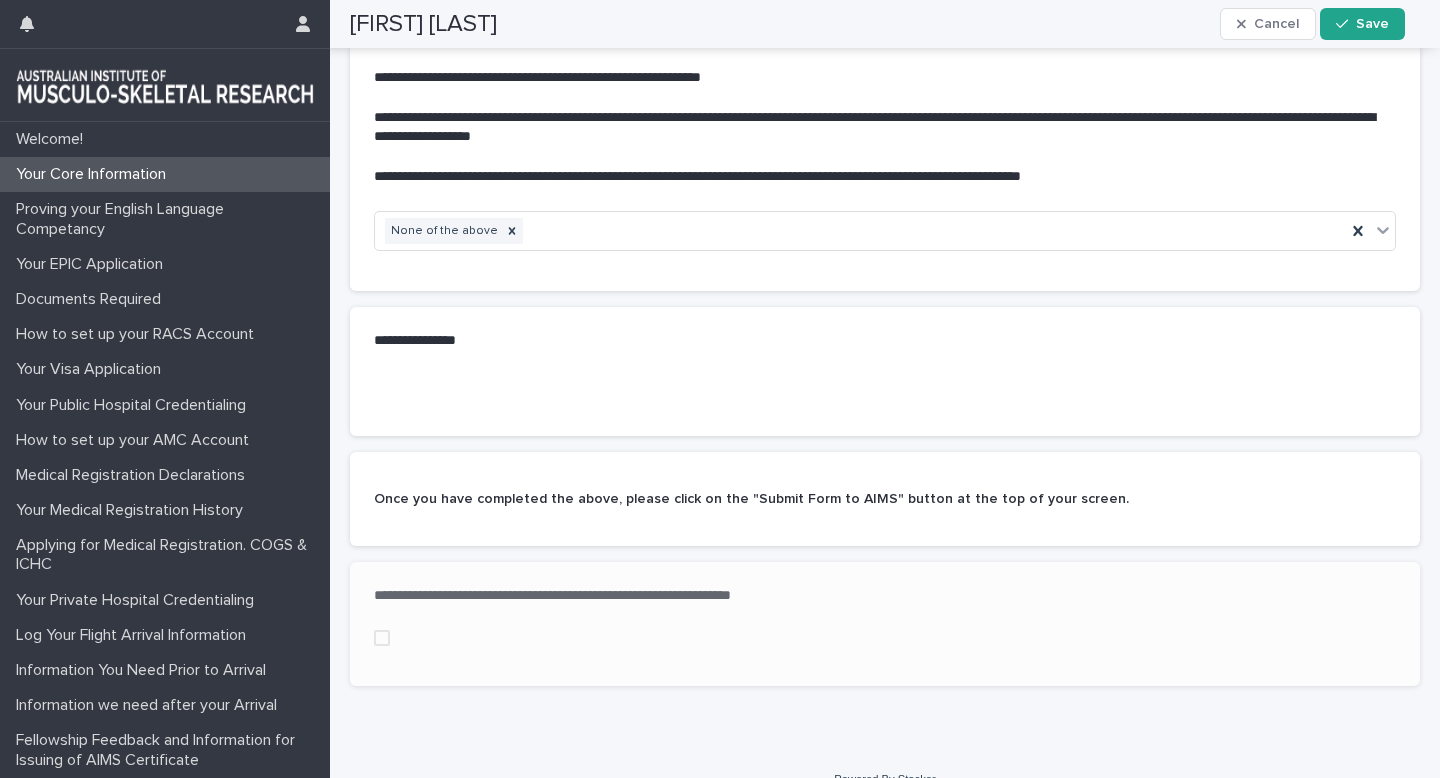 click on "•••" at bounding box center [885, 405] 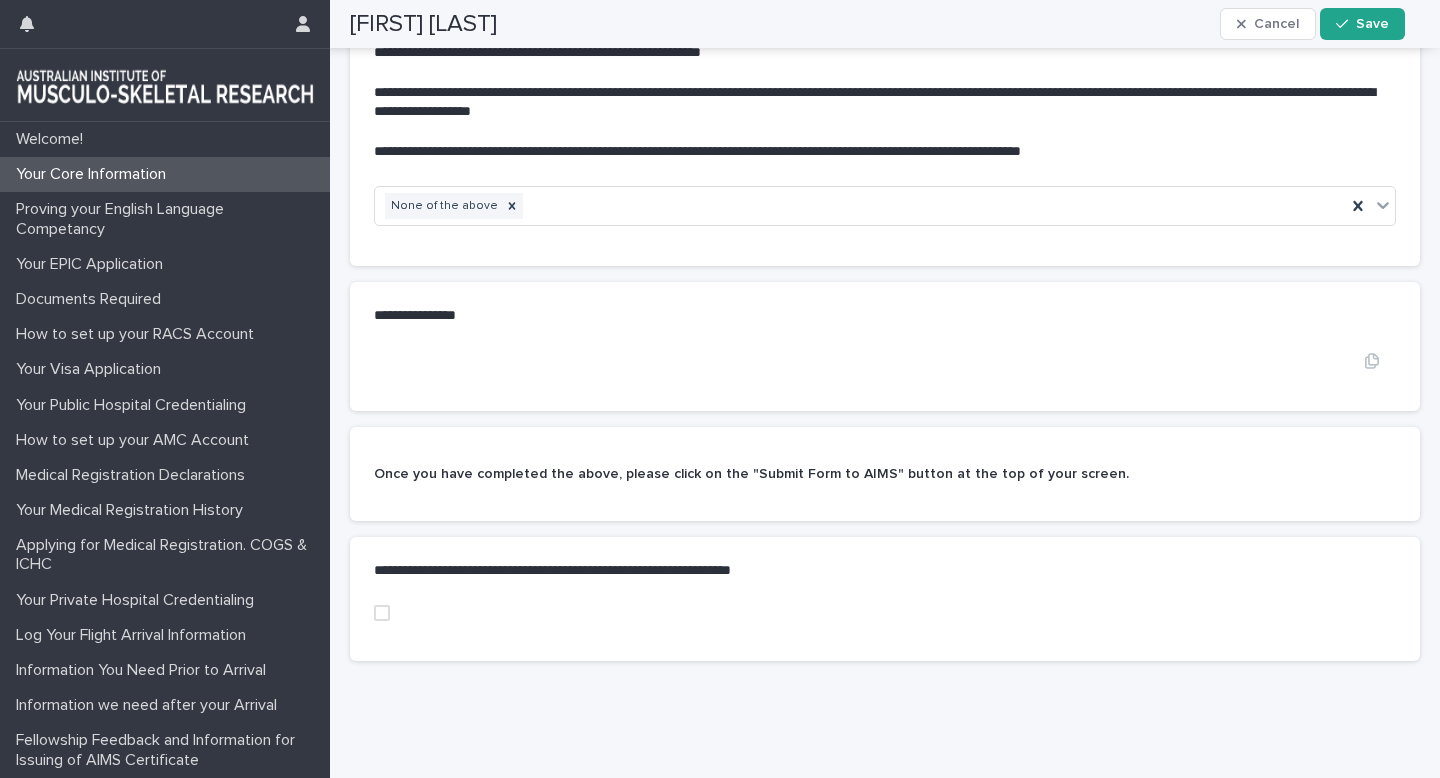click on "•••" at bounding box center [885, 360] 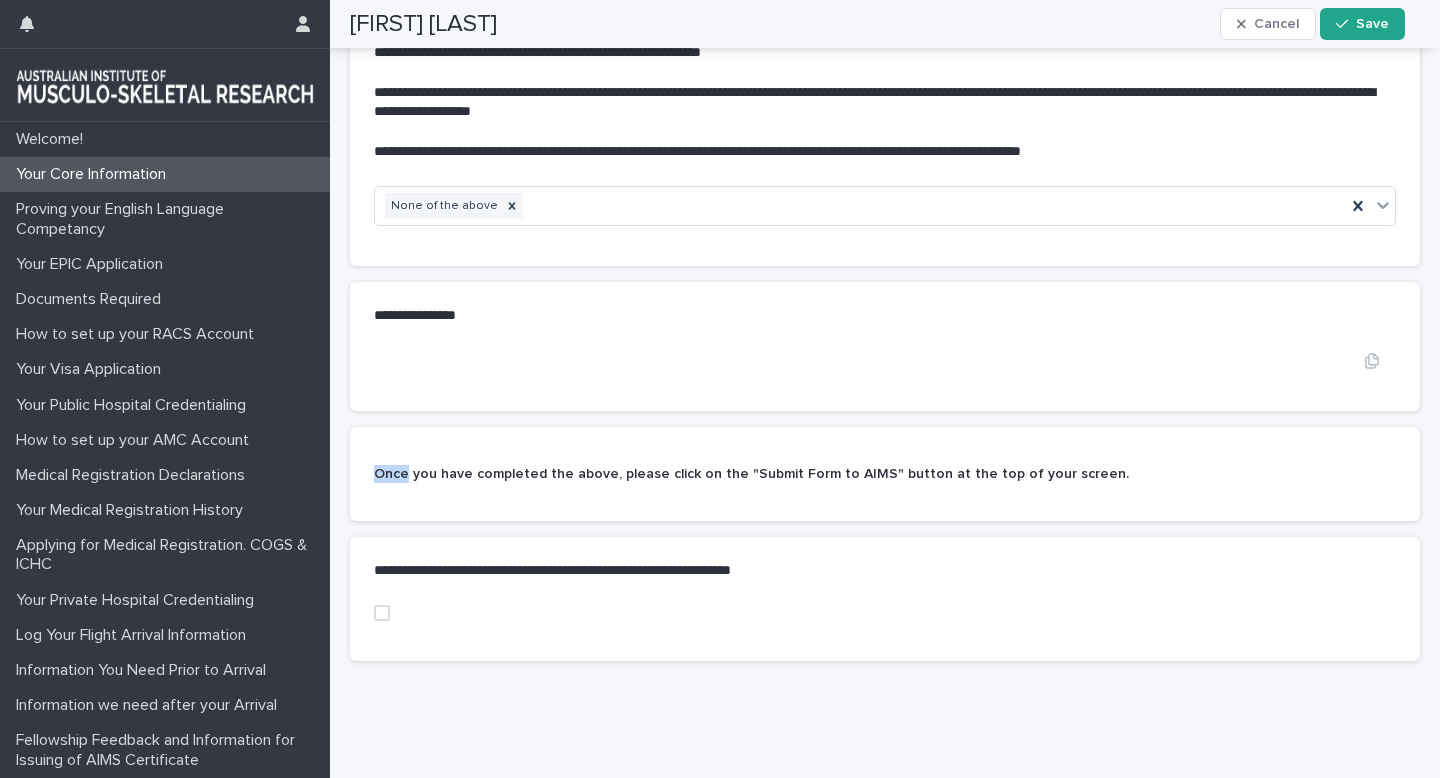 click on "•••" at bounding box center (885, 360) 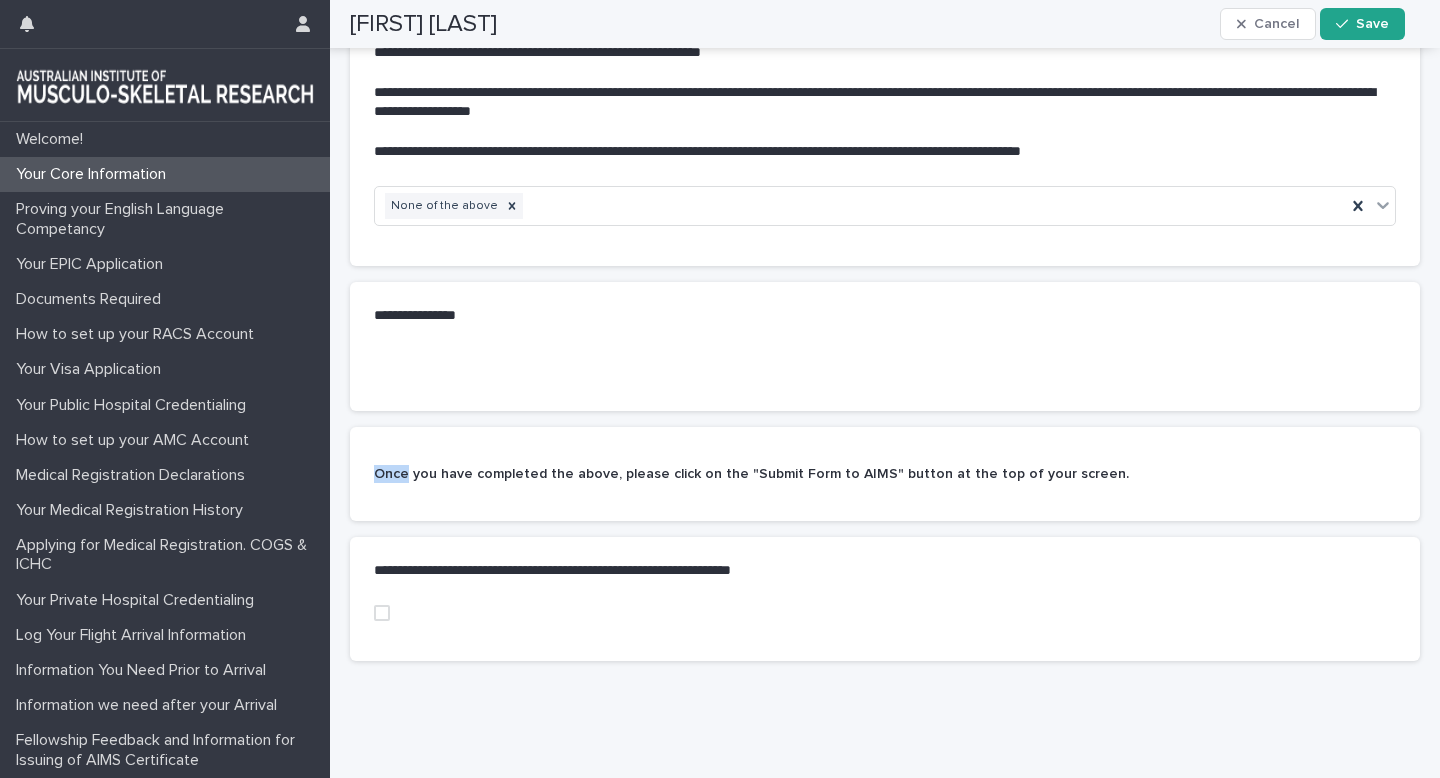 click at bounding box center (382, 613) 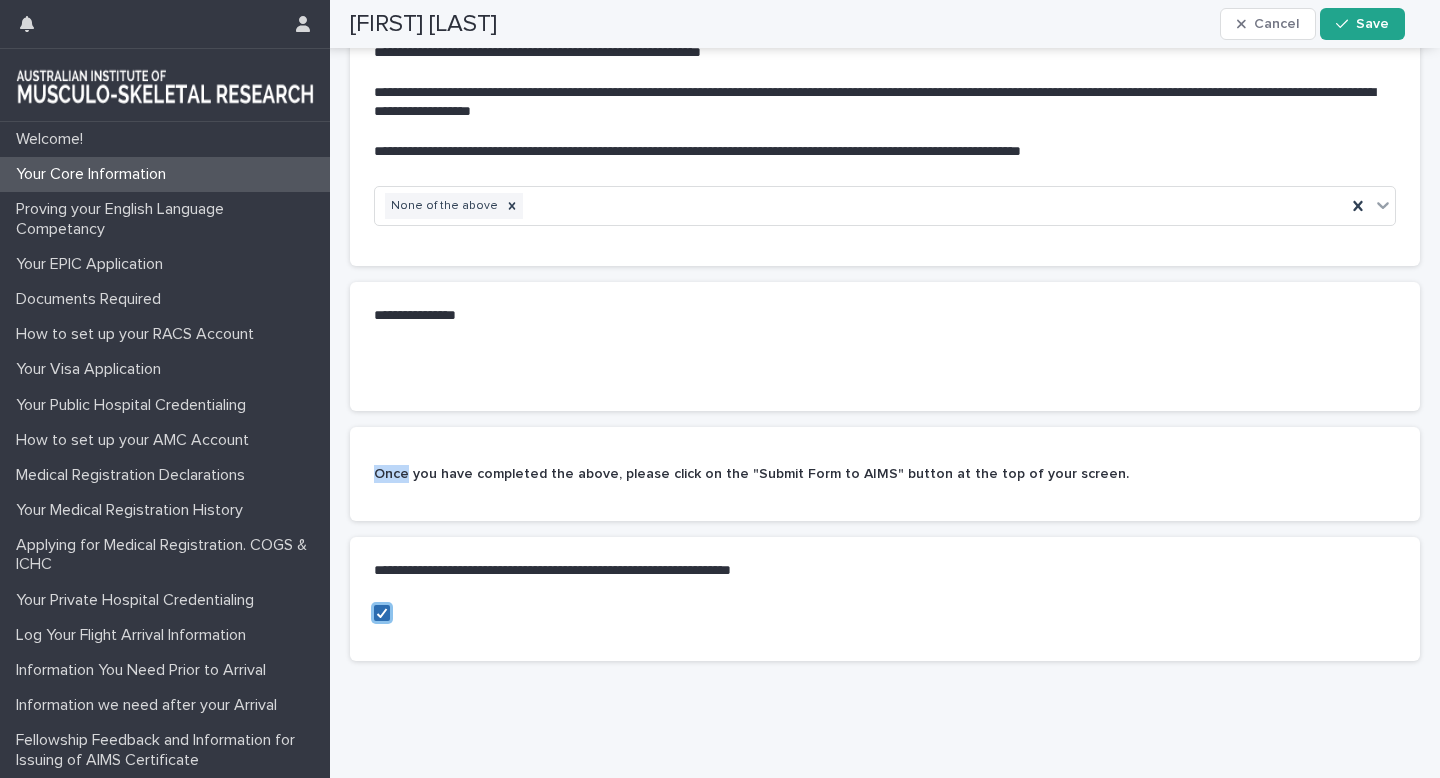click at bounding box center [382, 613] 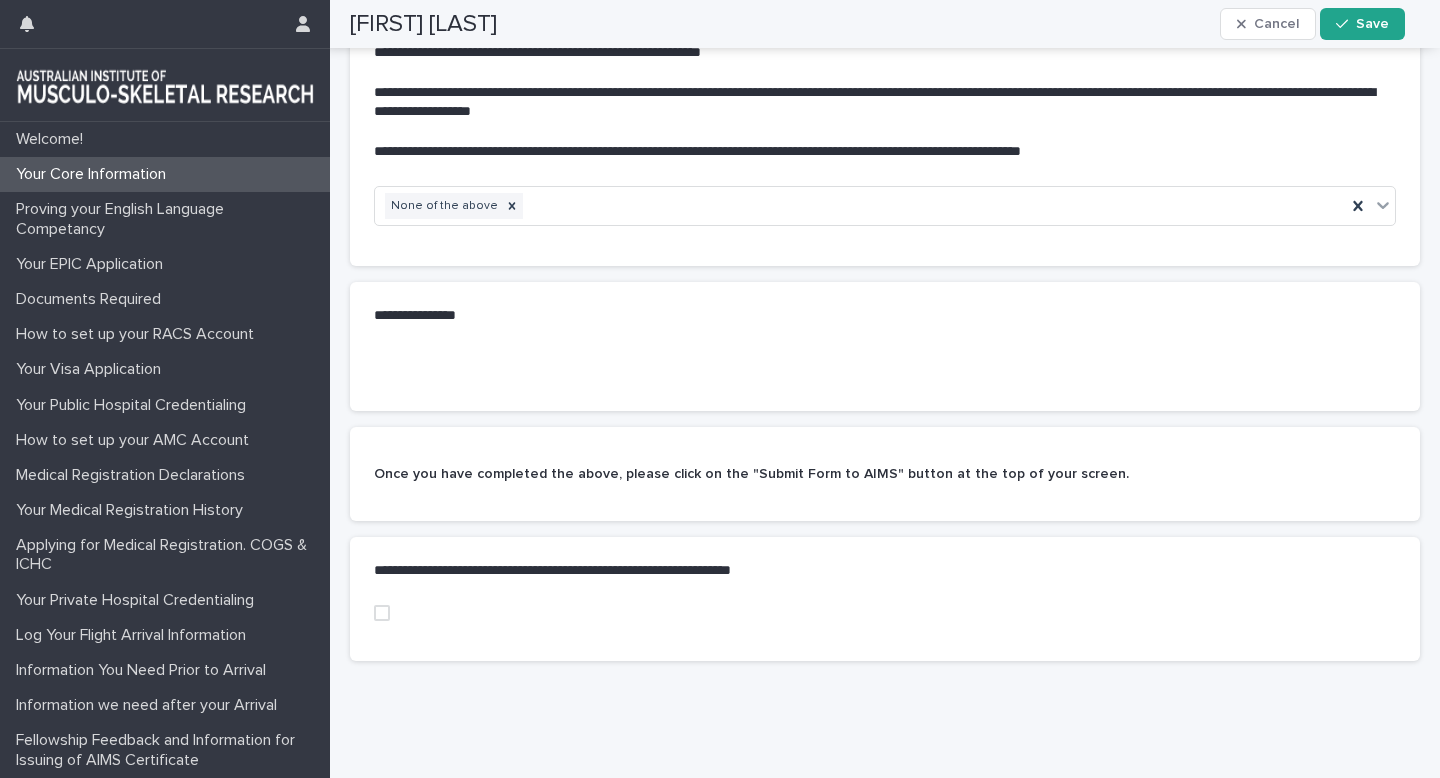 click on "Once you have completed the above, please click on the "Submit Form to AIMS" button at the top of your screen." at bounding box center (885, 474) 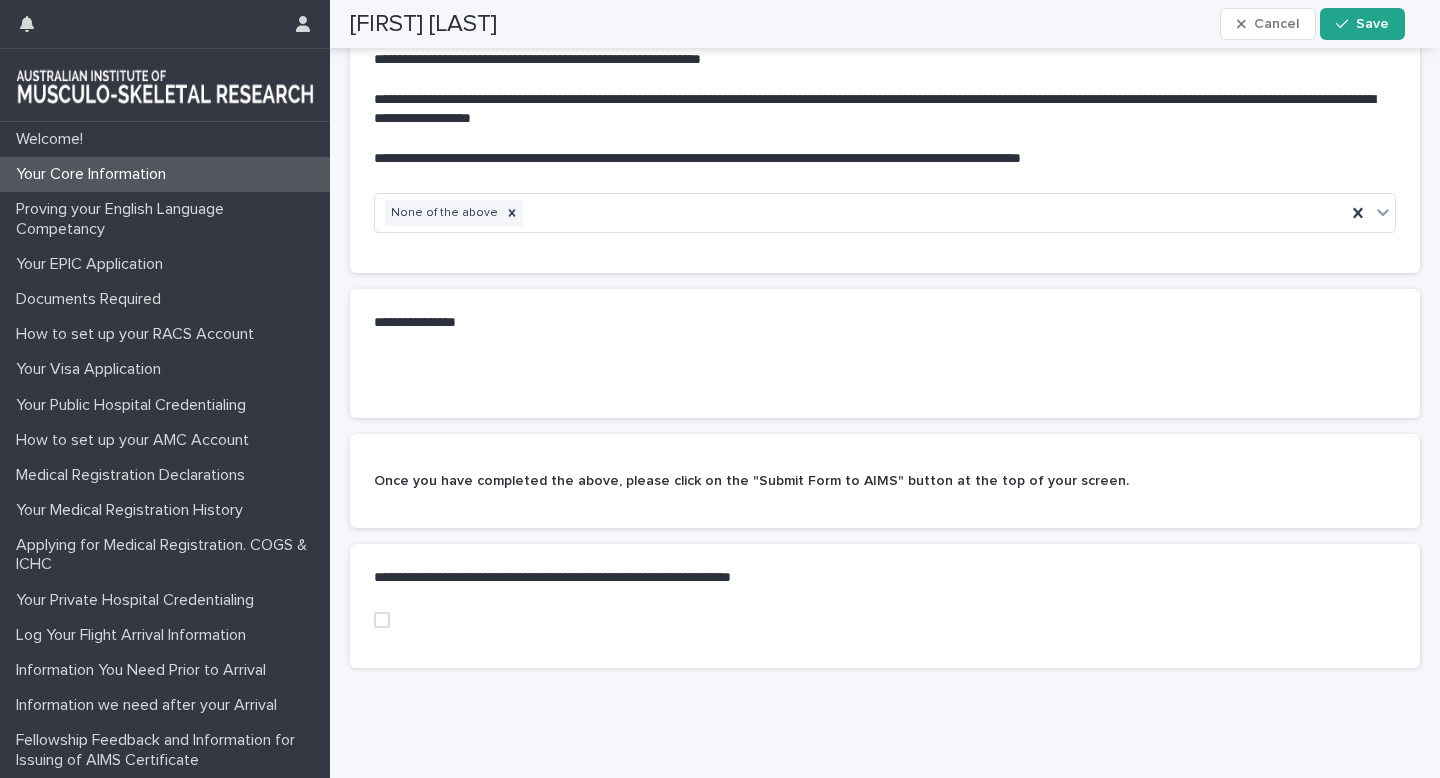 scroll, scrollTop: 437, scrollLeft: 0, axis: vertical 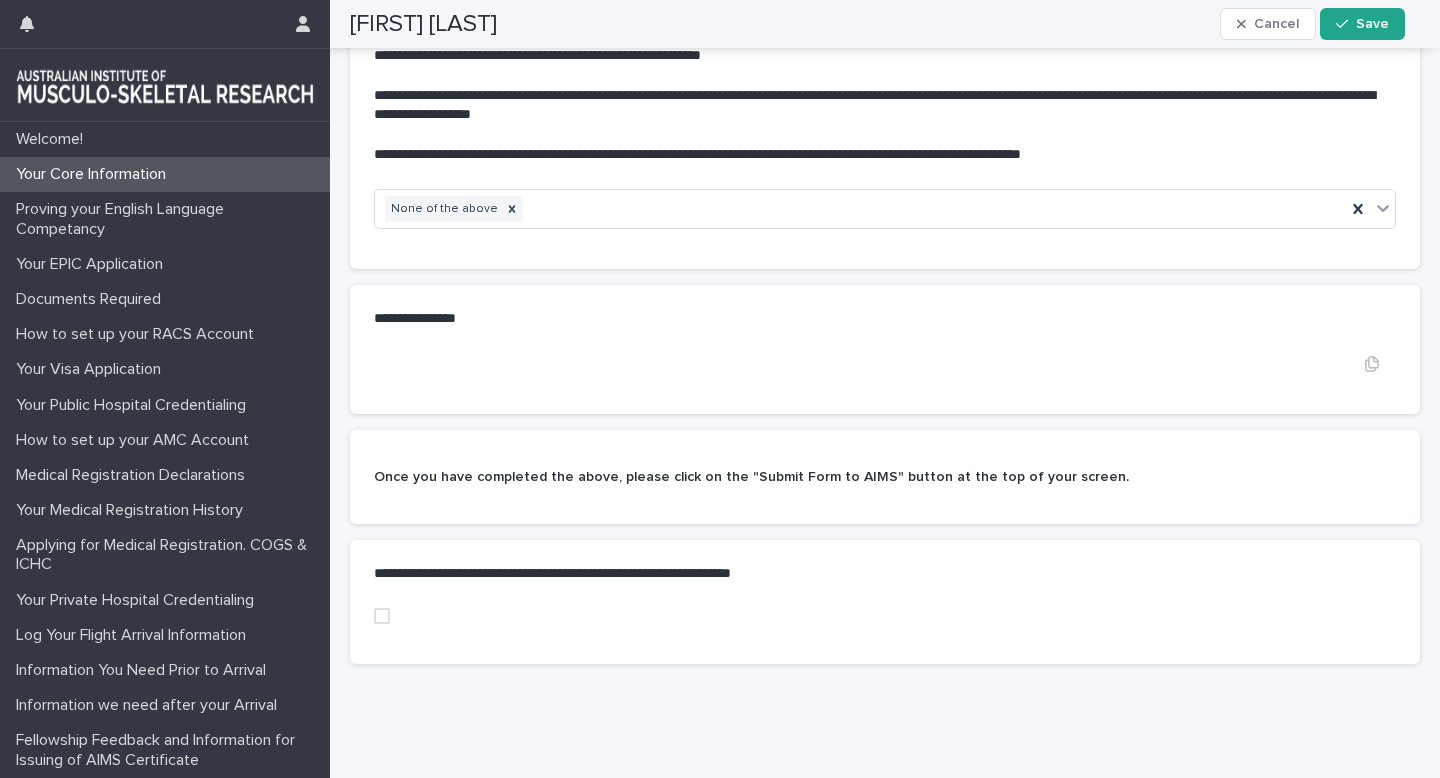 click on "•••" at bounding box center [885, 363] 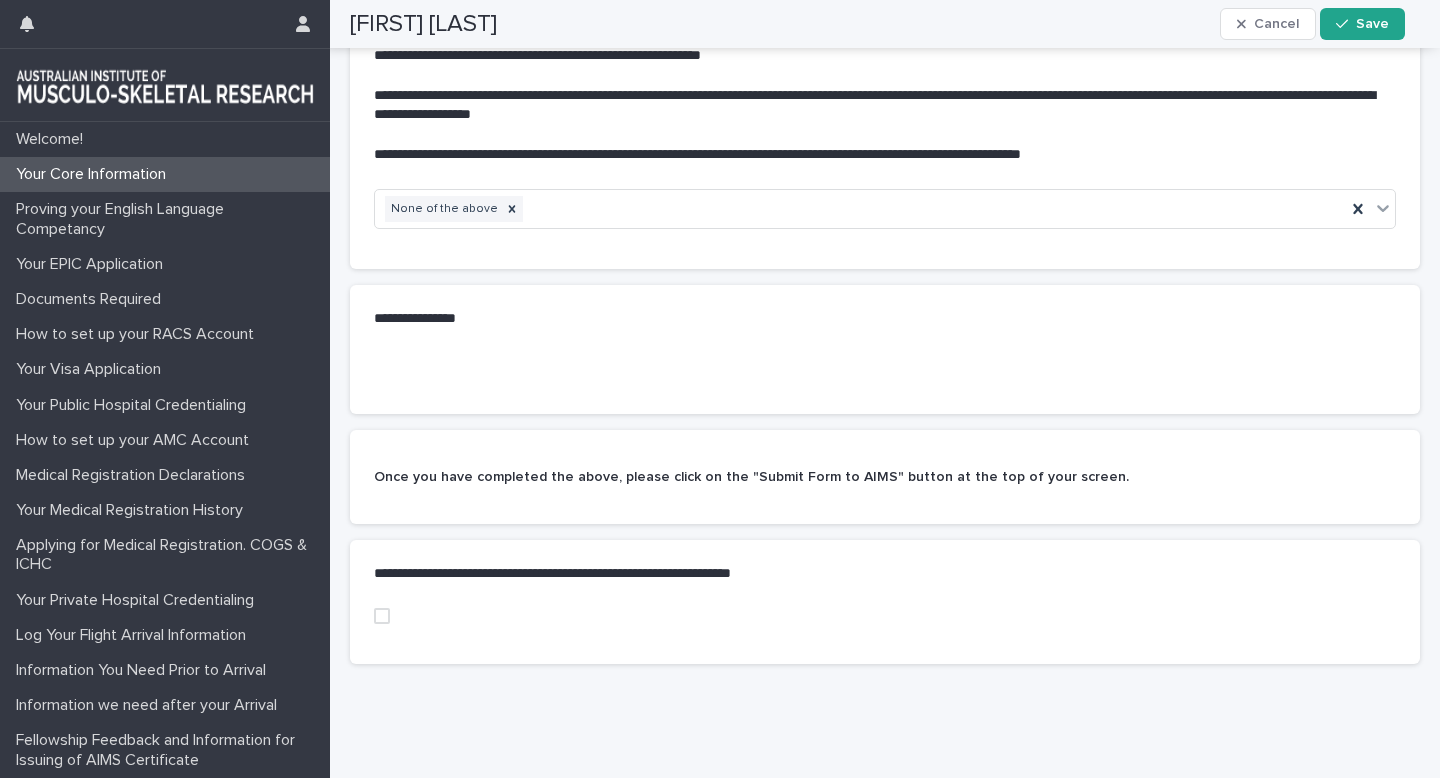 click at bounding box center (382, 616) 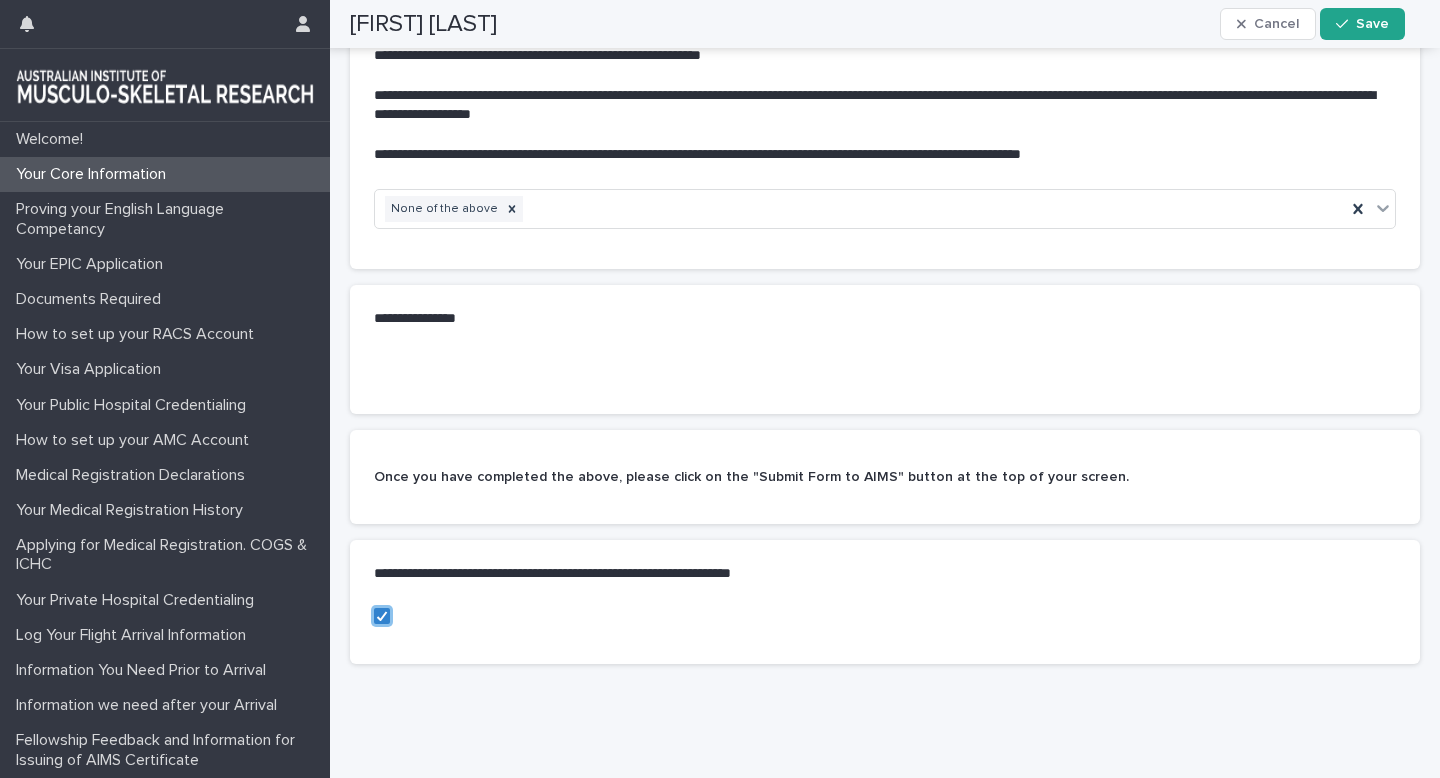 scroll, scrollTop: 363, scrollLeft: 0, axis: vertical 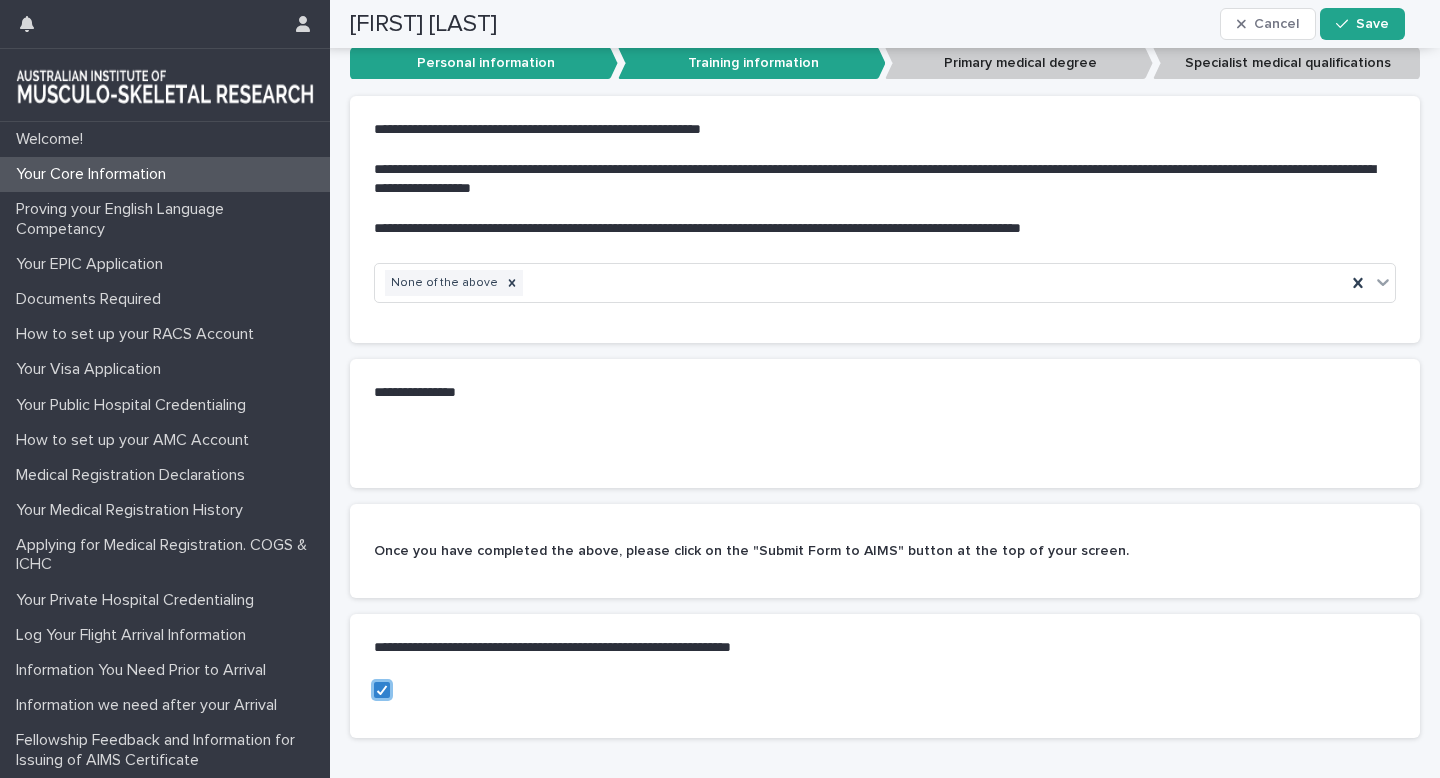 click on "Once you have completed the above, please click on the "Submit Form to AIMS" button at the top of your screen." at bounding box center [885, 551] 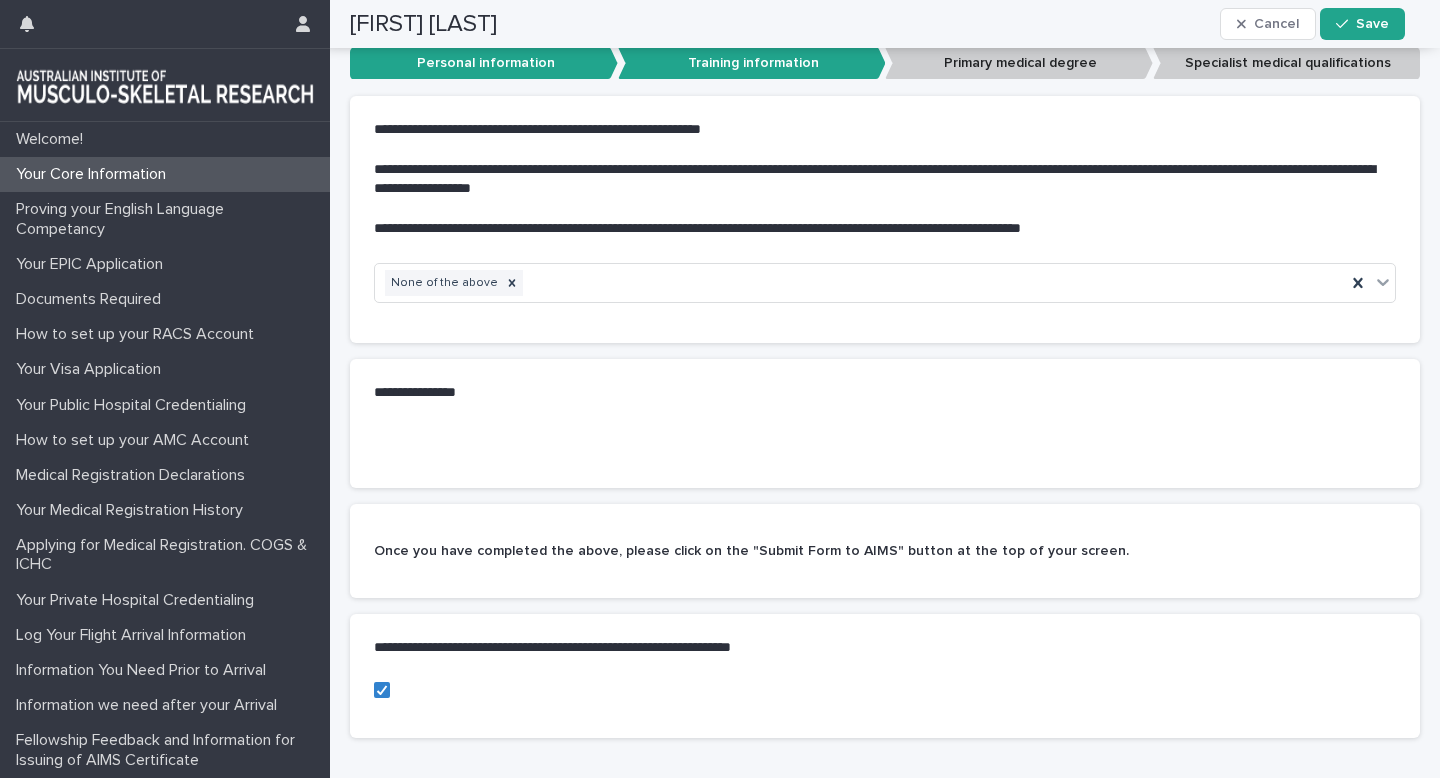 click on "Once you have completed the above, please click on the "Submit Form to AIMS" button at the top of your screen." at bounding box center (751, 551) 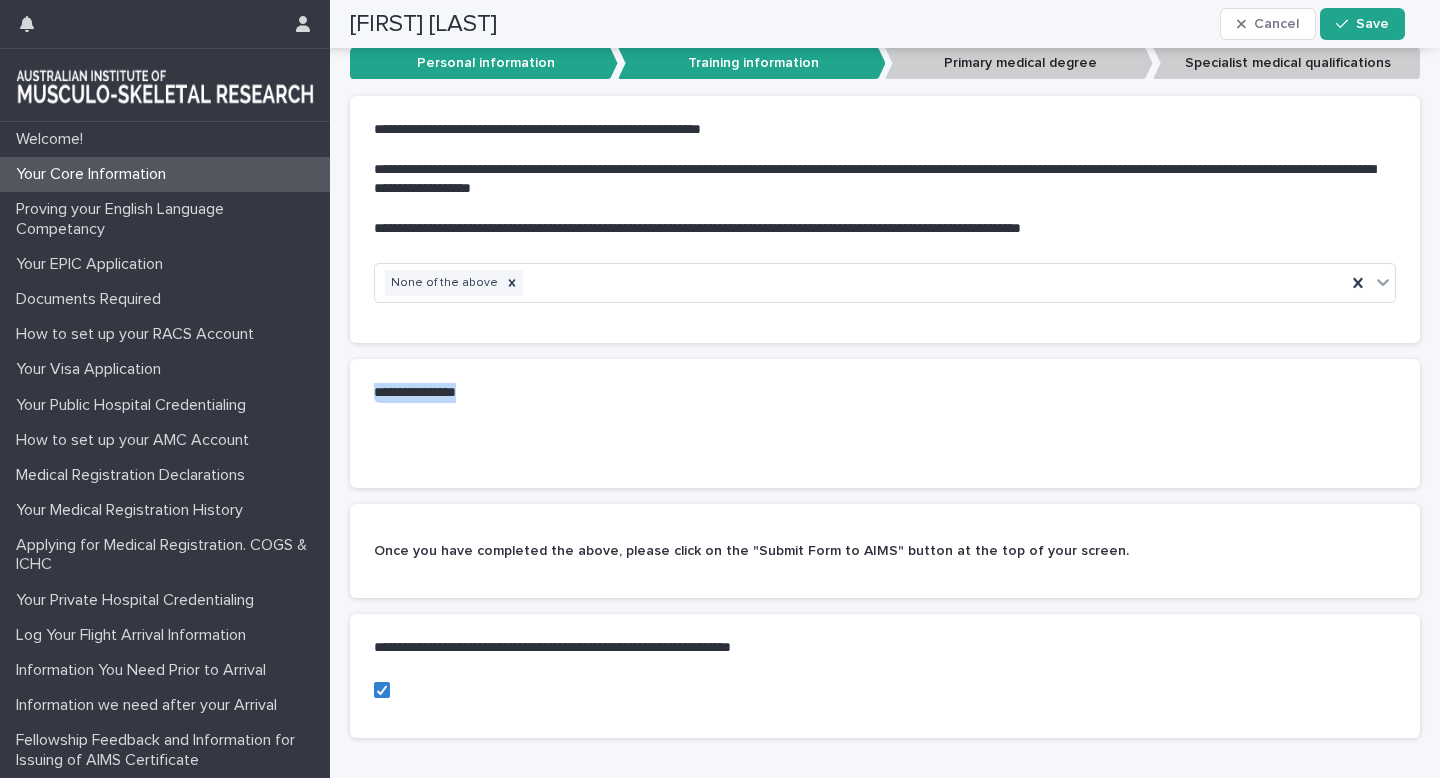 click on "**********" at bounding box center (885, 393) 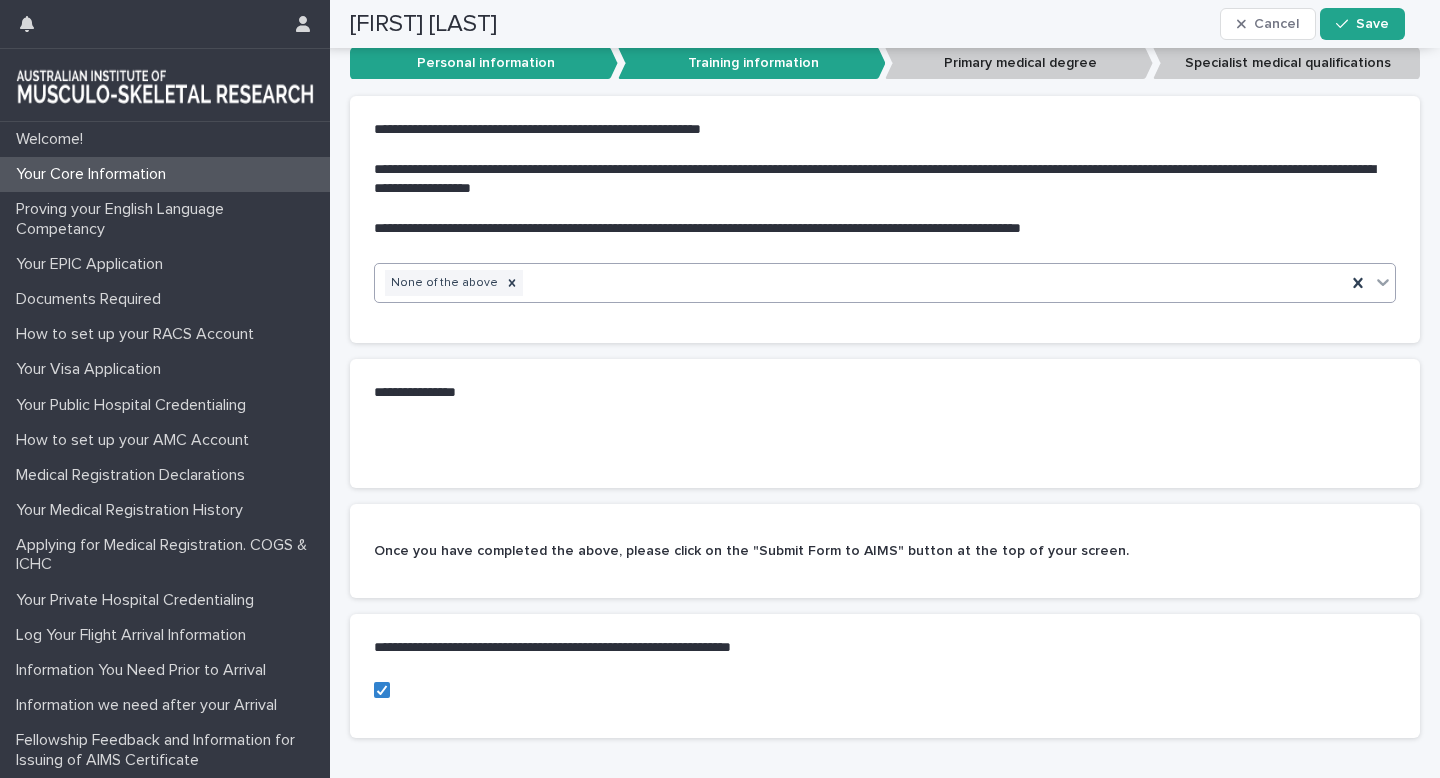 click on "None of the above" at bounding box center (860, 283) 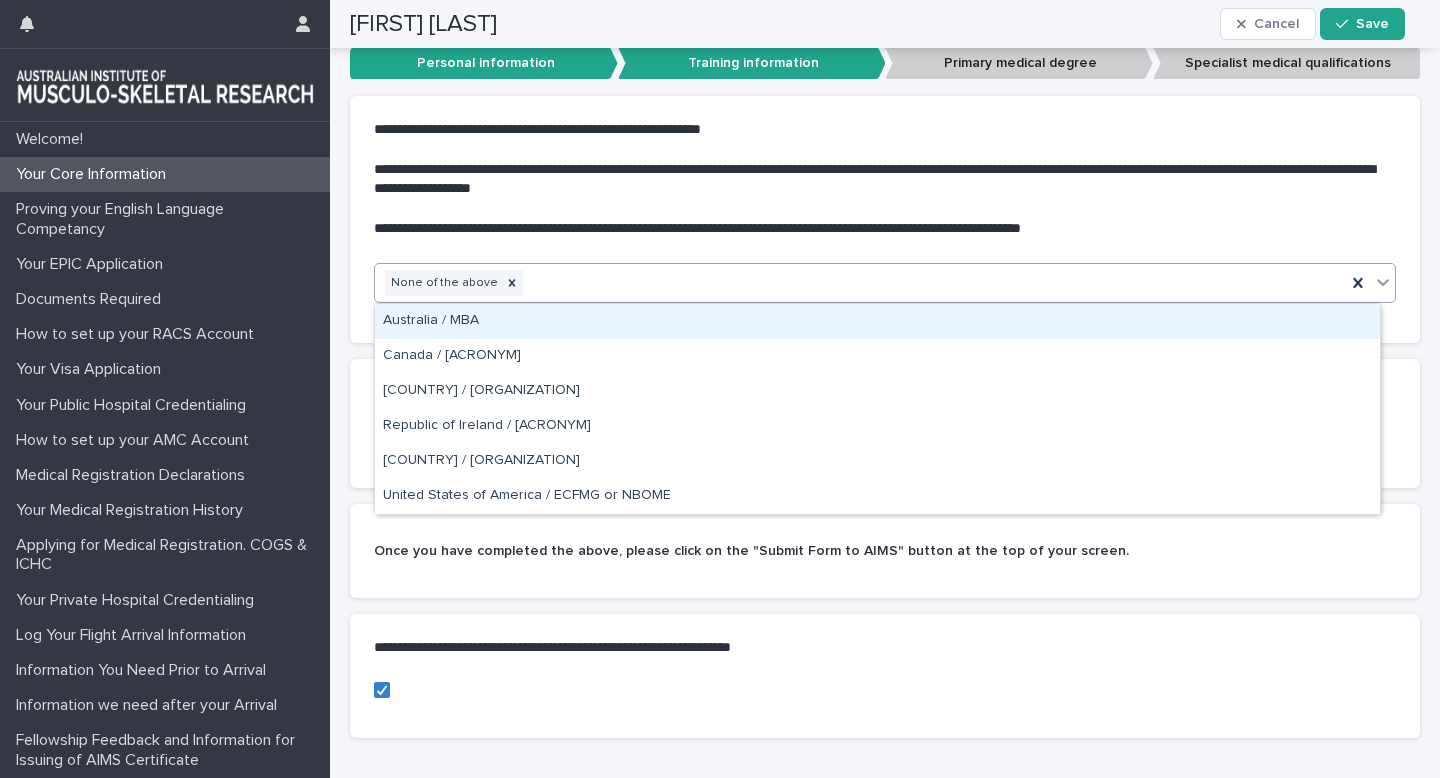 click on "Australia / MBA" at bounding box center (877, 321) 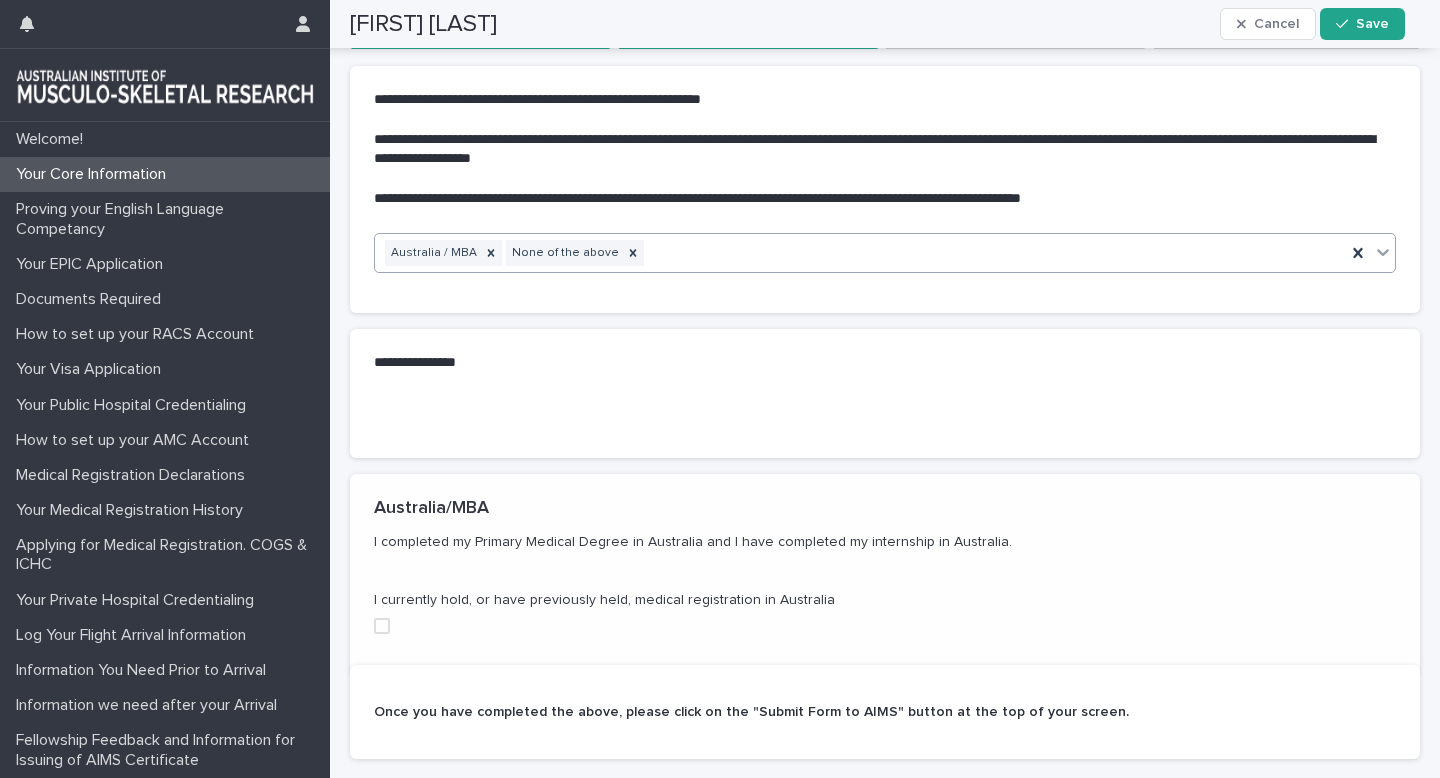 scroll, scrollTop: 402, scrollLeft: 0, axis: vertical 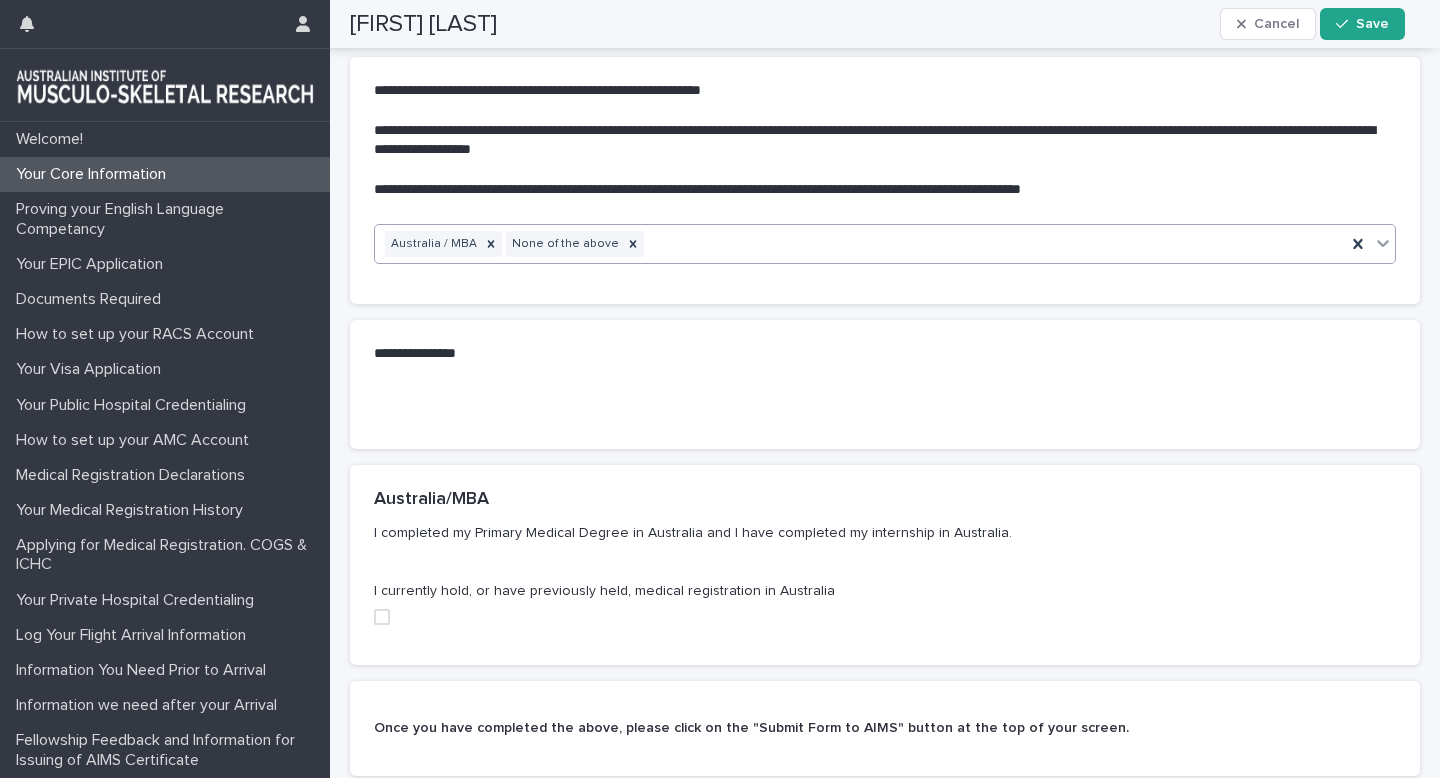 click on "**********" at bounding box center [873, 354] 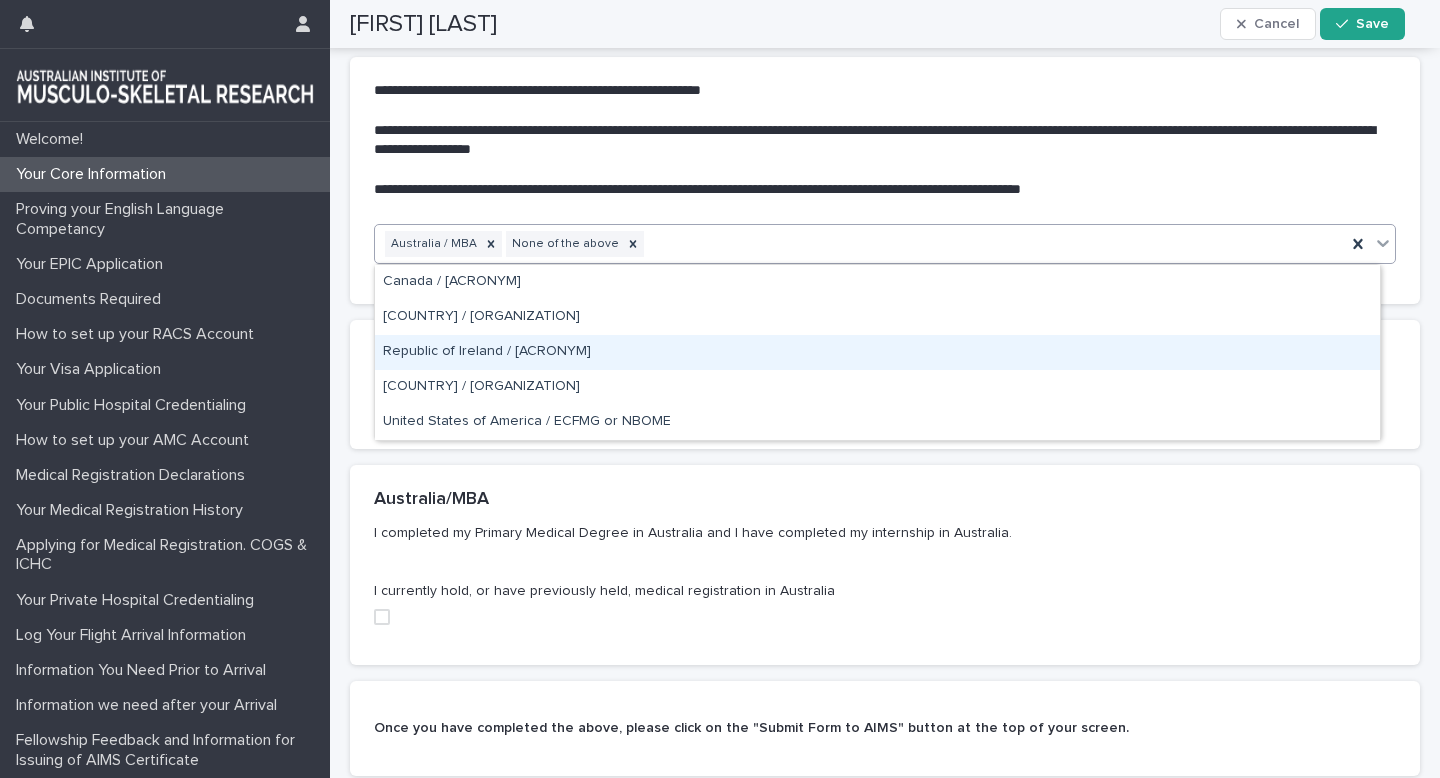 click on "Republic of Ireland / [ACRONYM]" at bounding box center [877, 352] 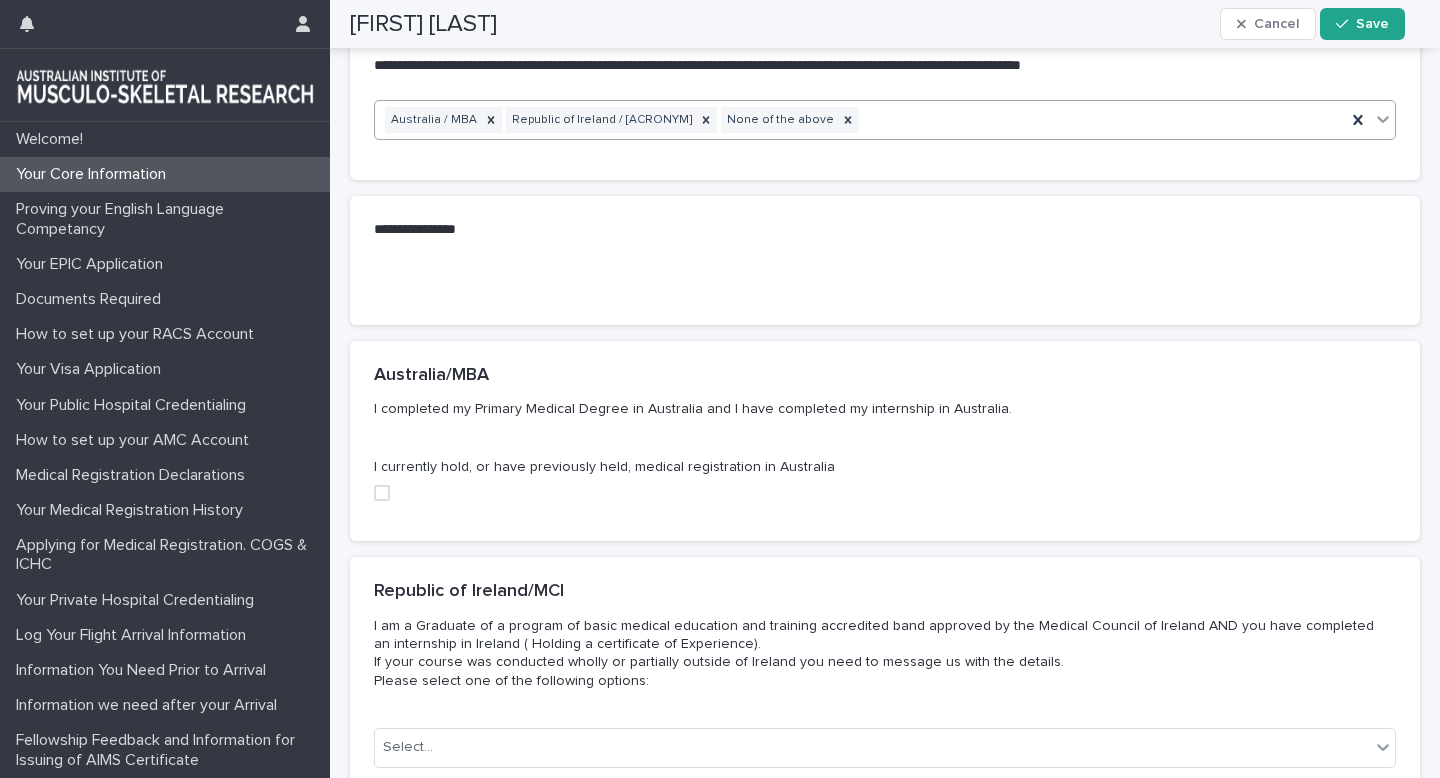 scroll, scrollTop: 535, scrollLeft: 0, axis: vertical 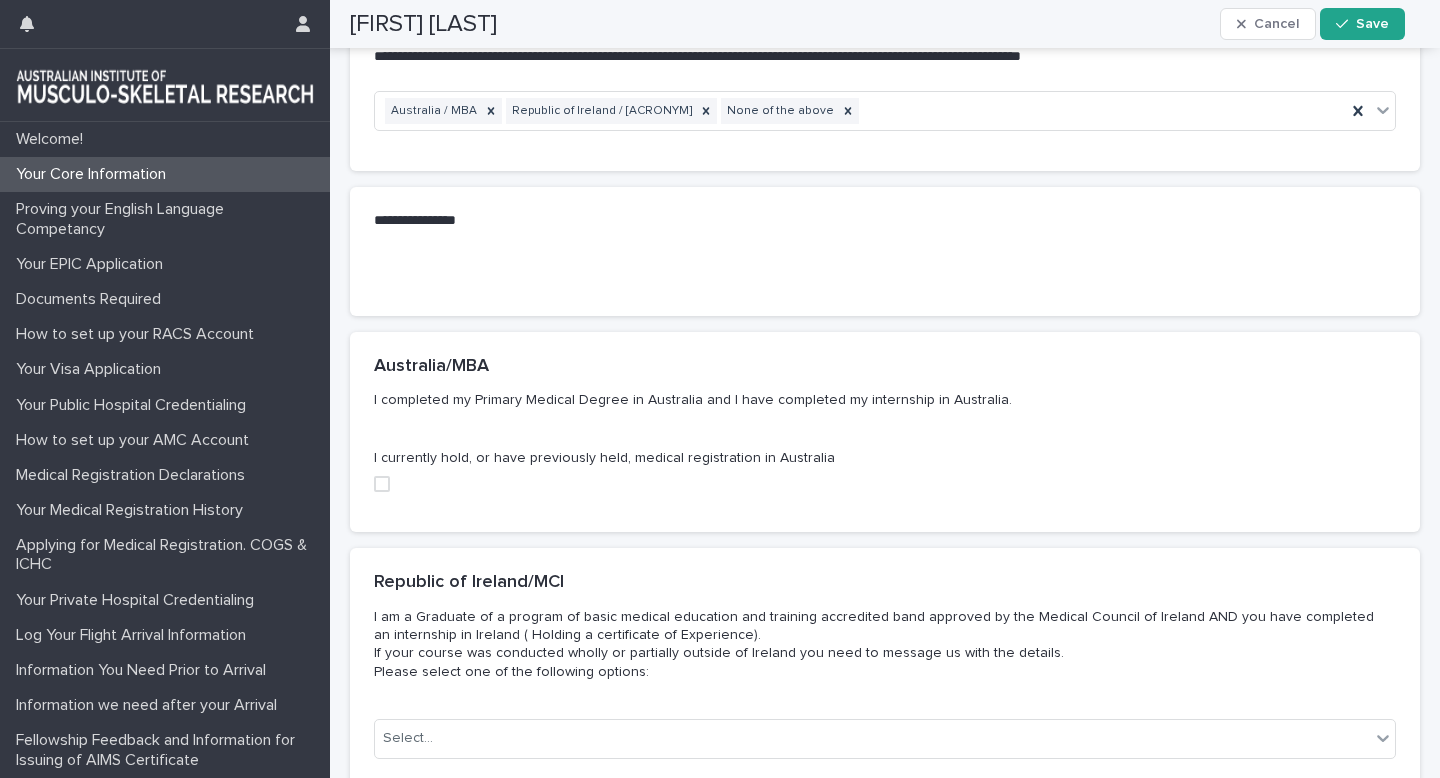 click on "**********" at bounding box center [885, 221] 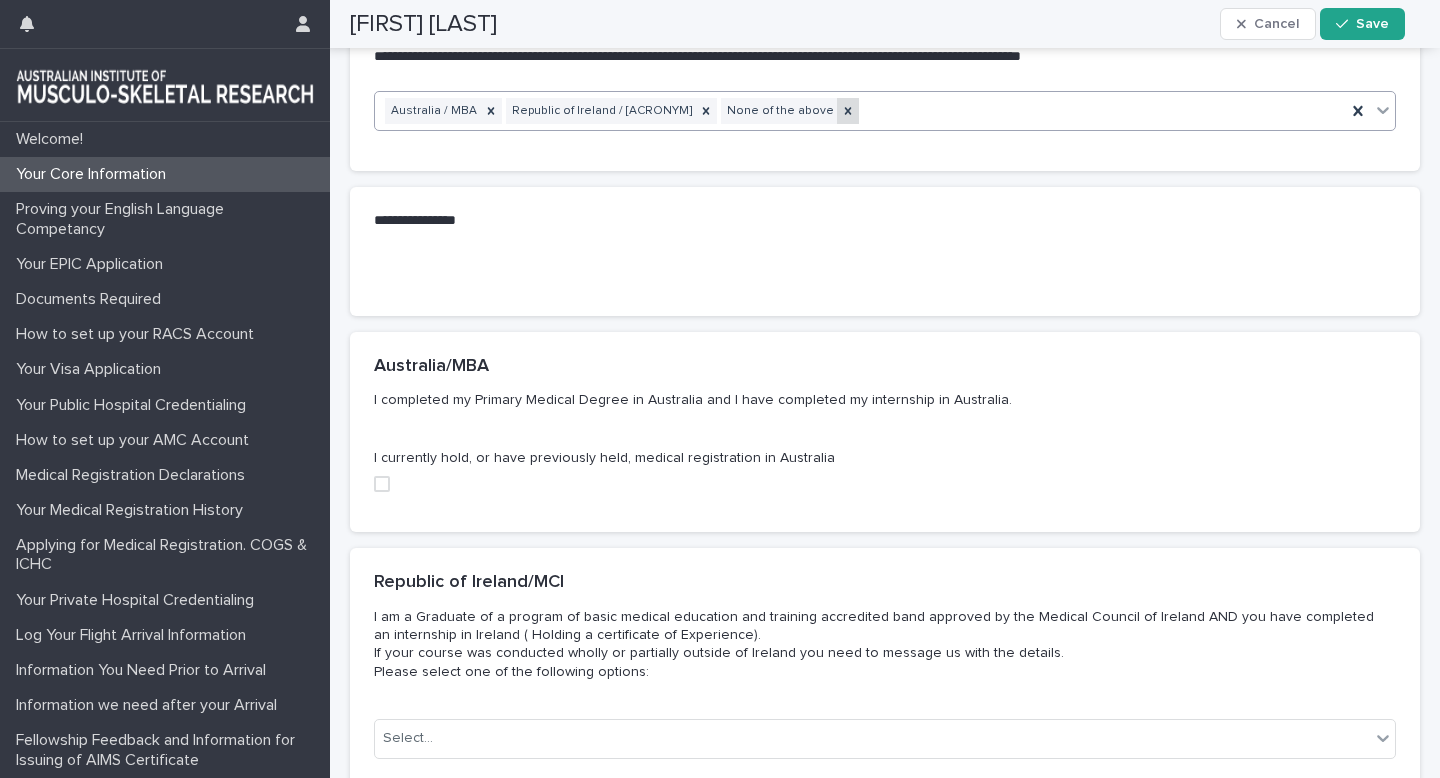 click at bounding box center [848, 111] 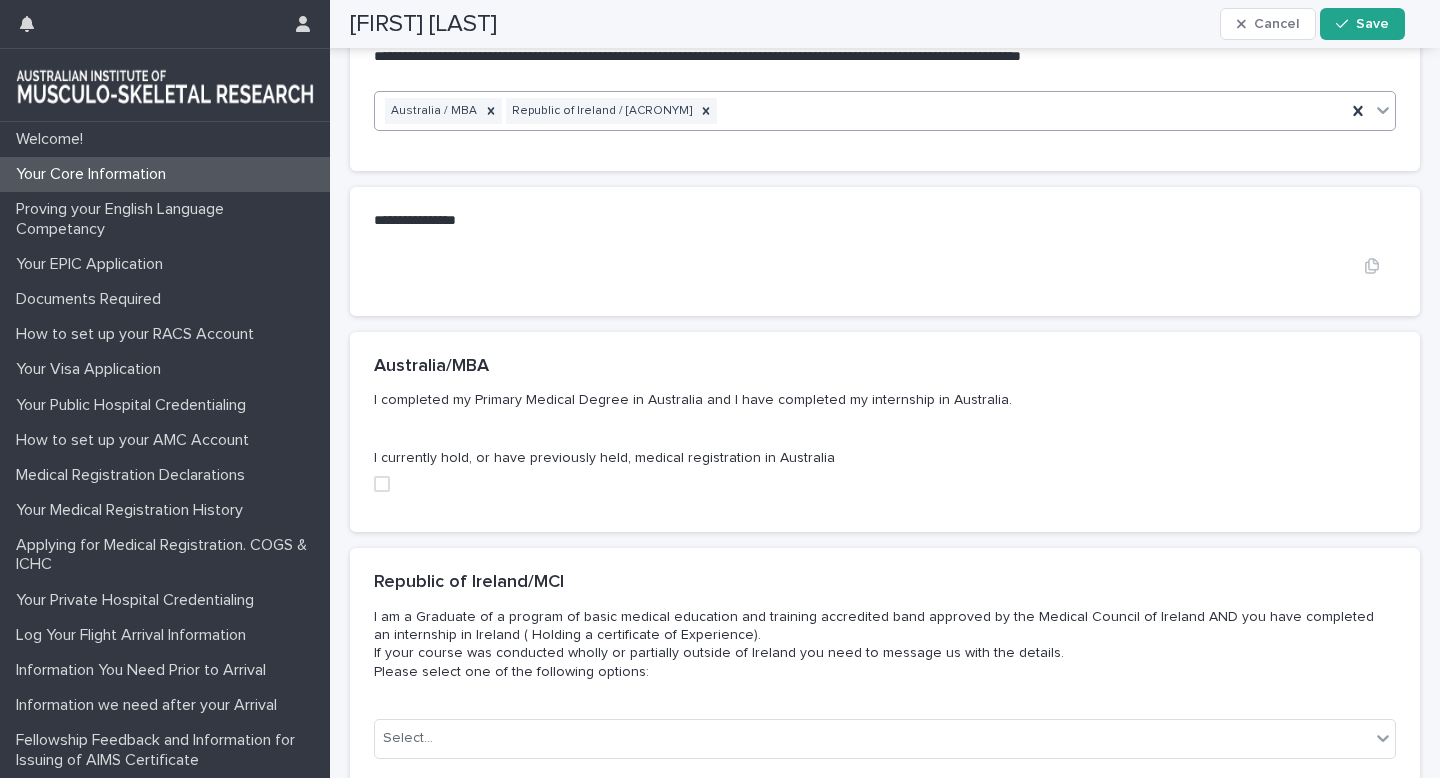 click on "•••" at bounding box center (885, 265) 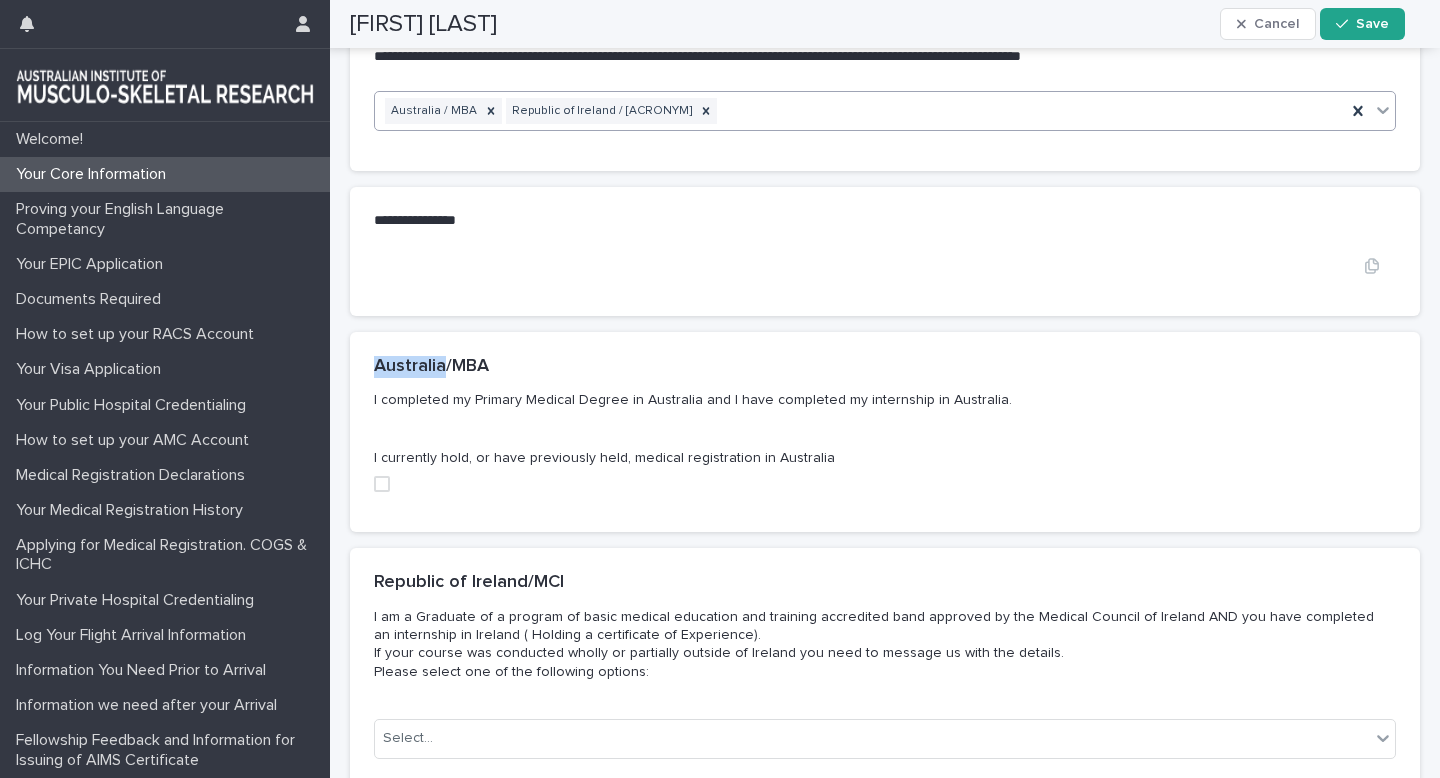click on "•••" at bounding box center (885, 265) 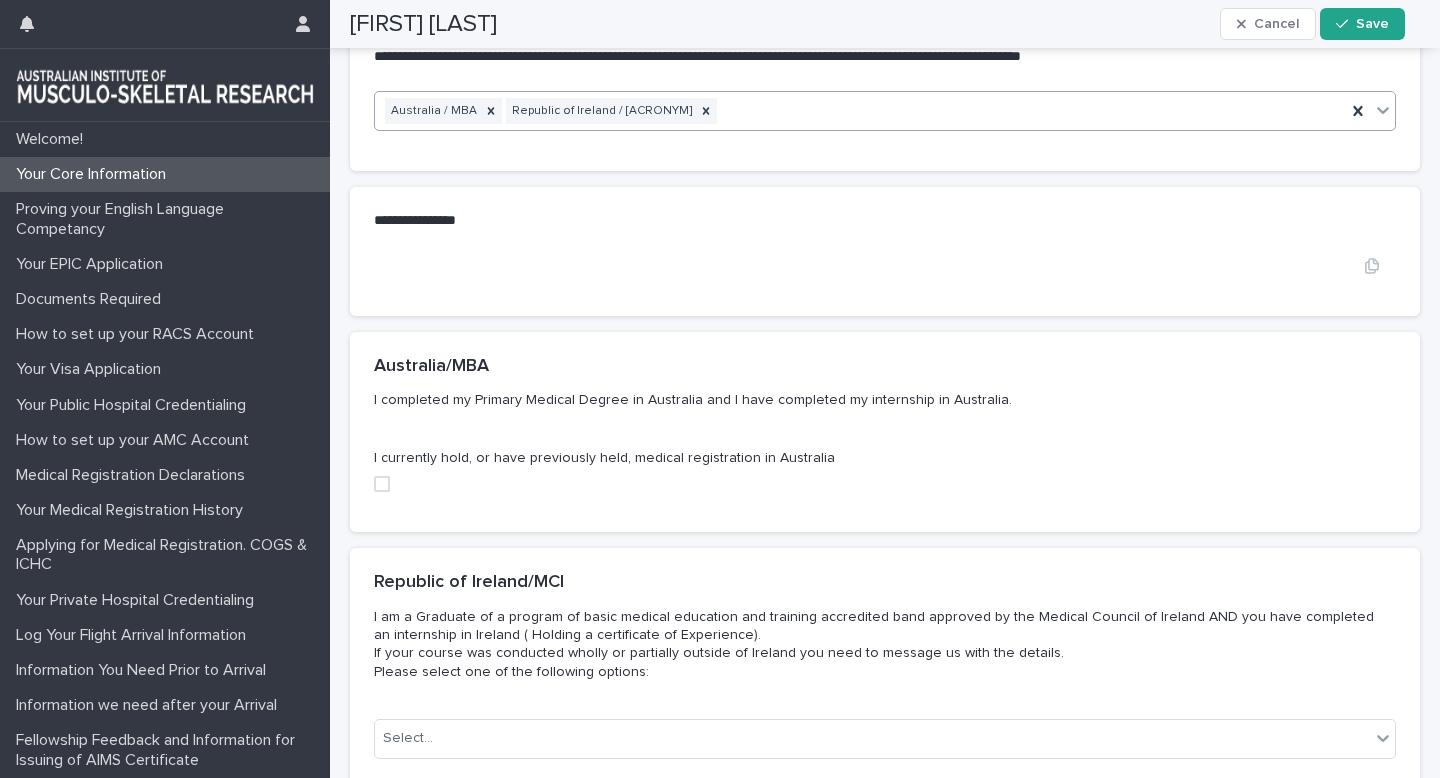 click on "•••" at bounding box center (885, 265) 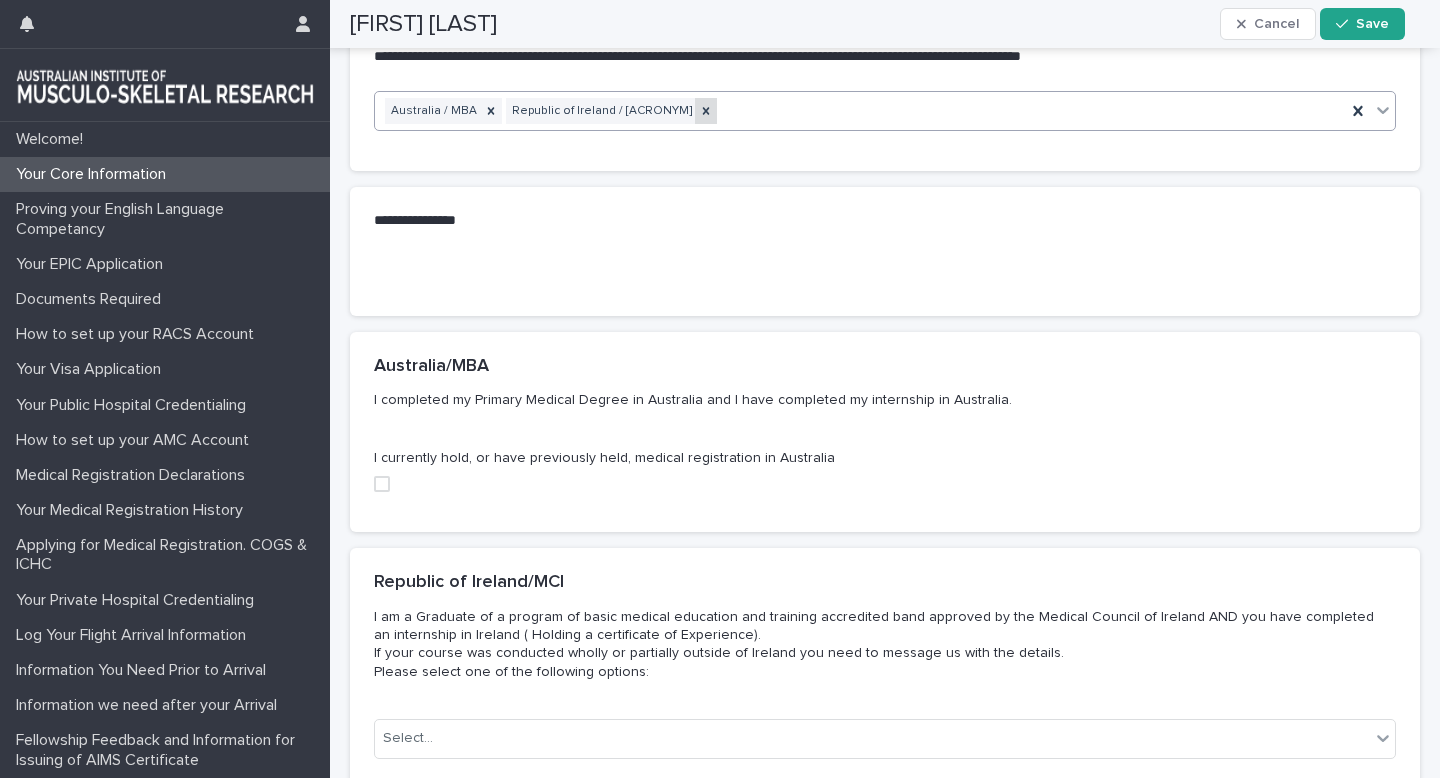click at bounding box center [706, 111] 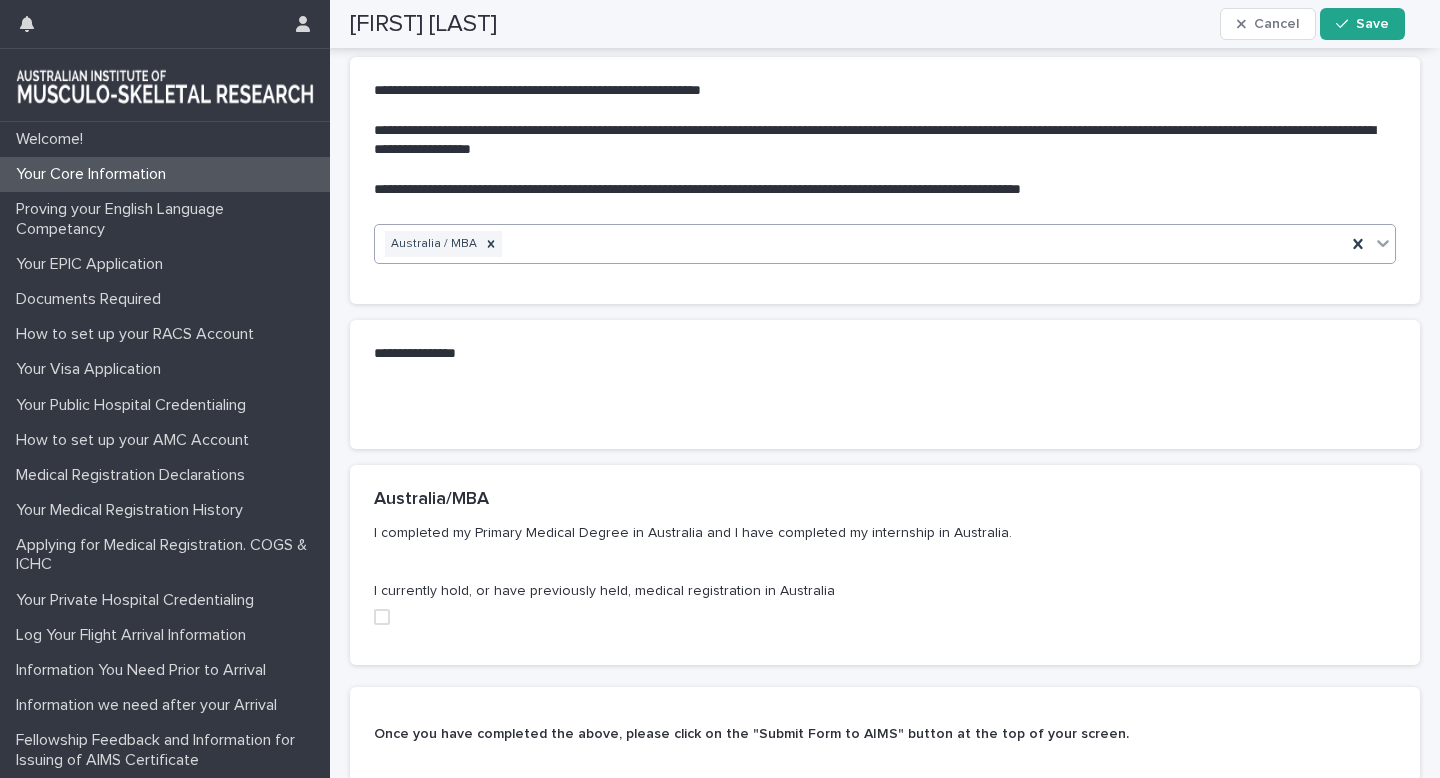 scroll, scrollTop: 402, scrollLeft: 0, axis: vertical 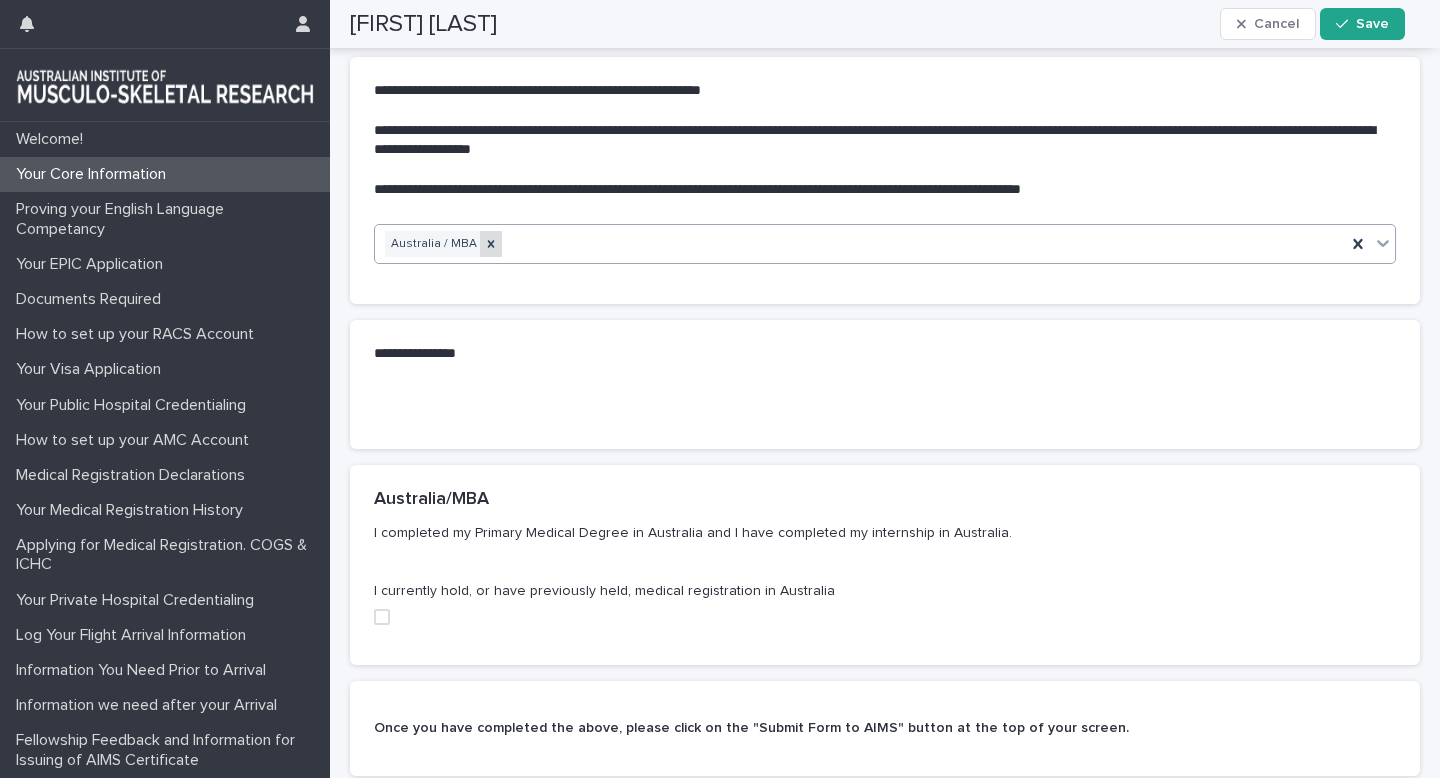 click 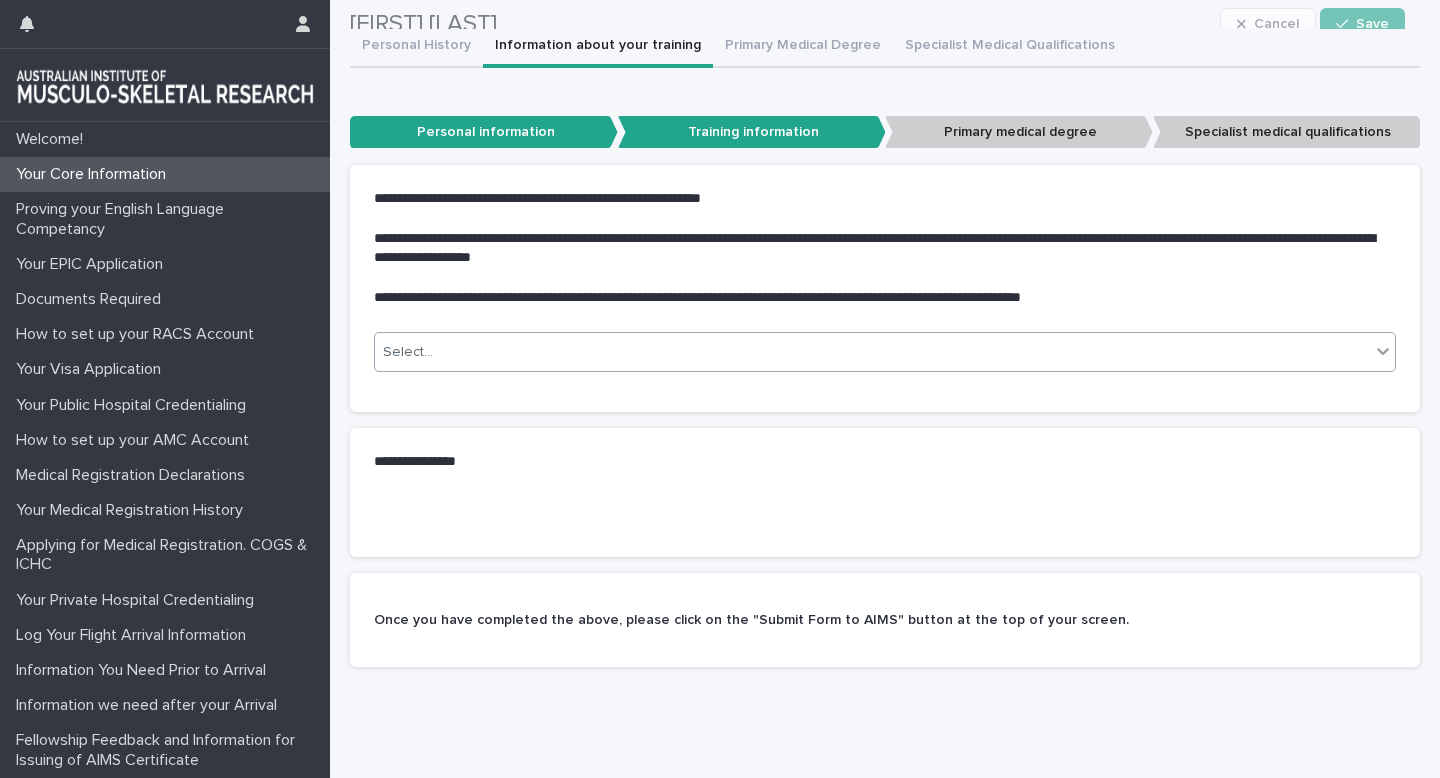 scroll, scrollTop: 293, scrollLeft: 0, axis: vertical 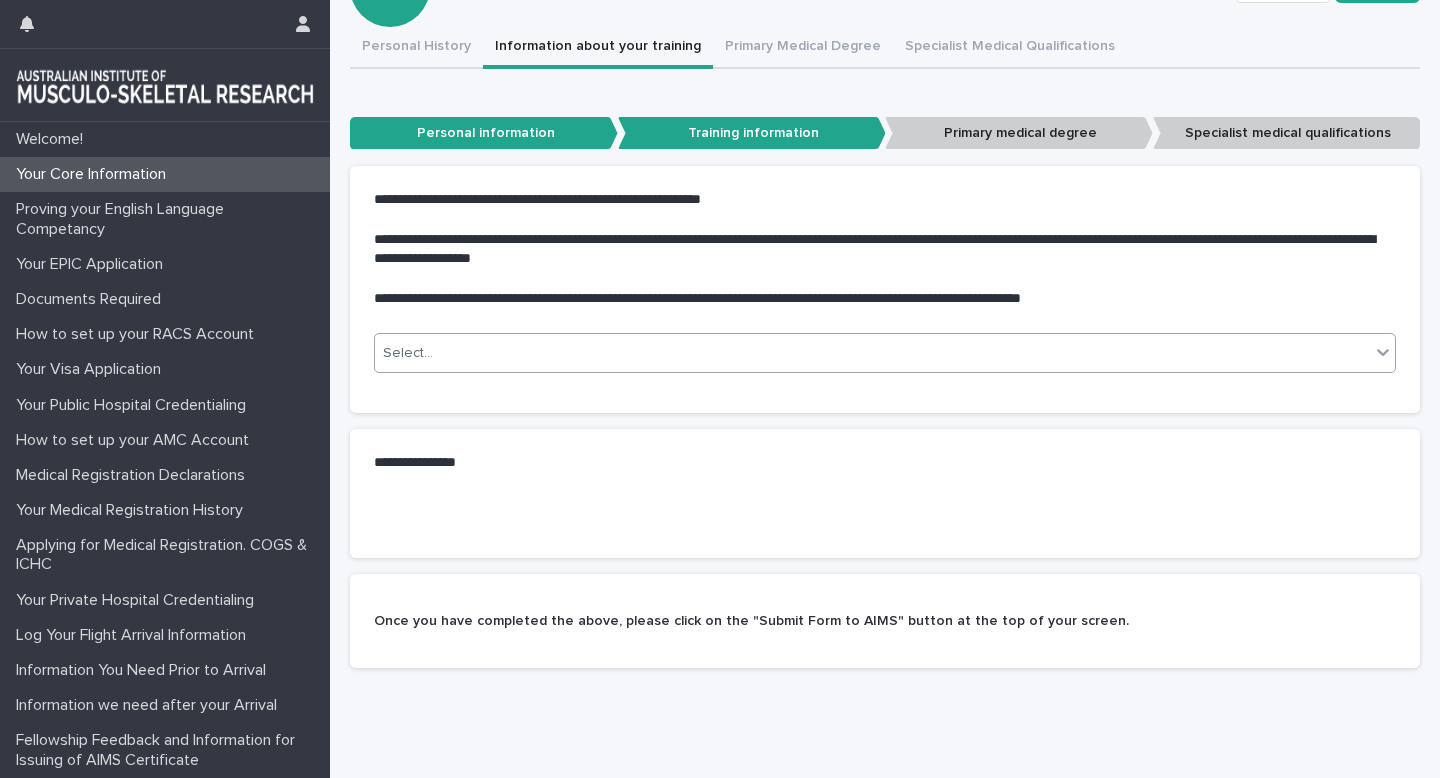 click on "Select..." at bounding box center [872, 353] 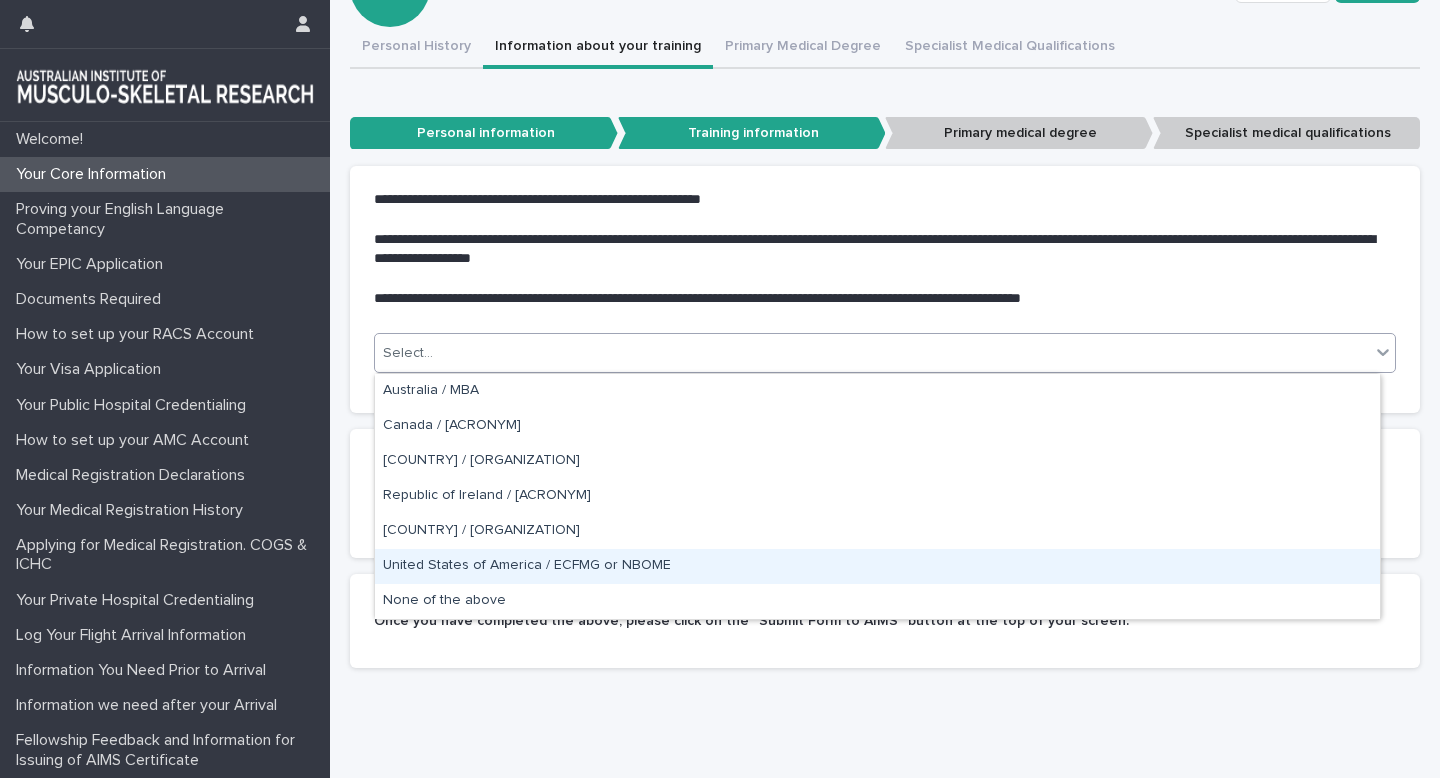 click on "United States of America / ECFMG or NBOME" at bounding box center [877, 566] 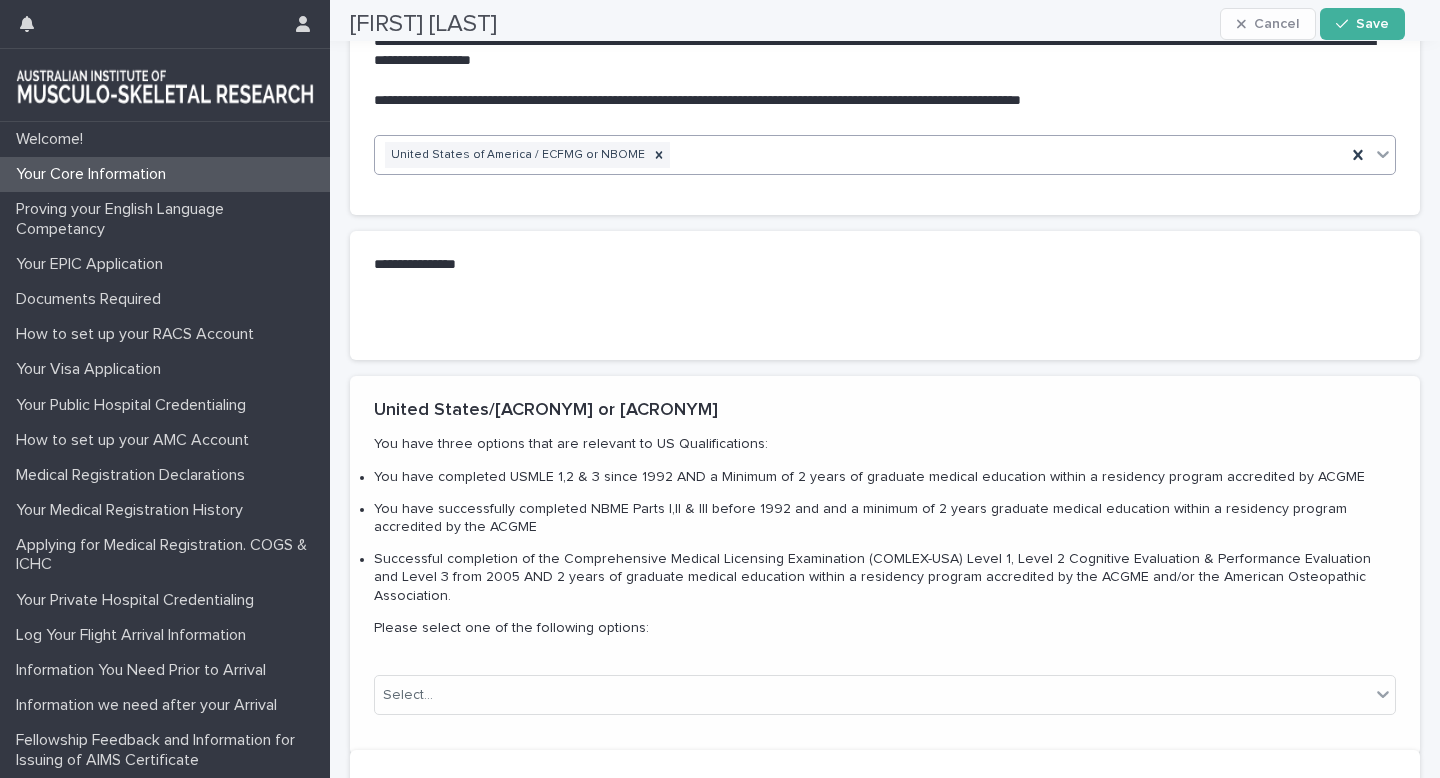 scroll, scrollTop: 491, scrollLeft: 0, axis: vertical 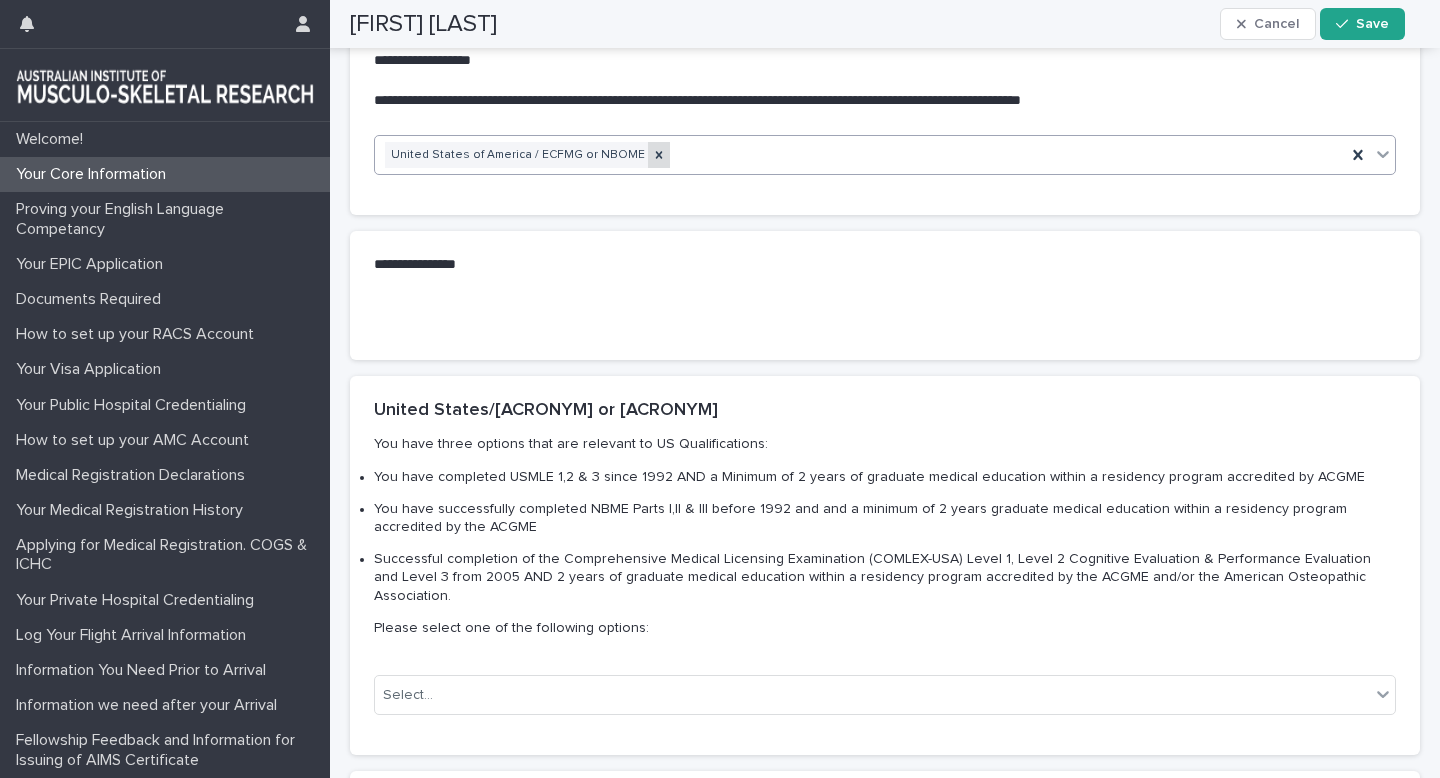 click at bounding box center (659, 155) 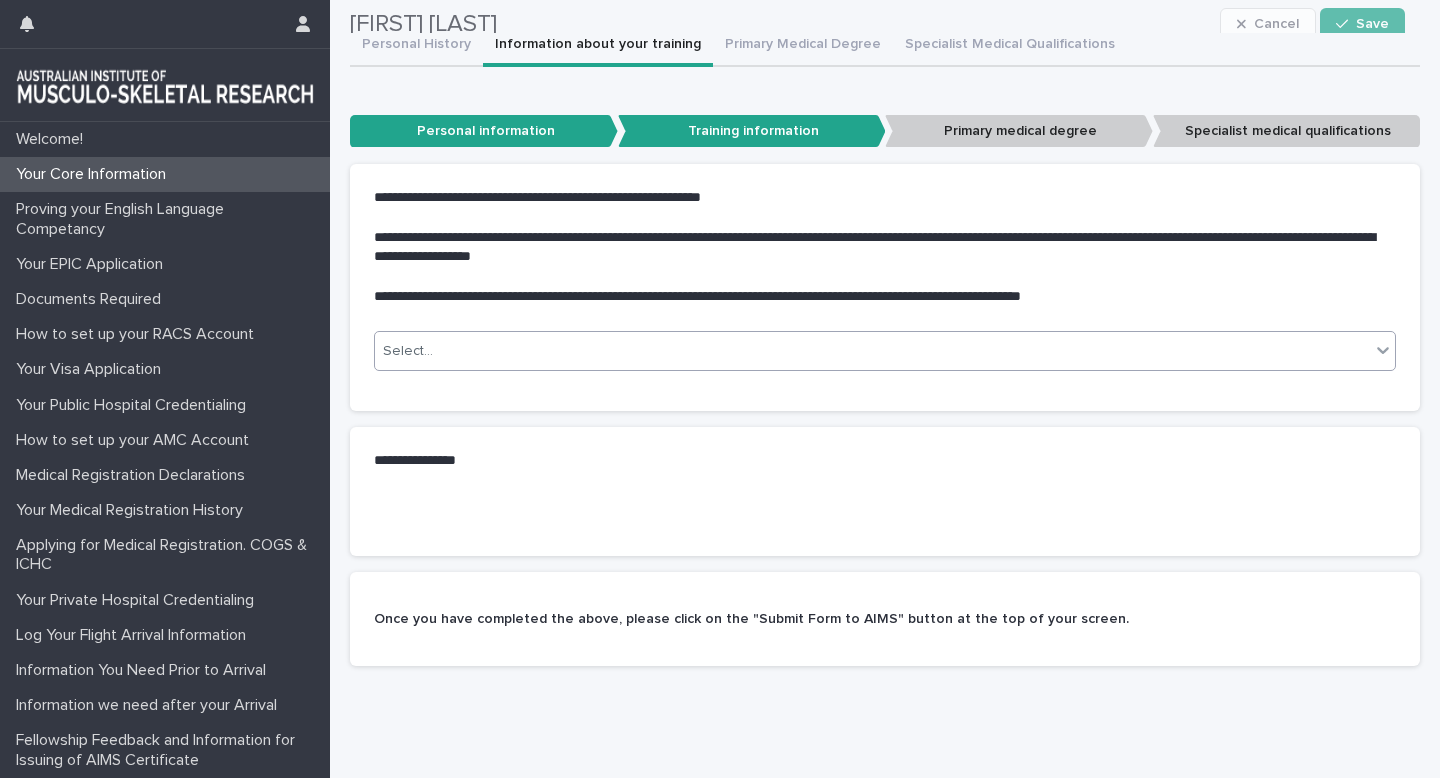 scroll, scrollTop: 293, scrollLeft: 0, axis: vertical 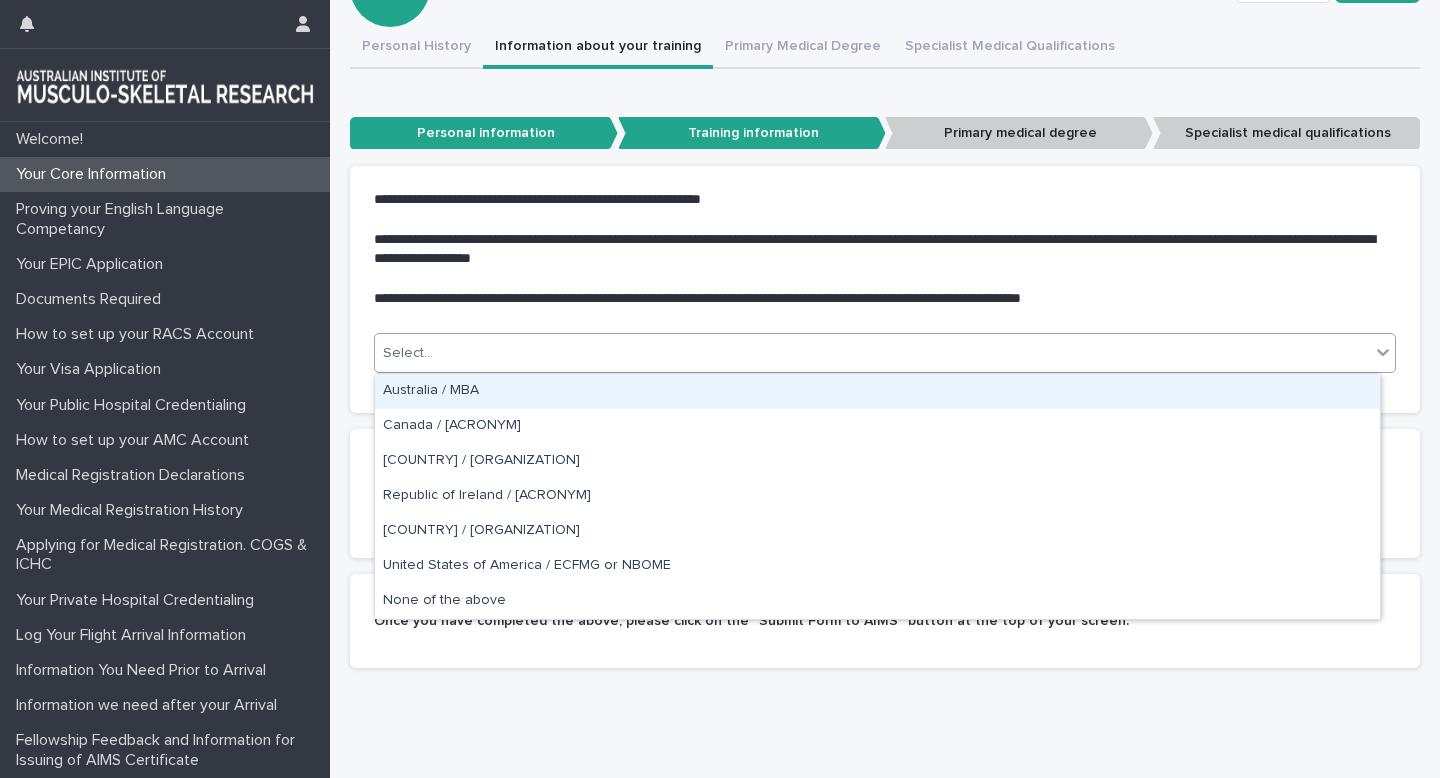 click on "Select..." at bounding box center [872, 353] 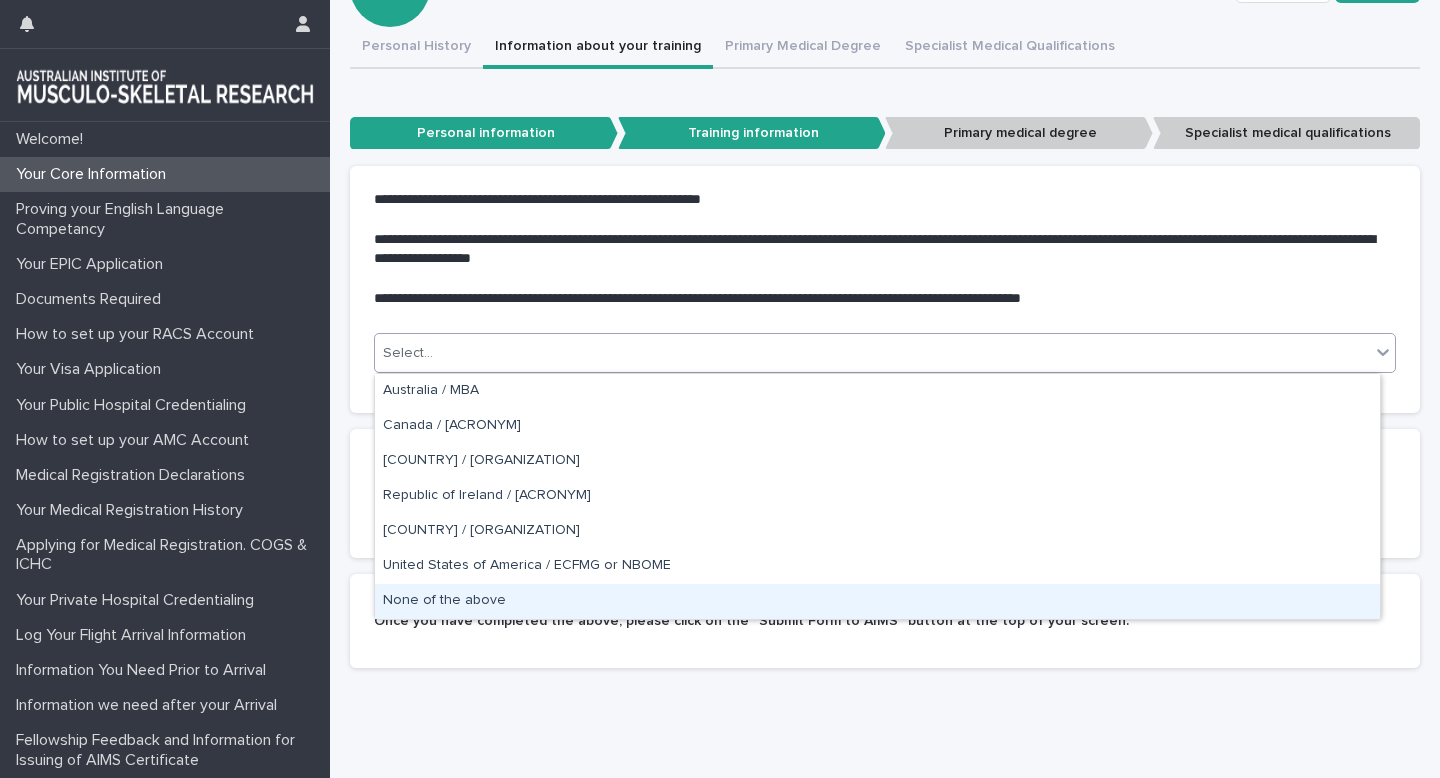 click on "None of the above" at bounding box center (877, 601) 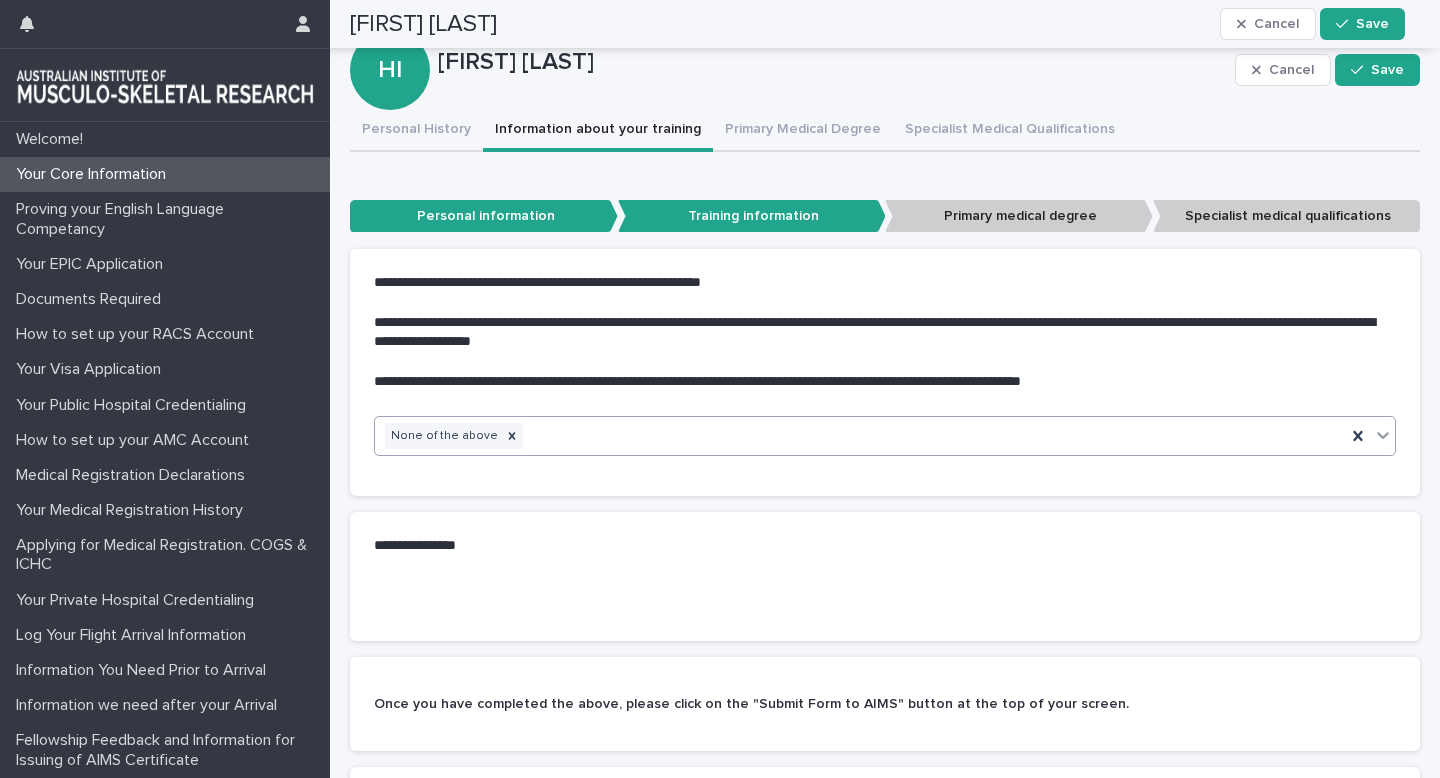 scroll, scrollTop: 0, scrollLeft: 0, axis: both 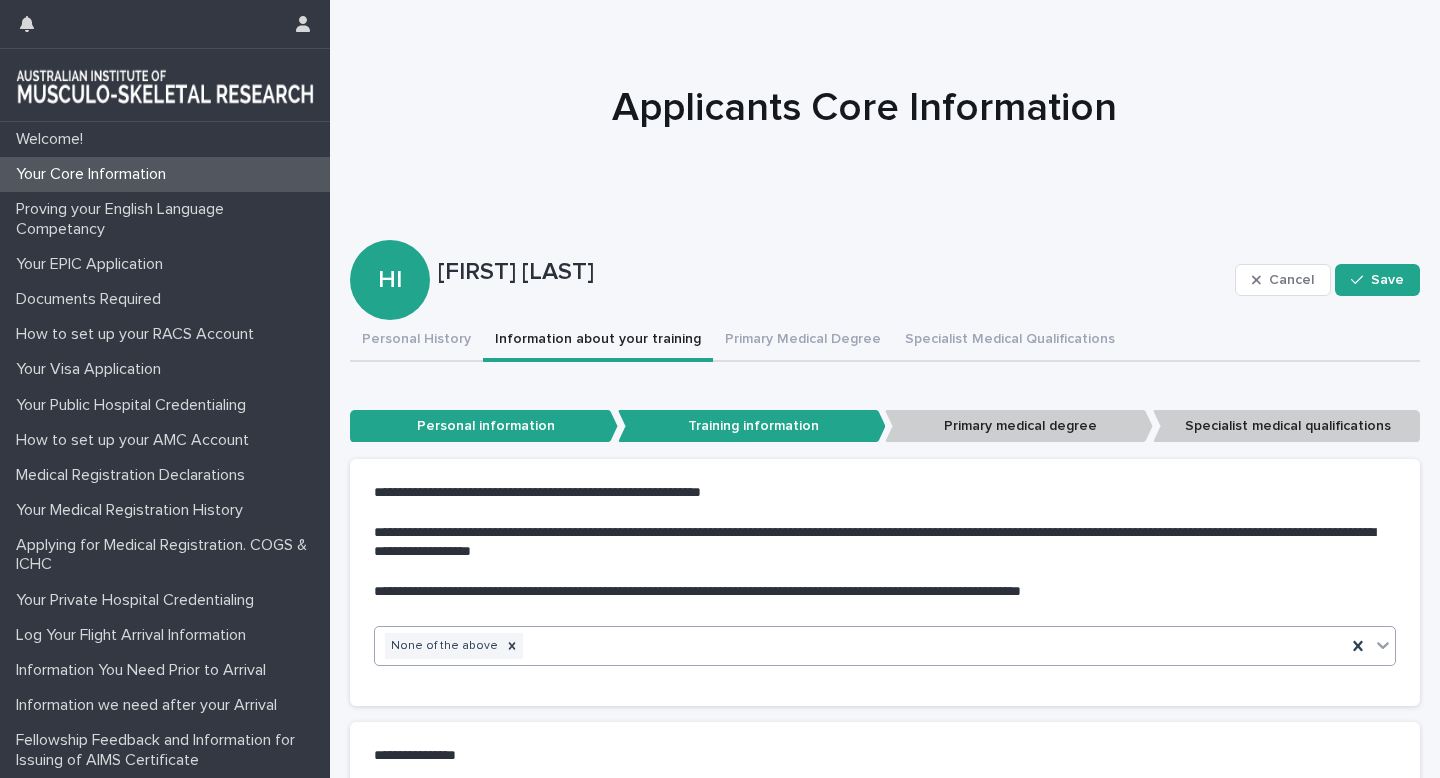 click on "Primary medical degree" at bounding box center (1019, 426) 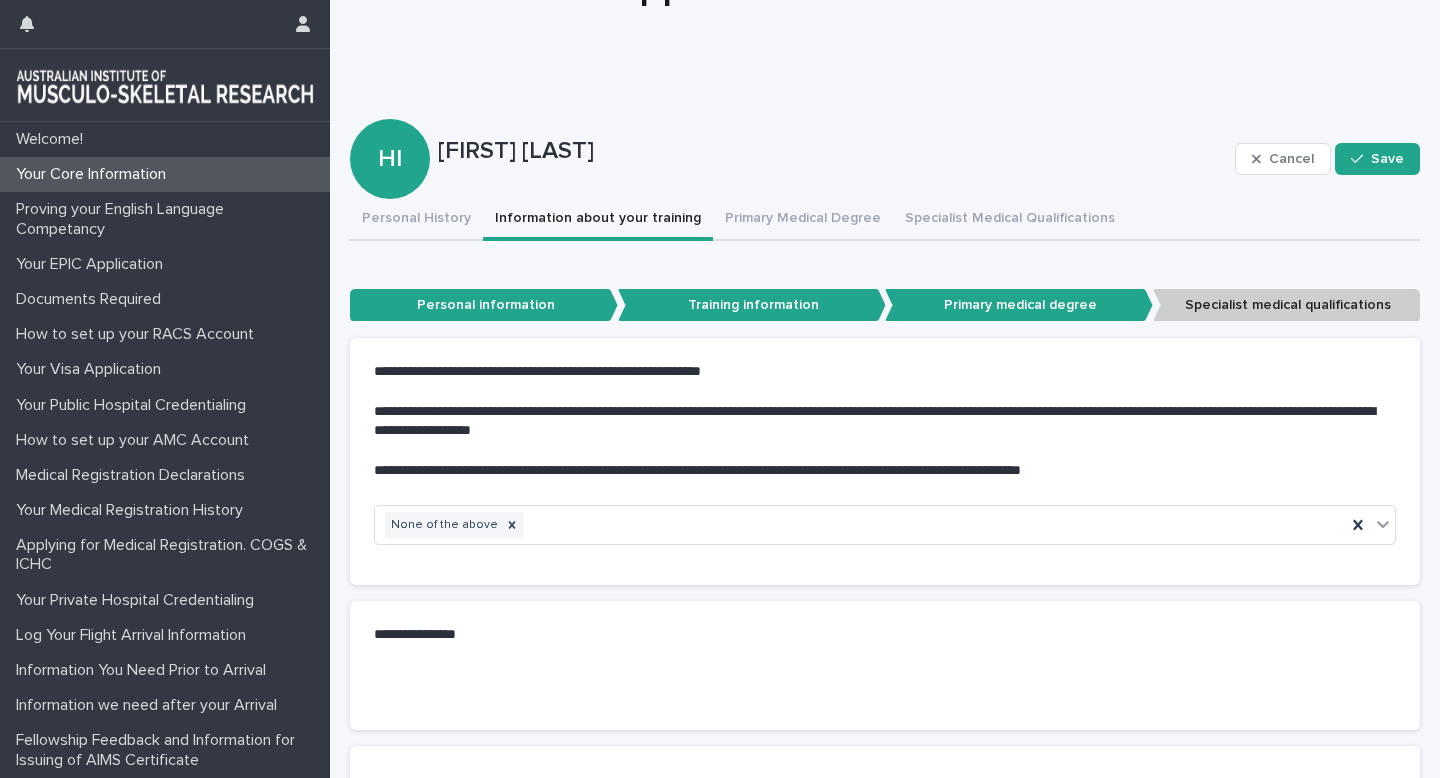 scroll, scrollTop: 125, scrollLeft: 0, axis: vertical 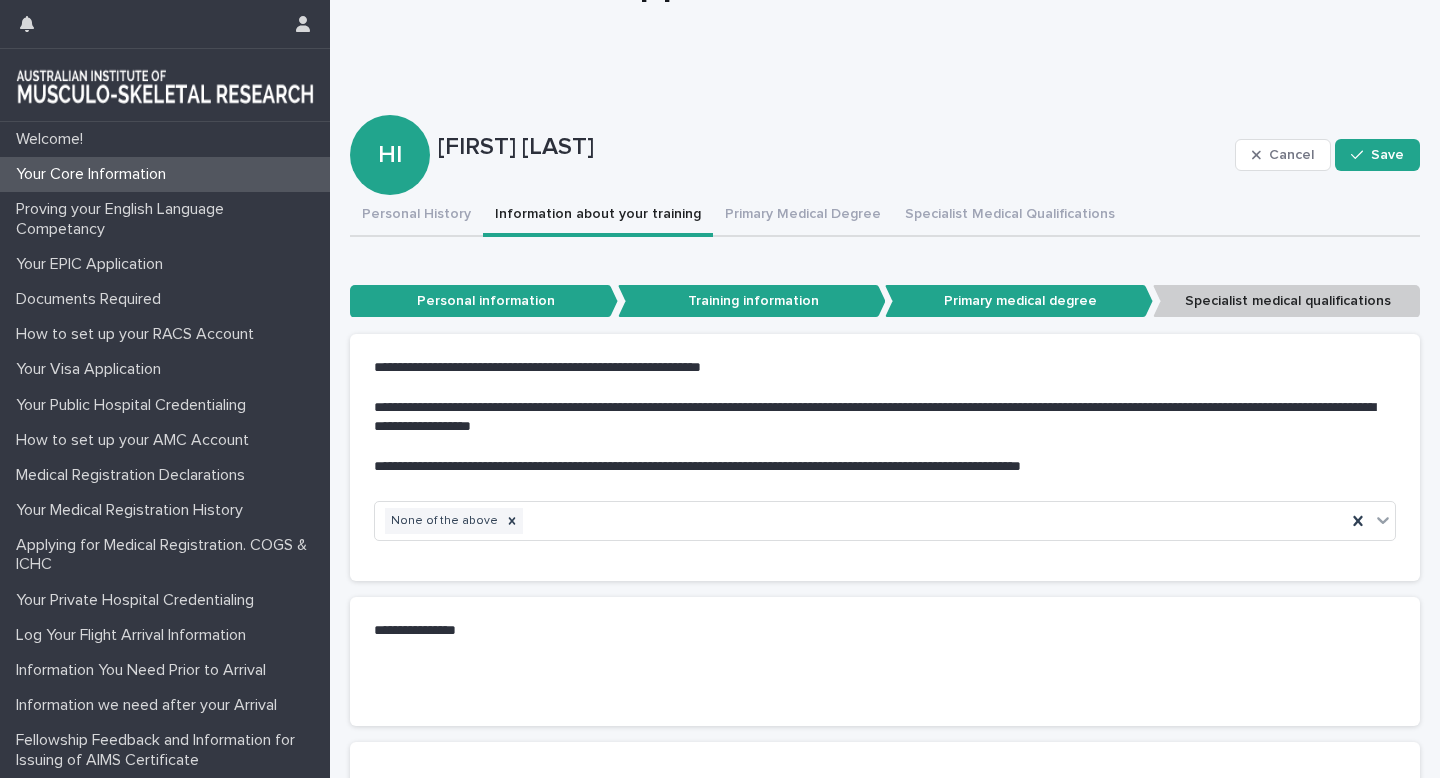 click on "Primary medical degree" at bounding box center (1019, 301) 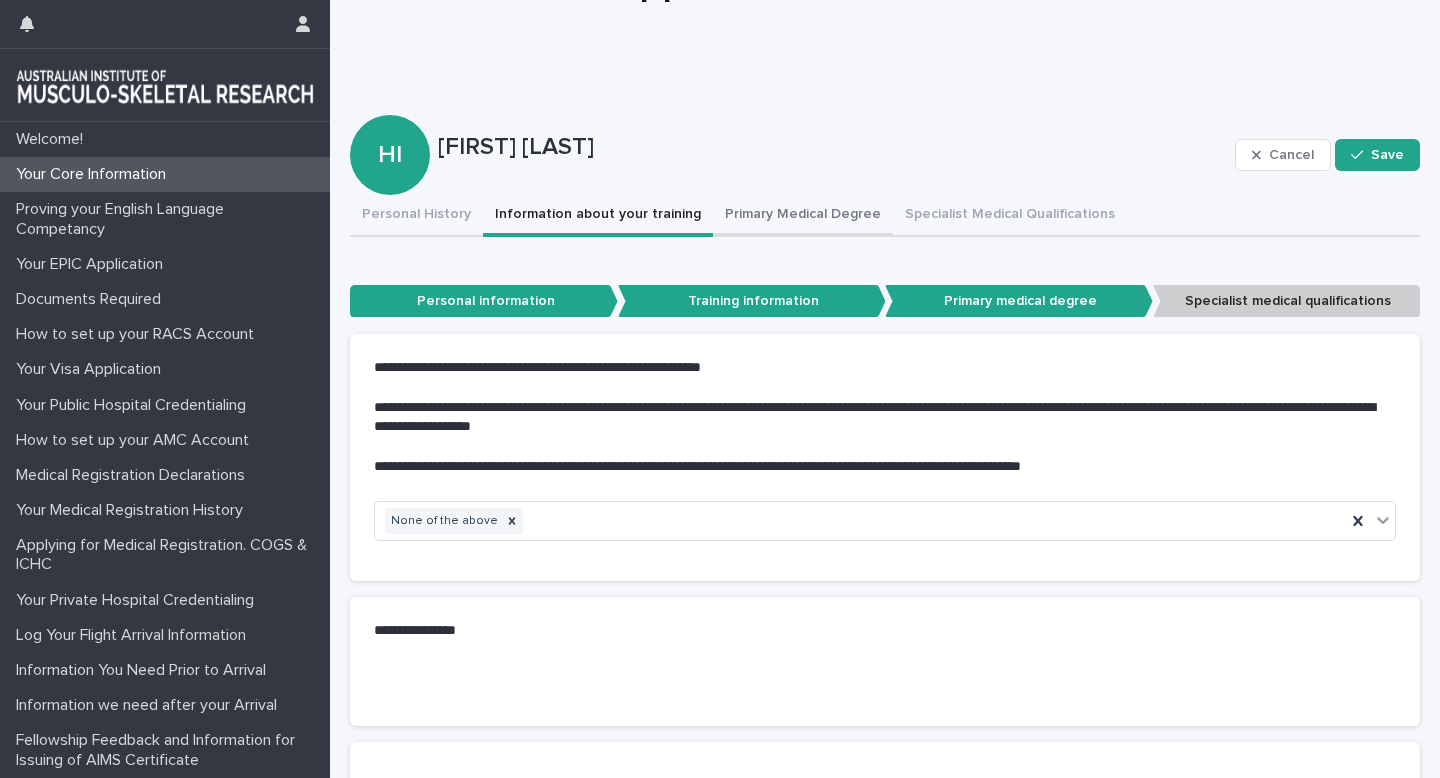 click on "Primary Medical Degree" at bounding box center [803, 216] 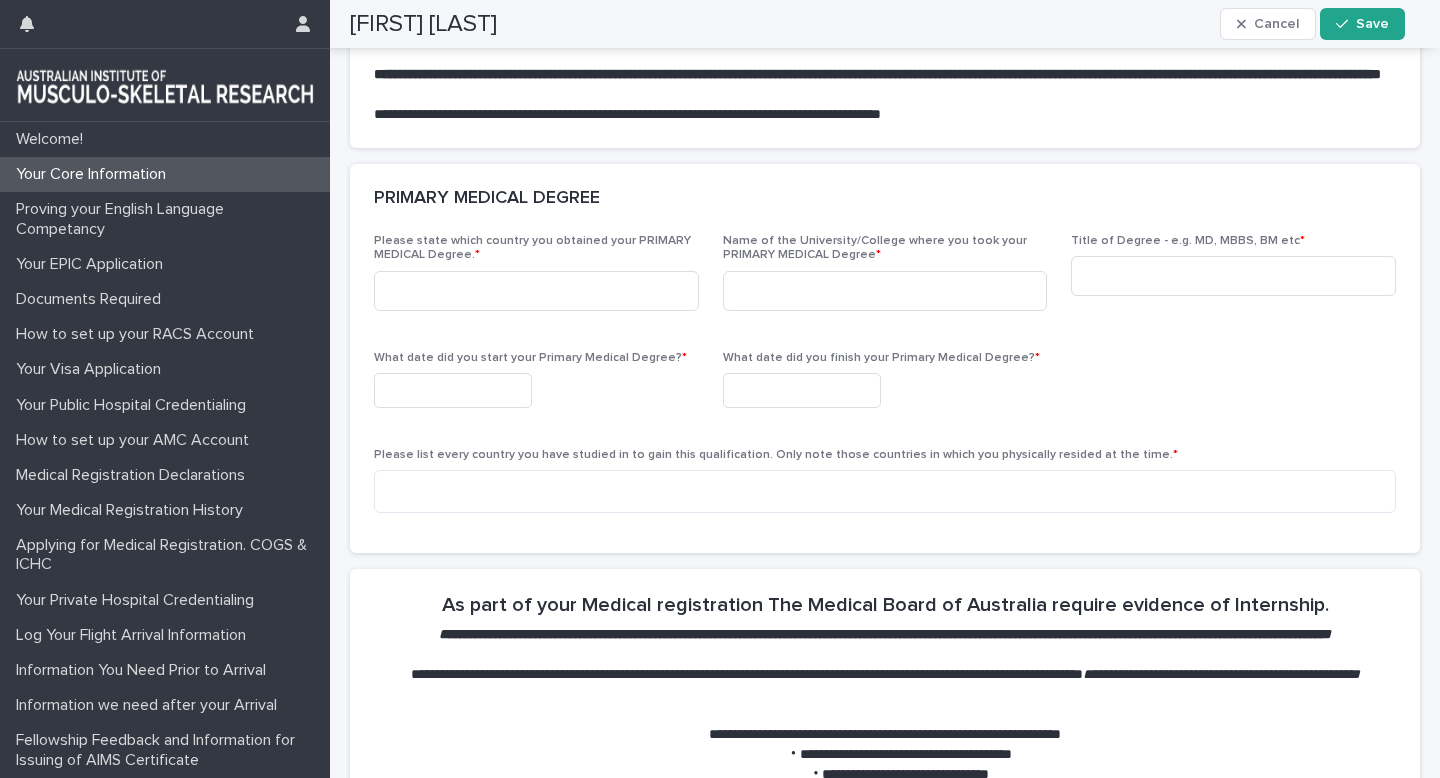 scroll, scrollTop: 410, scrollLeft: 0, axis: vertical 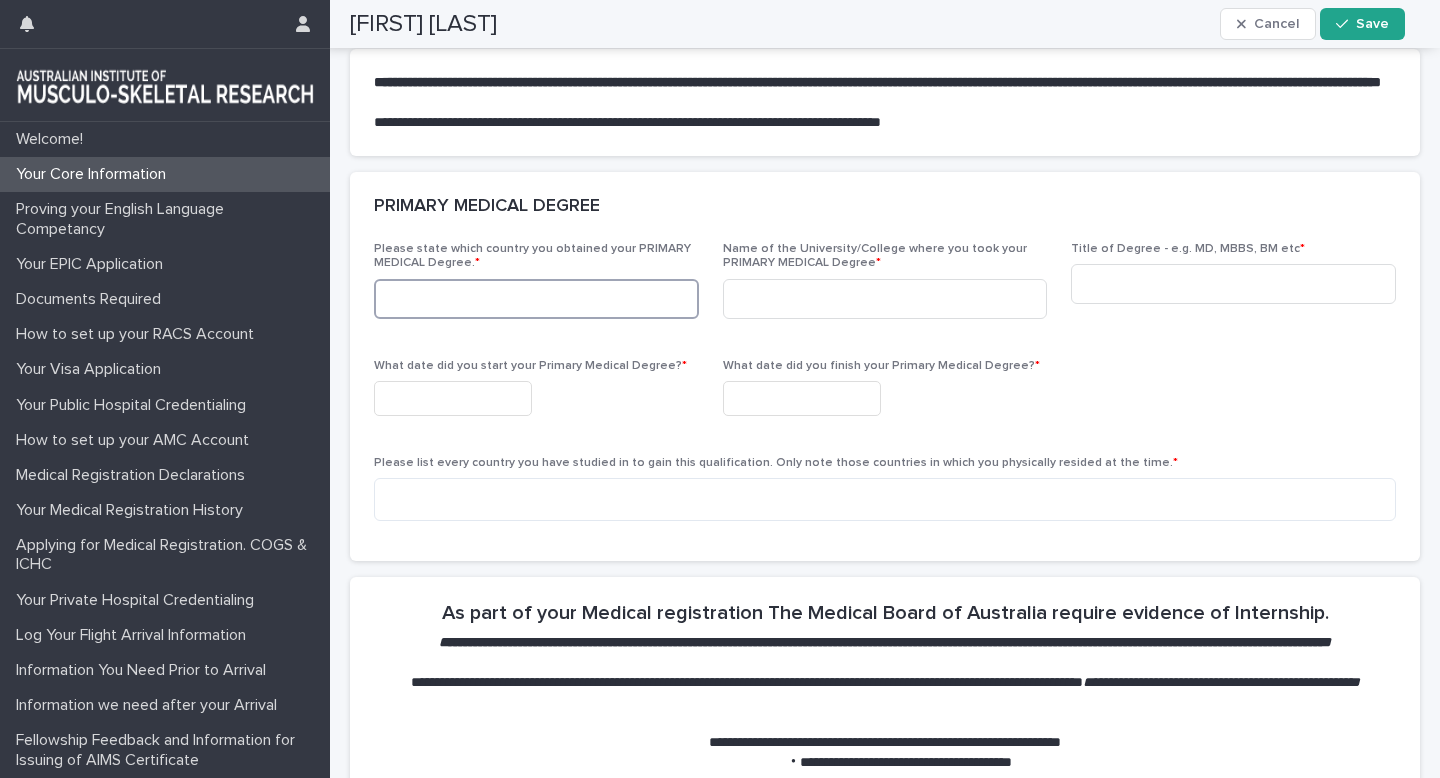 click at bounding box center (536, 299) 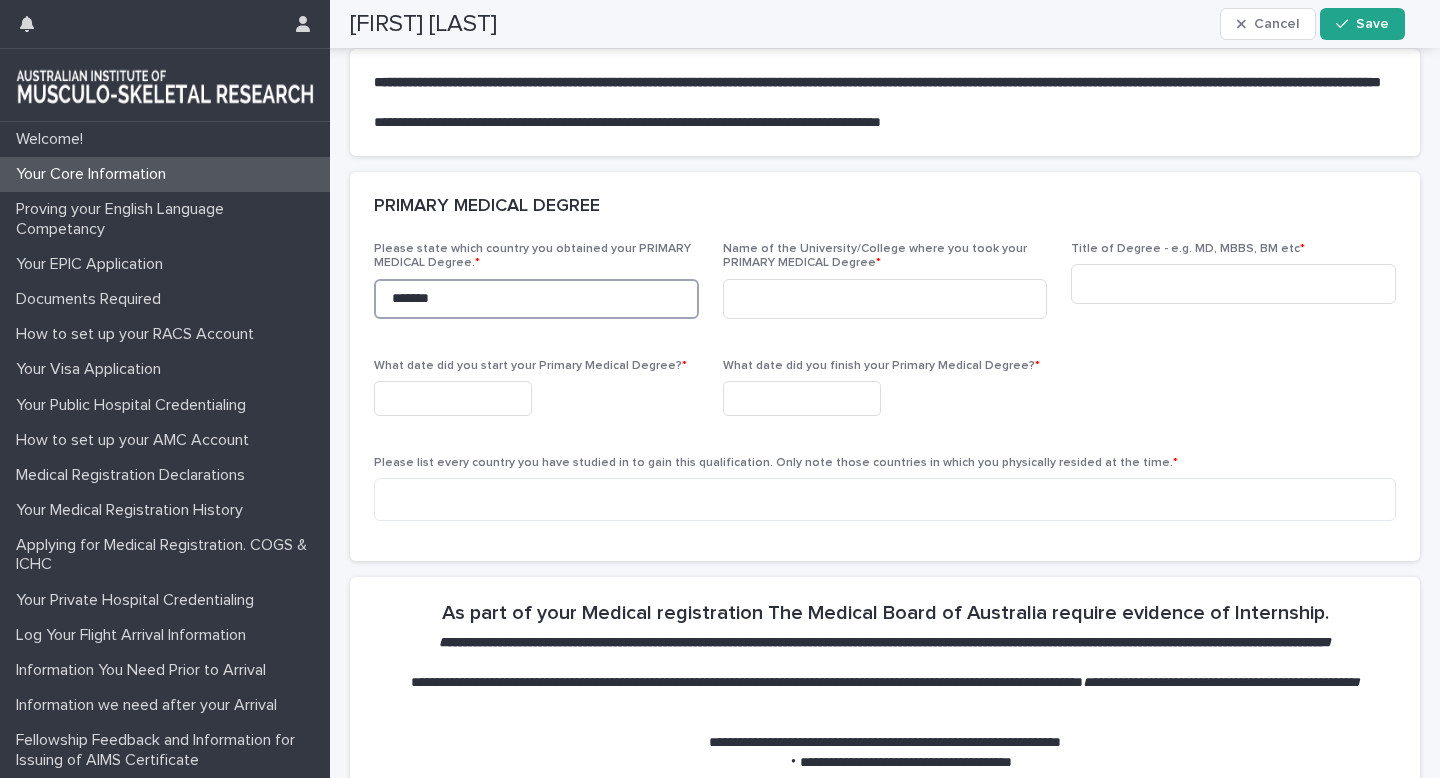 type on "*******" 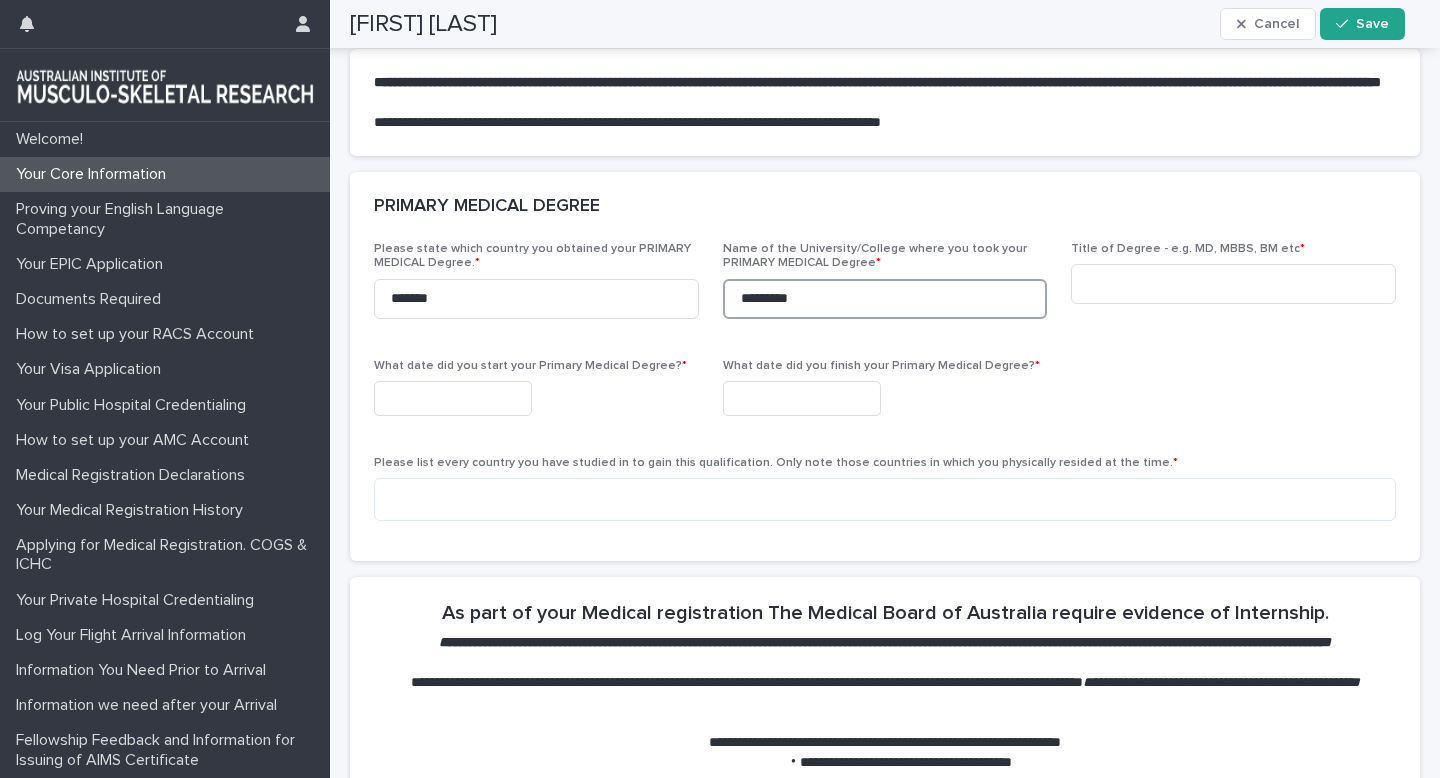 type on "*********" 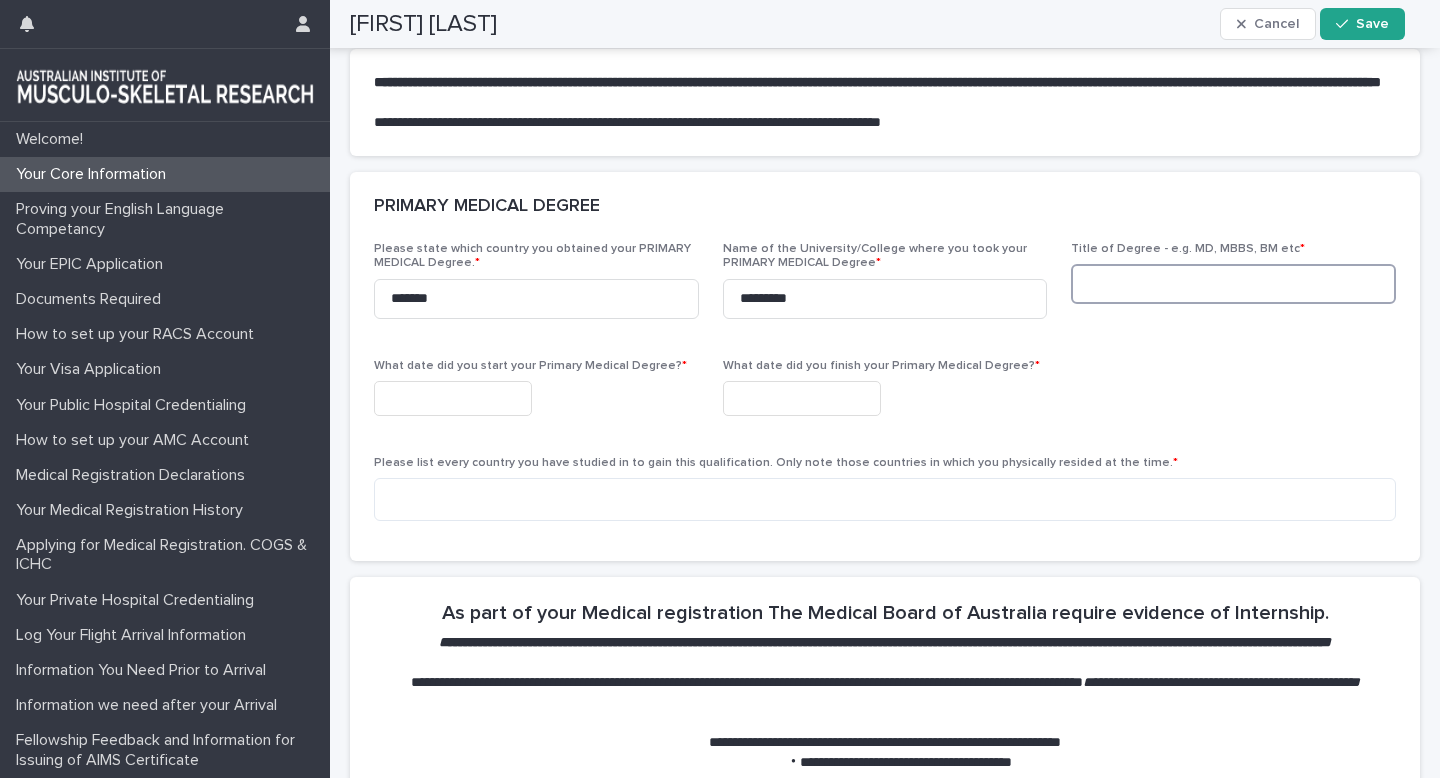 click at bounding box center (1233, 284) 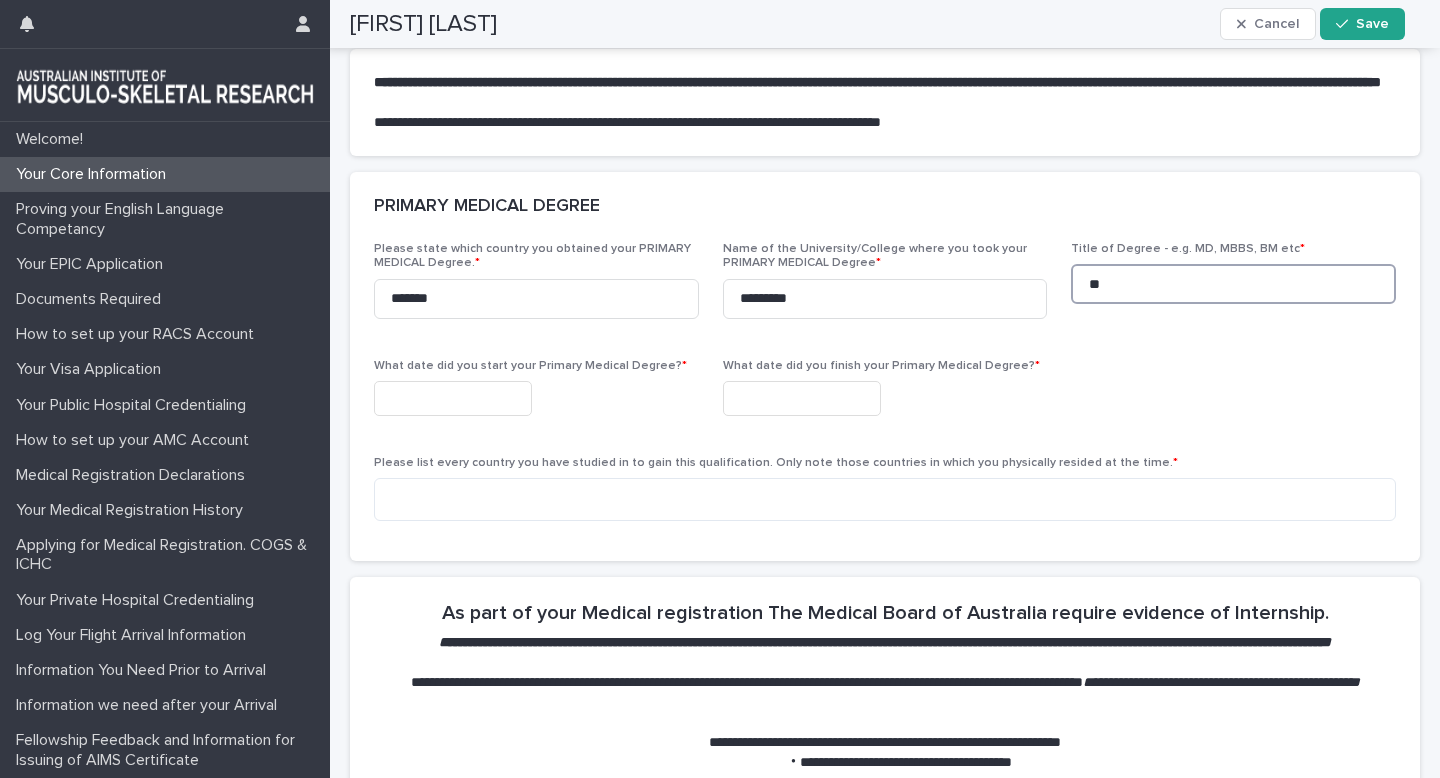 type on "**" 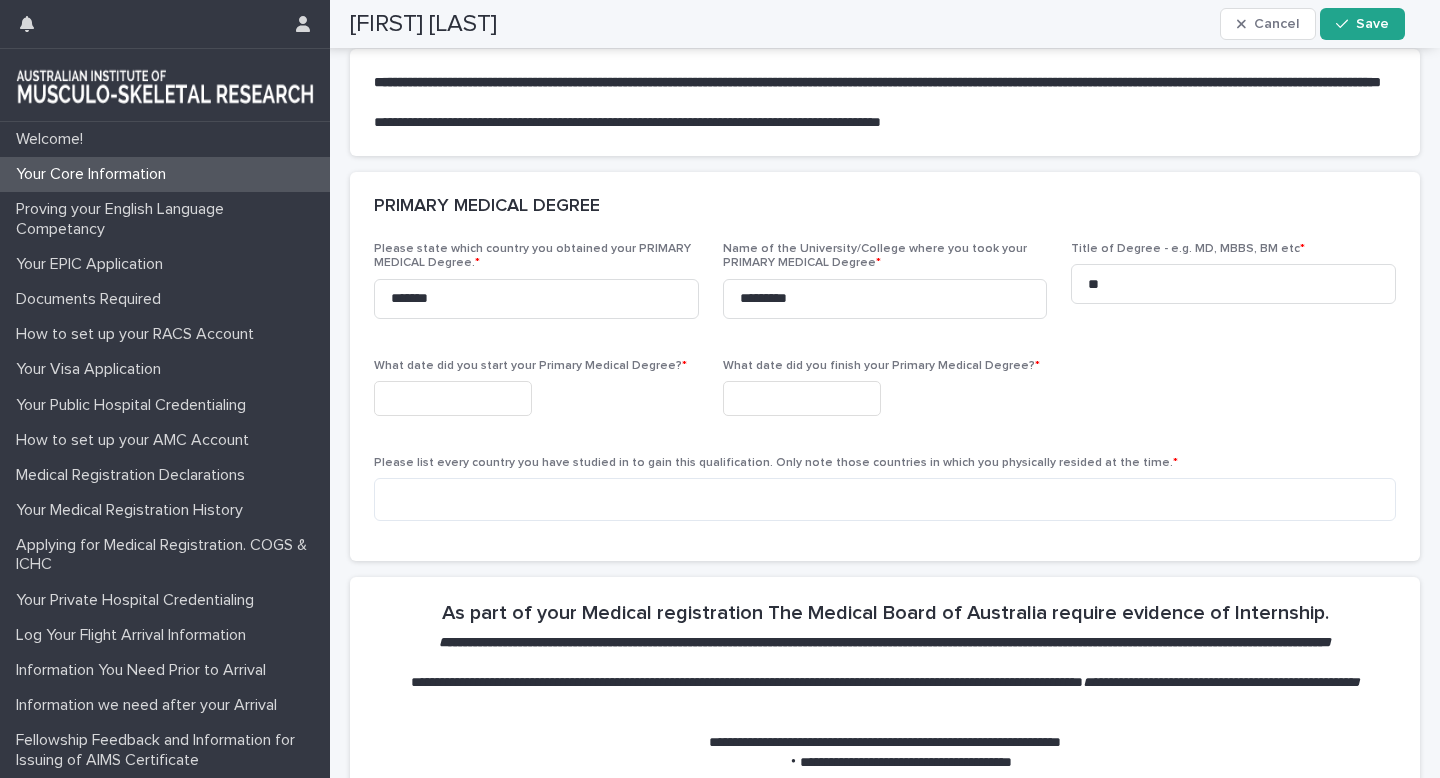 click at bounding box center (453, 398) 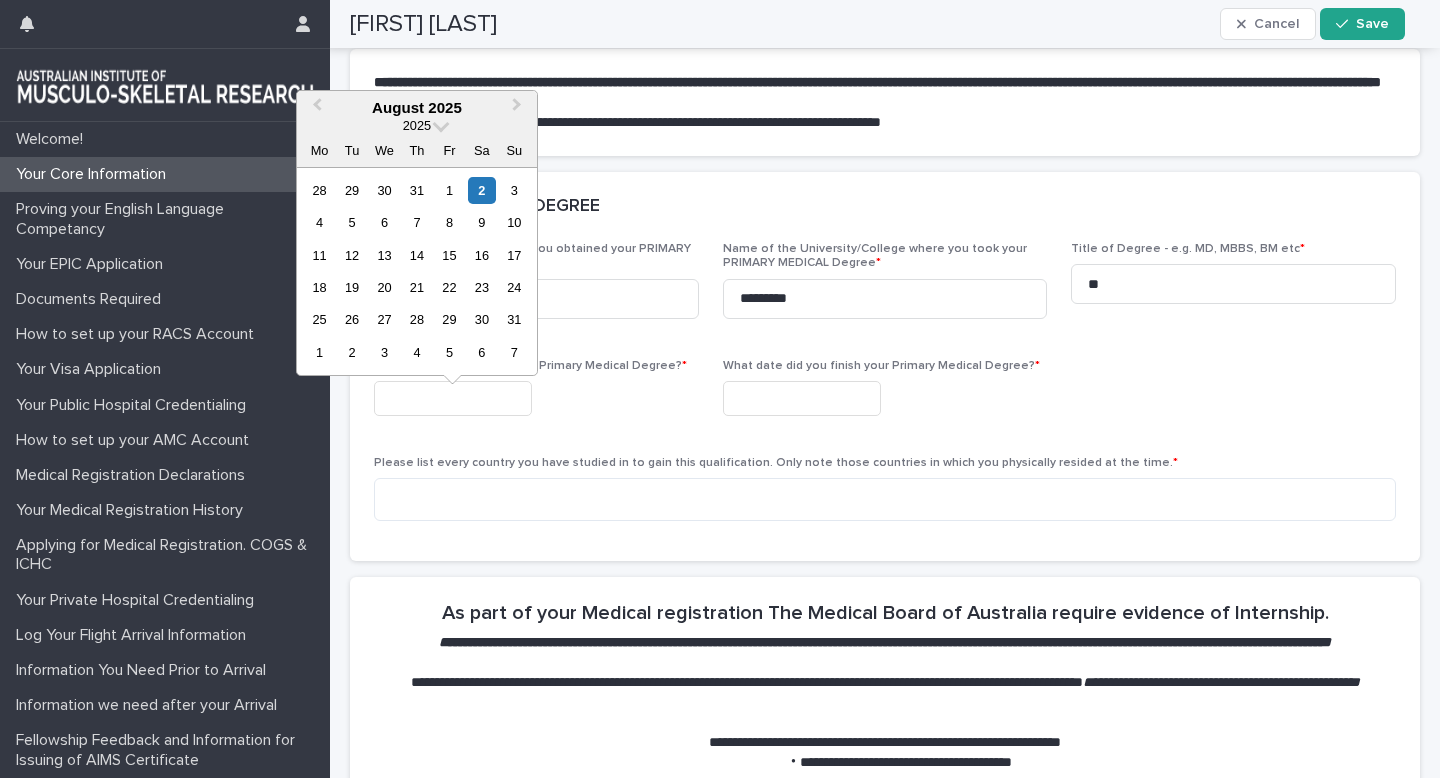 click at bounding box center [802, 398] 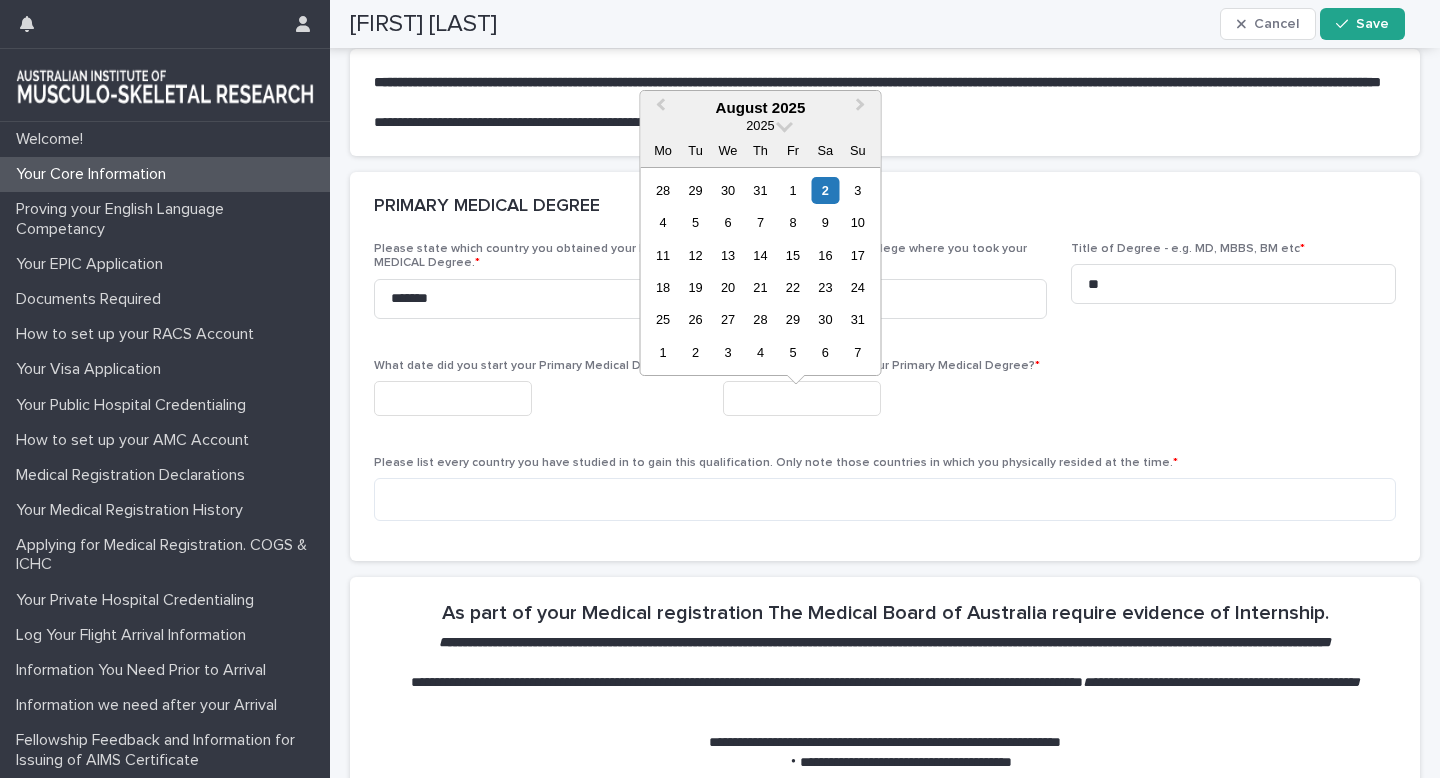 click on "August 2025" at bounding box center [760, 108] 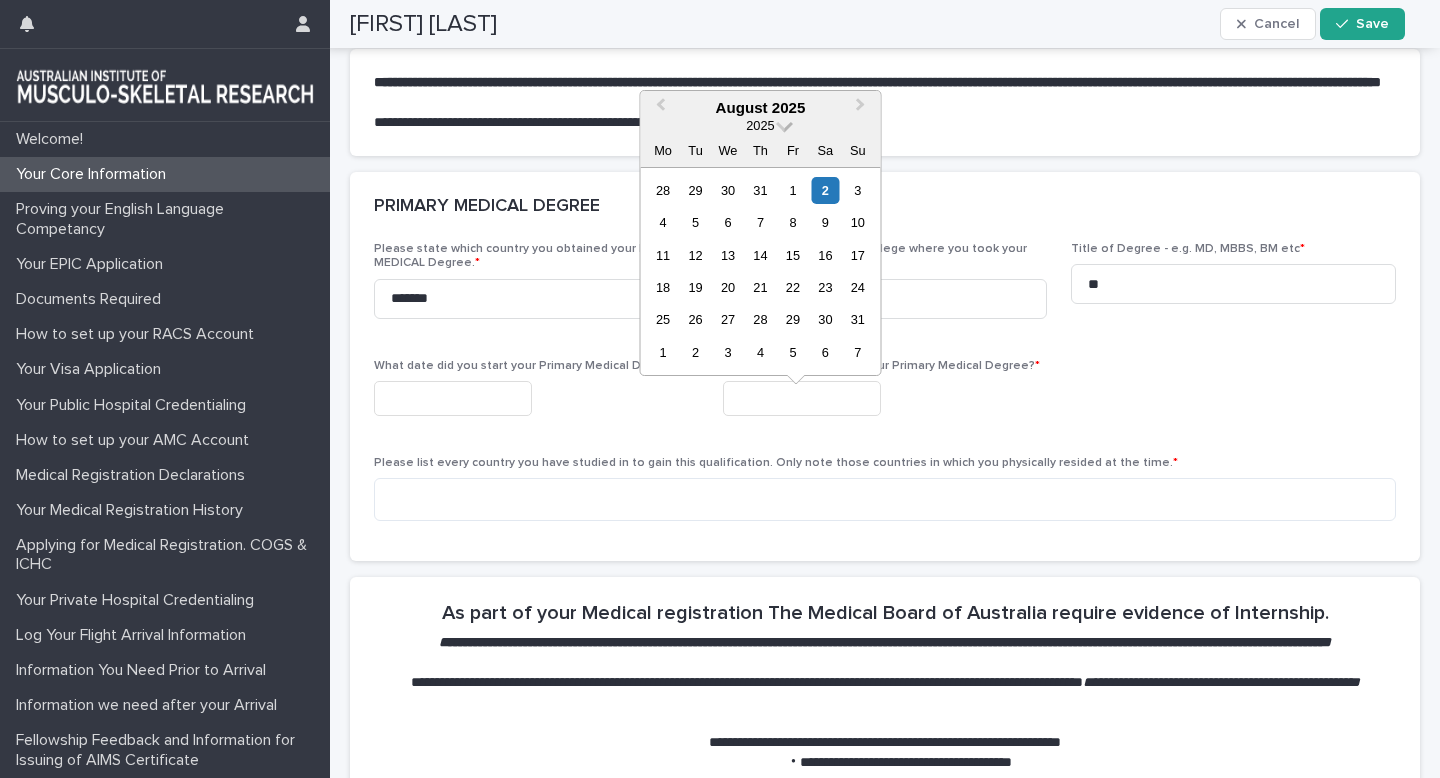 click at bounding box center (784, 123) 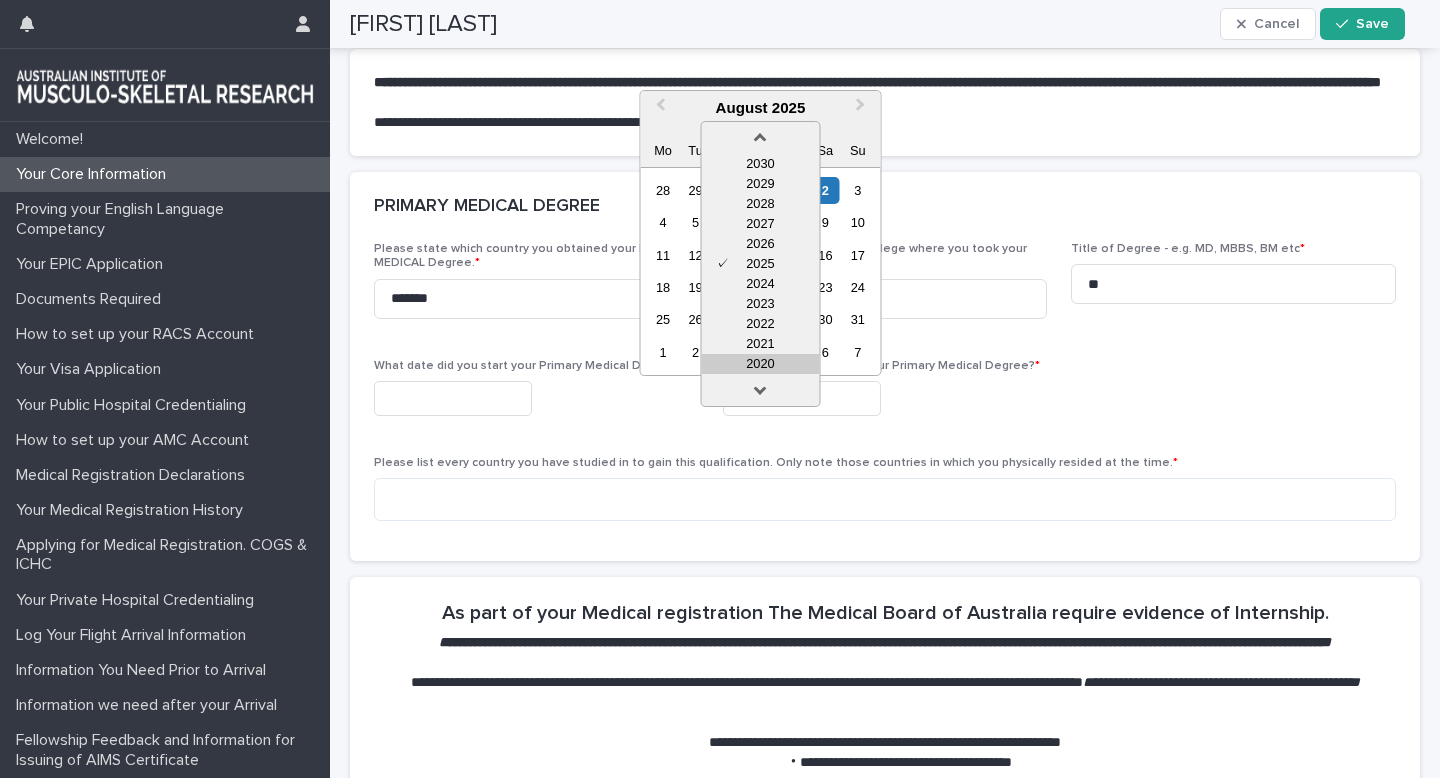 click on "2020" at bounding box center [760, 364] 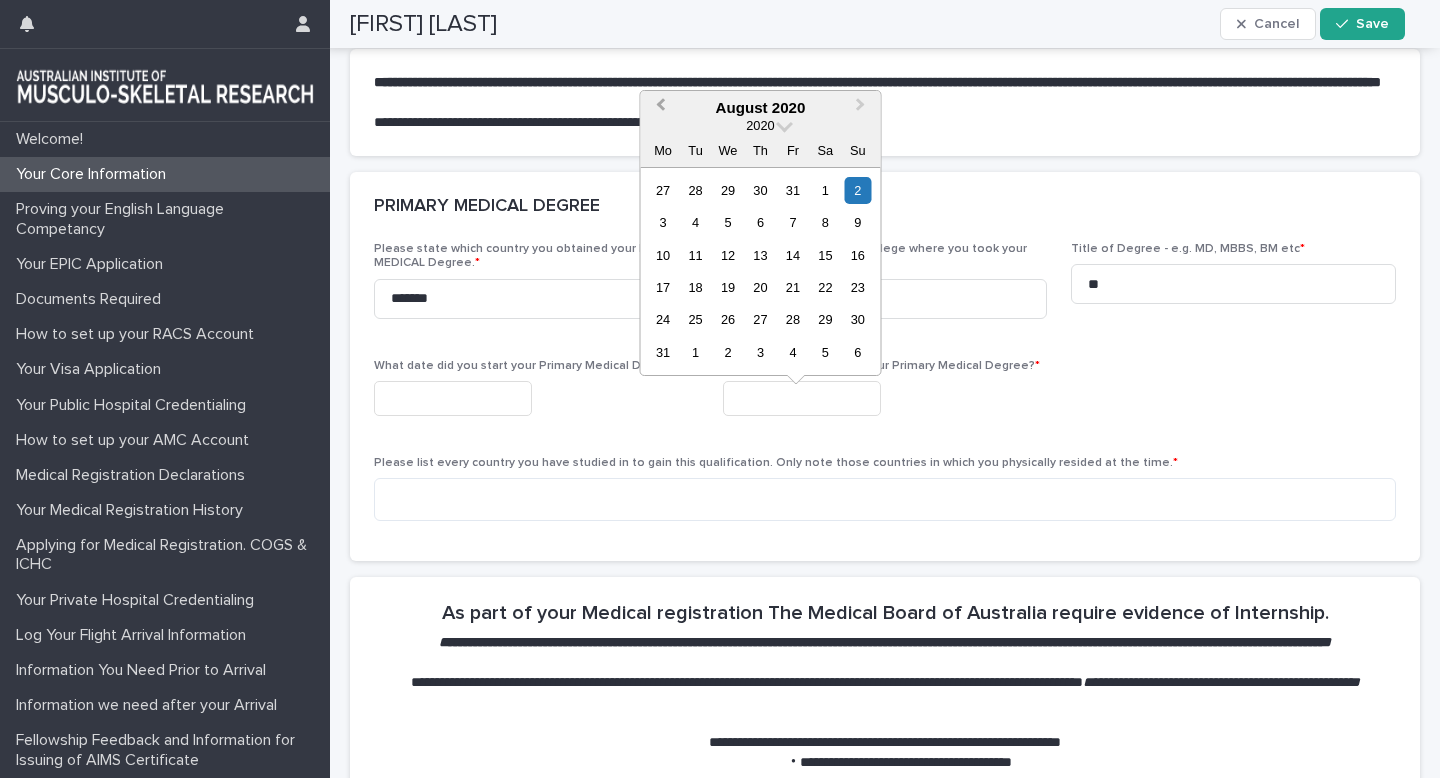 click on "Previous Month" at bounding box center (658, 109) 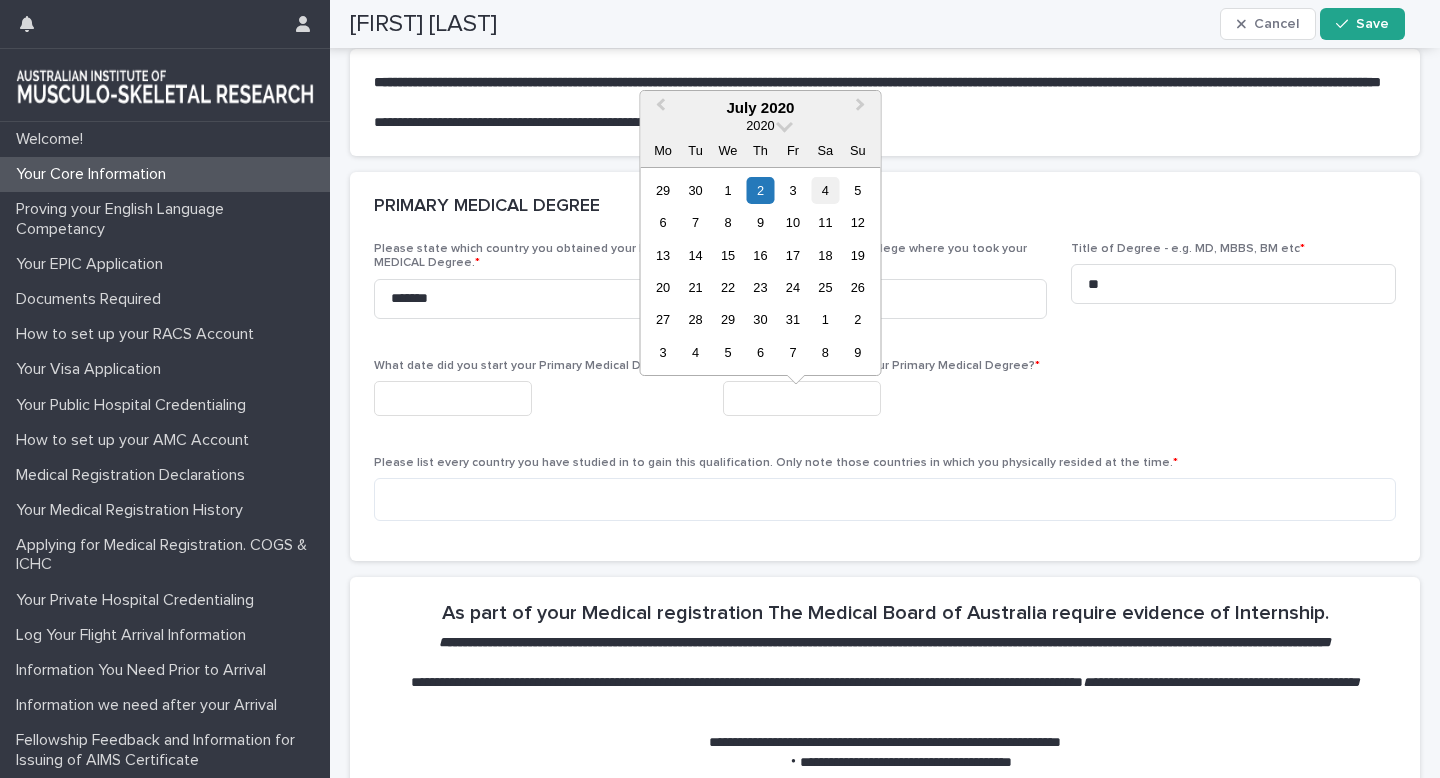 click on "4" at bounding box center [825, 190] 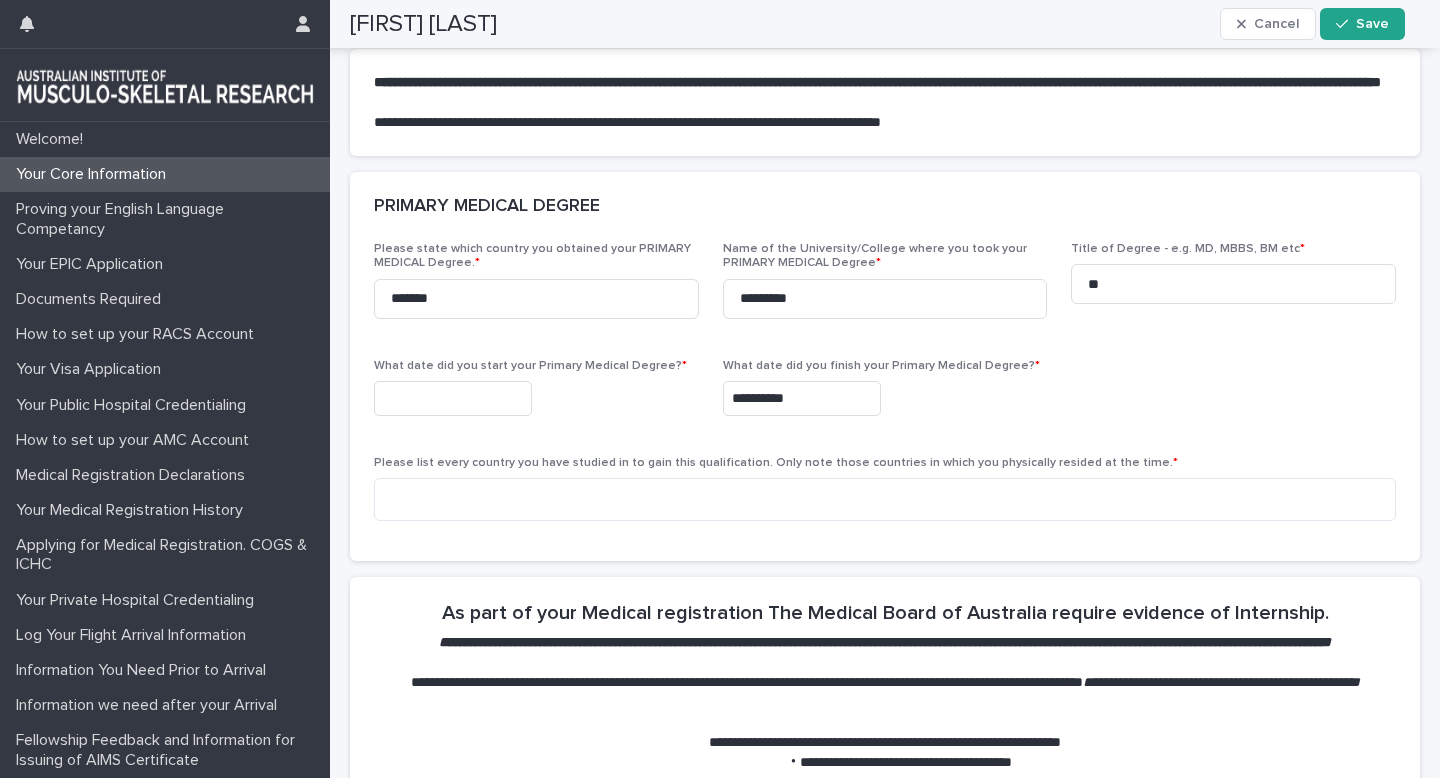 click at bounding box center (453, 398) 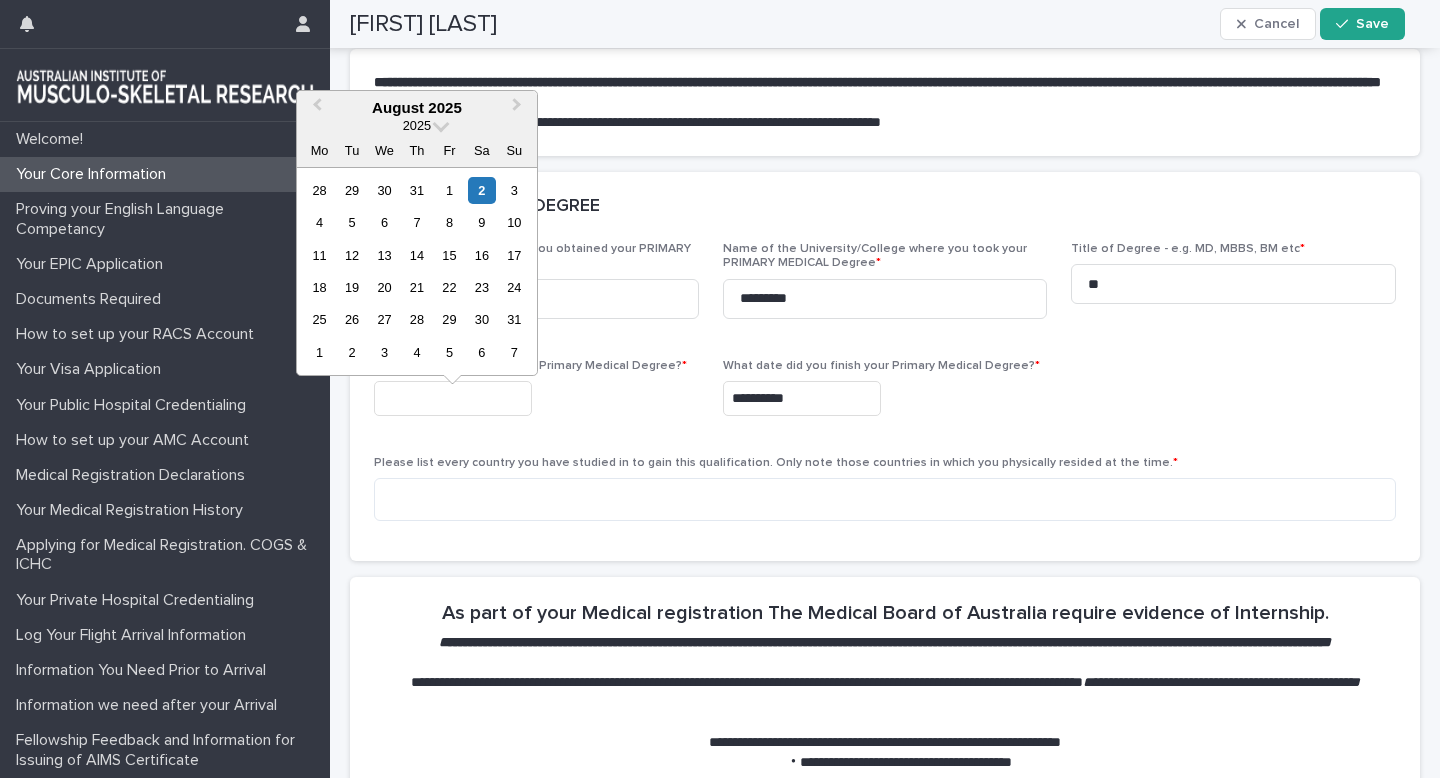 click on "August 2025" at bounding box center [417, 108] 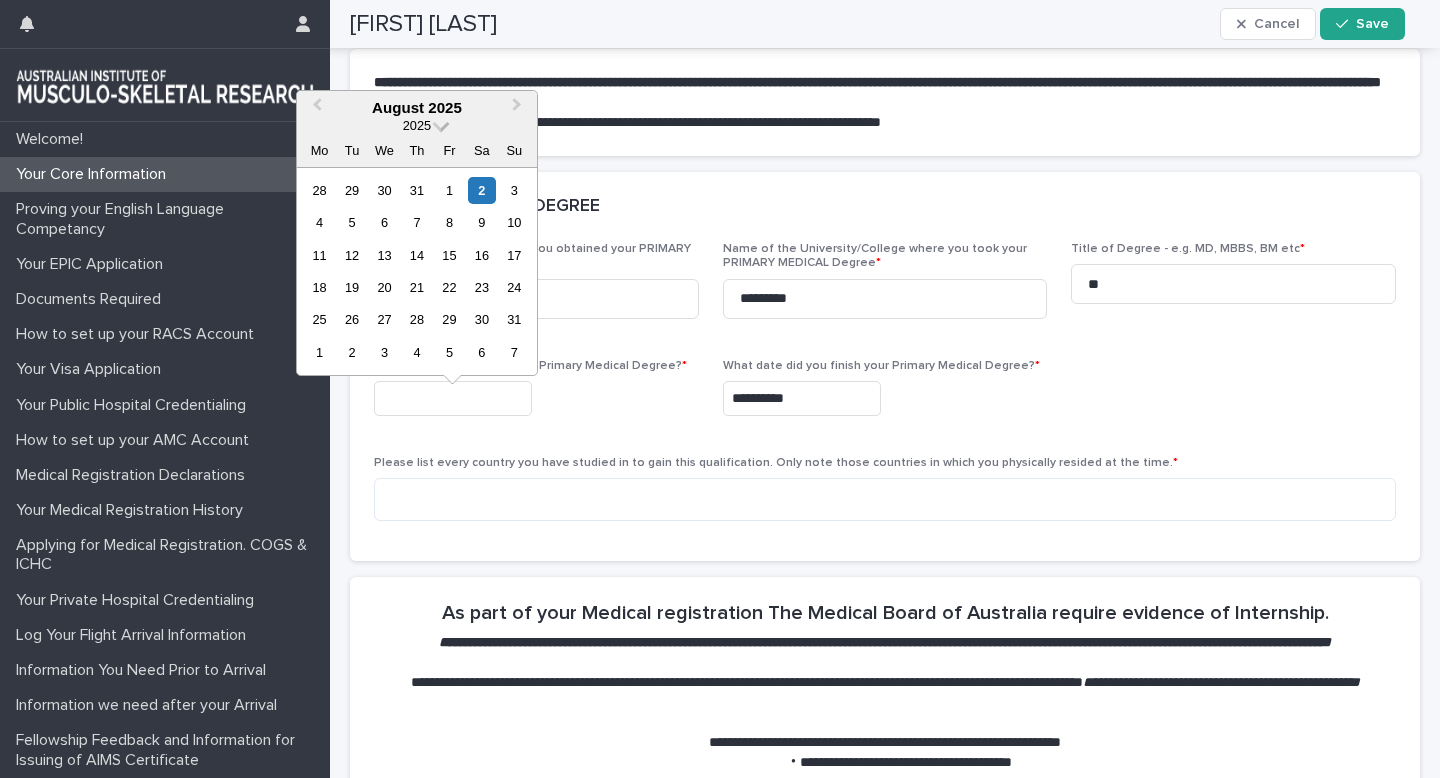 click on "2025" at bounding box center [417, 125] 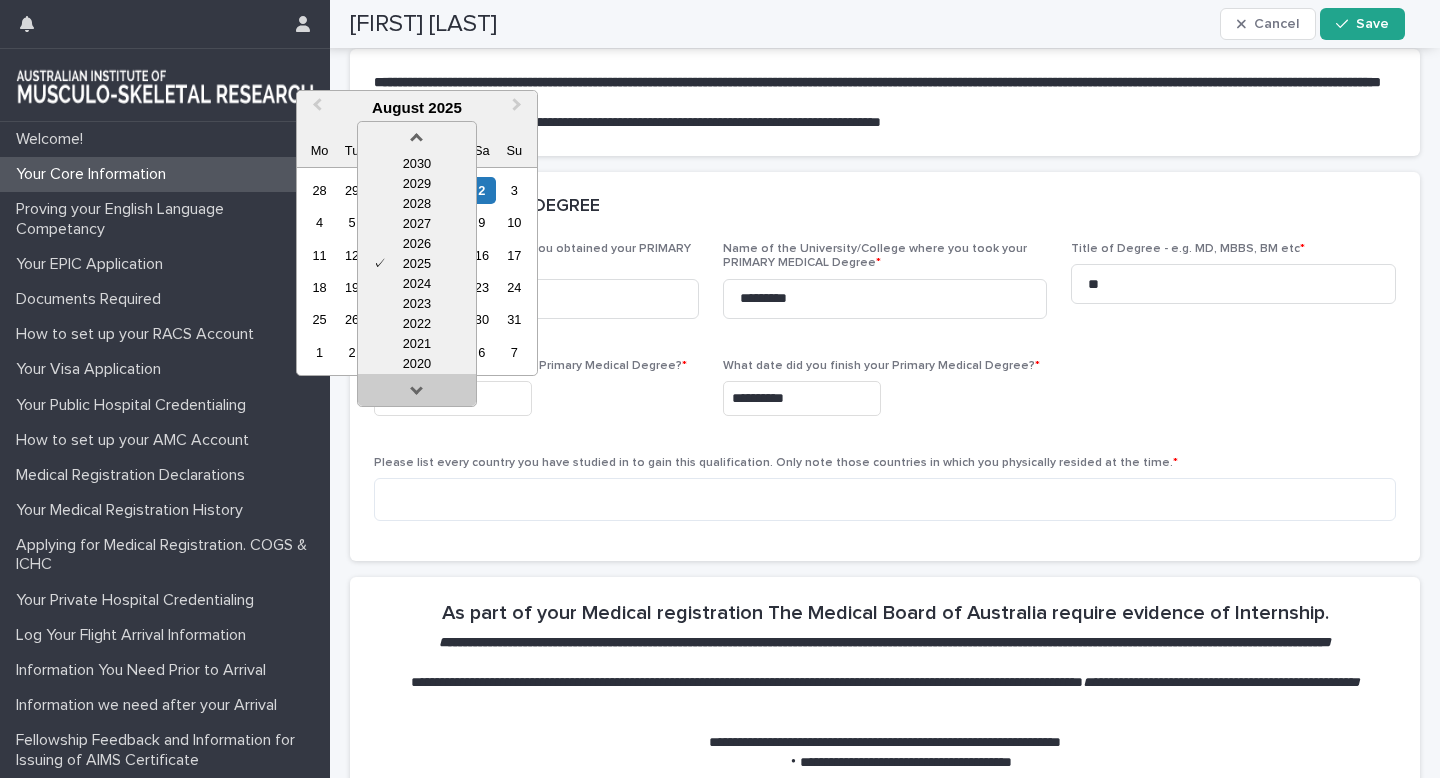 click at bounding box center (417, 394) 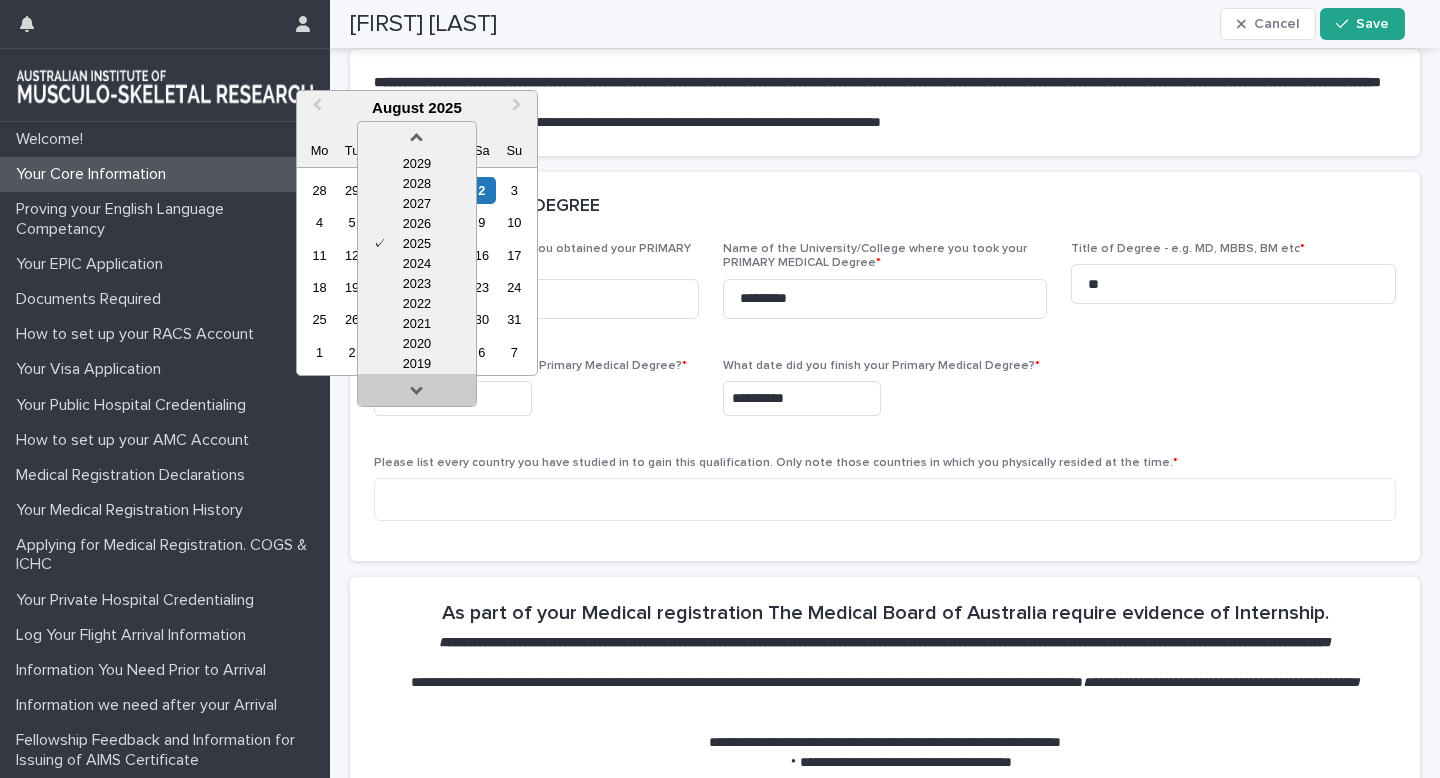 click at bounding box center [417, 394] 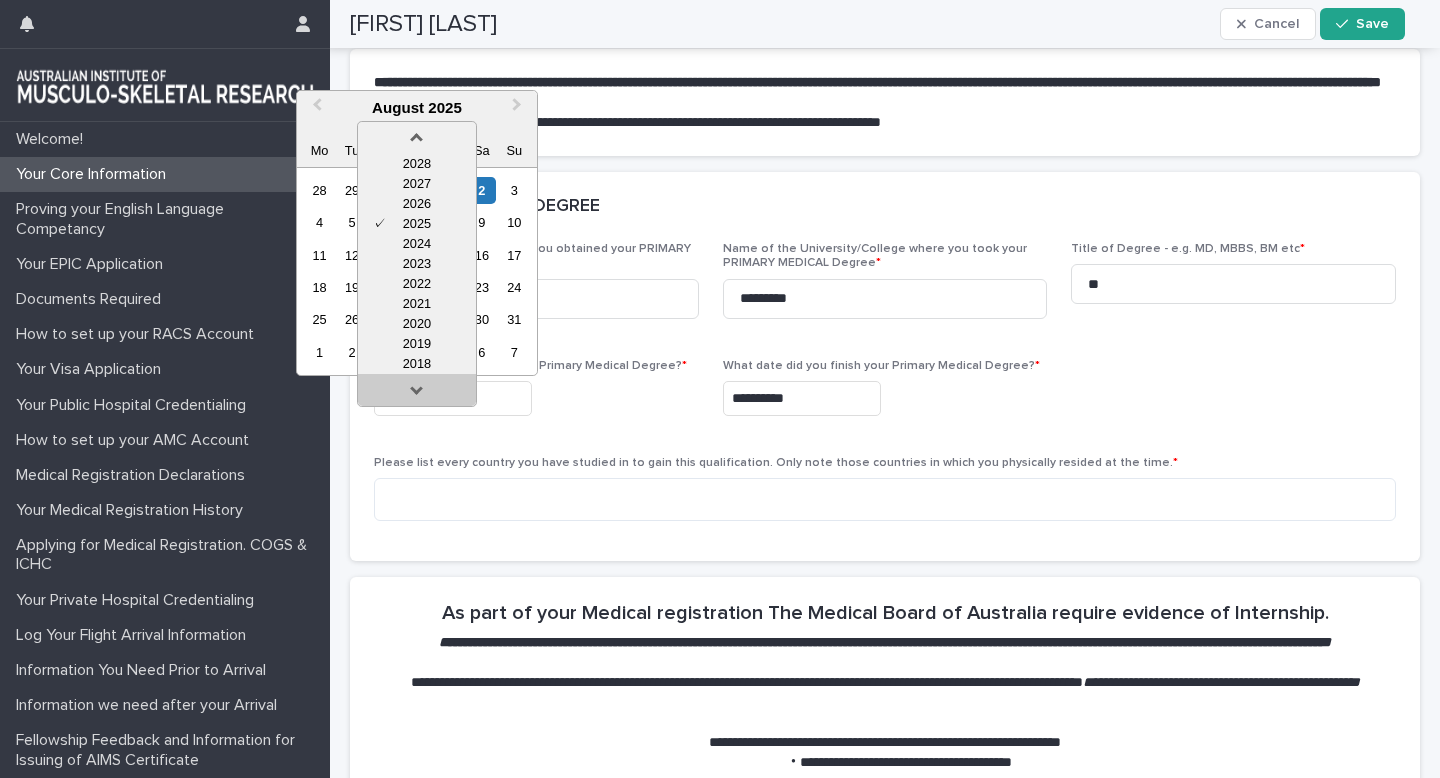 click at bounding box center (417, 394) 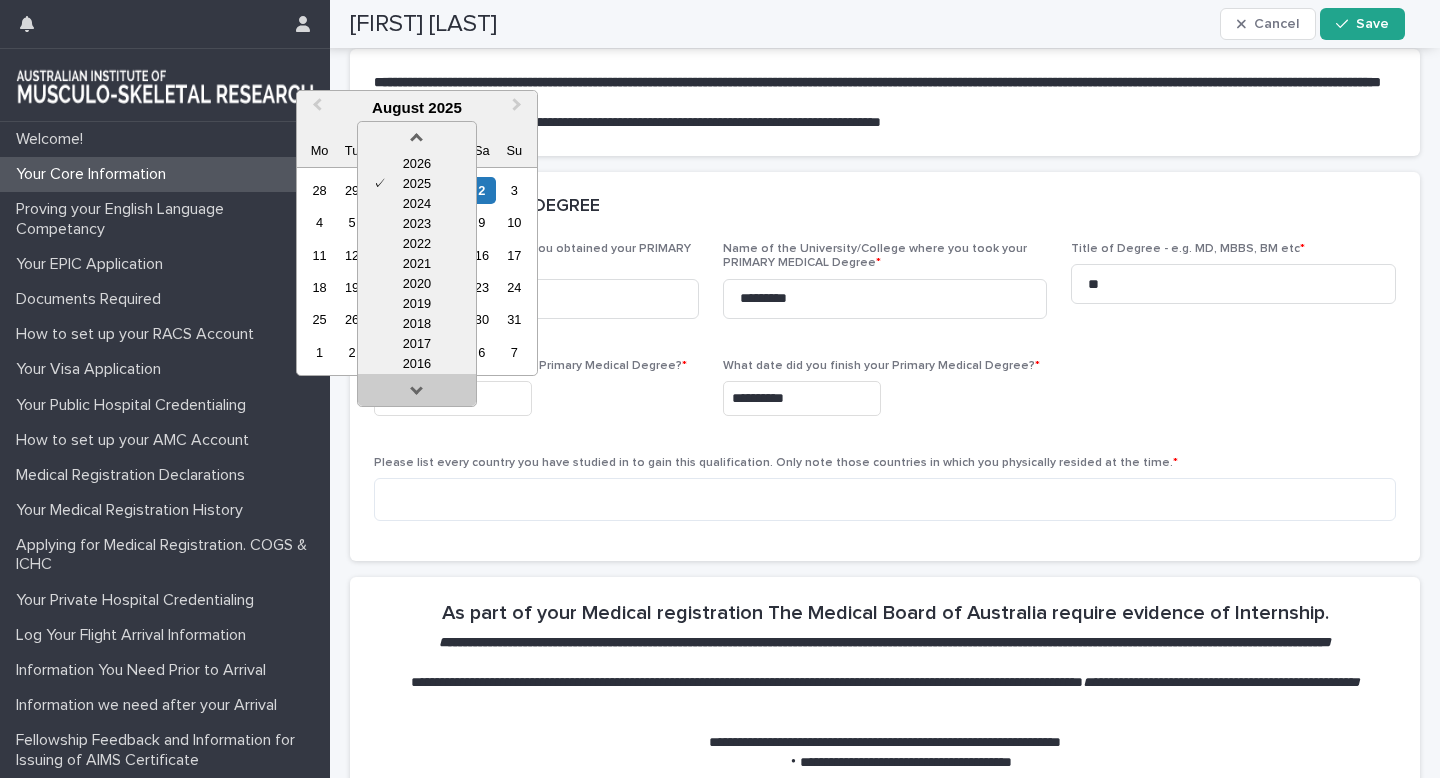 click at bounding box center [417, 394] 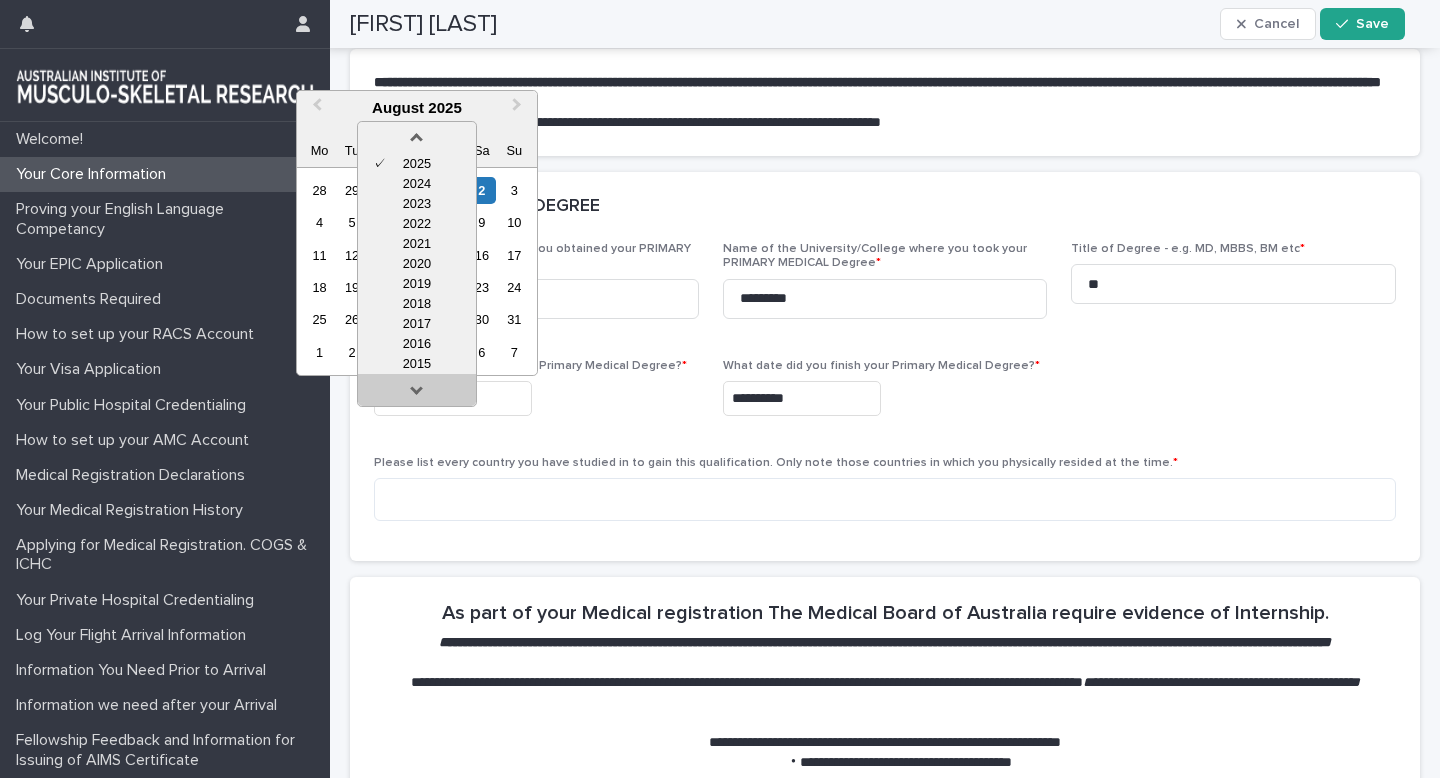click at bounding box center [417, 394] 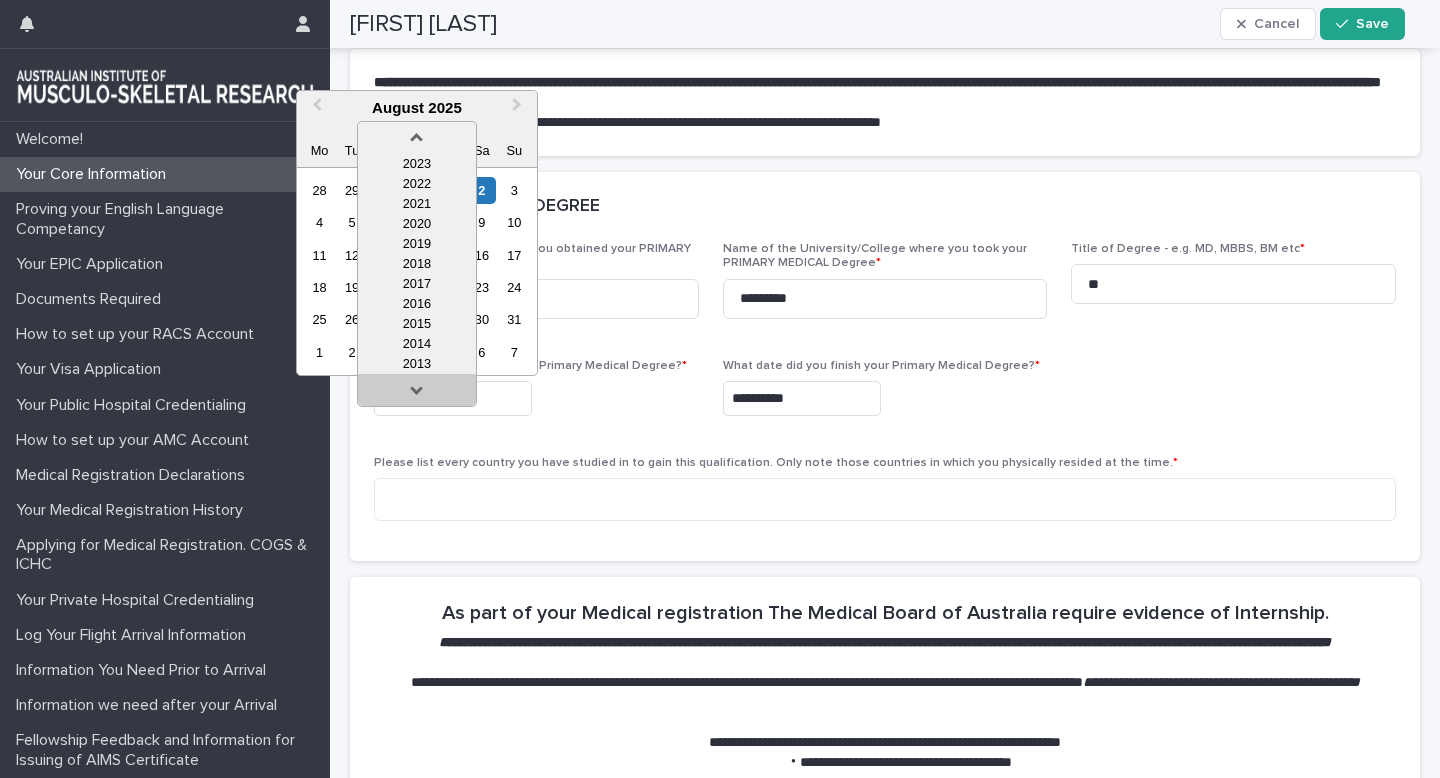 click at bounding box center [417, 394] 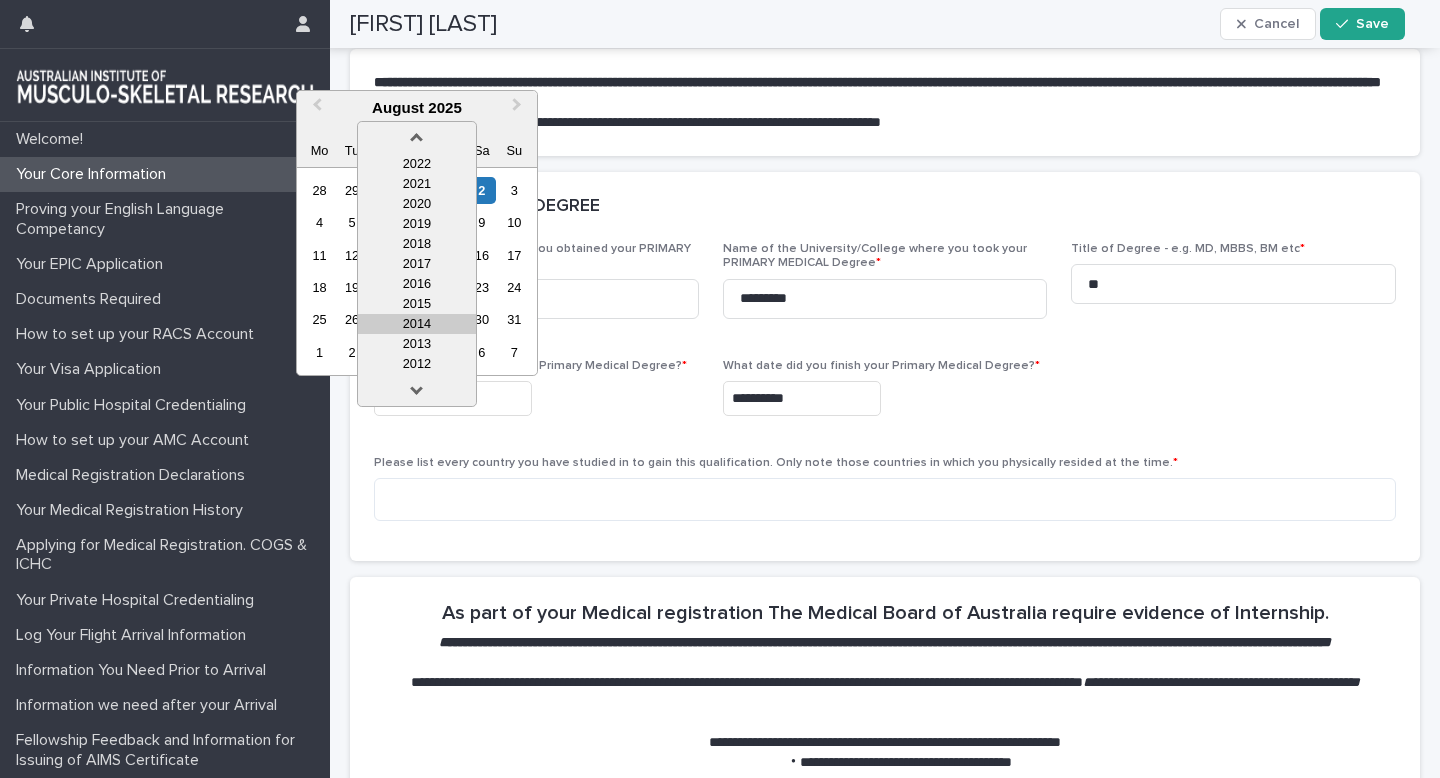 click on "2014" at bounding box center [417, 324] 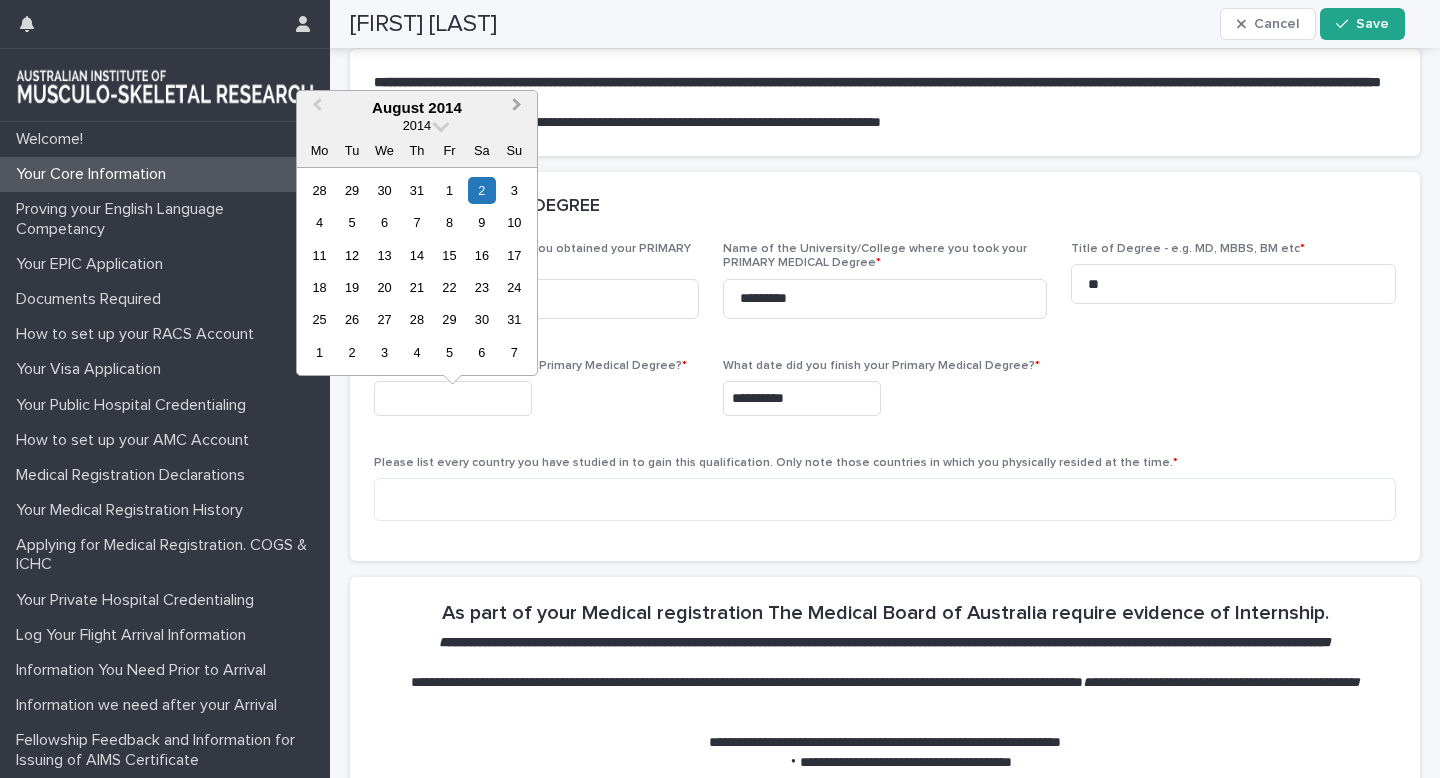 click on "Next Month" at bounding box center (517, 107) 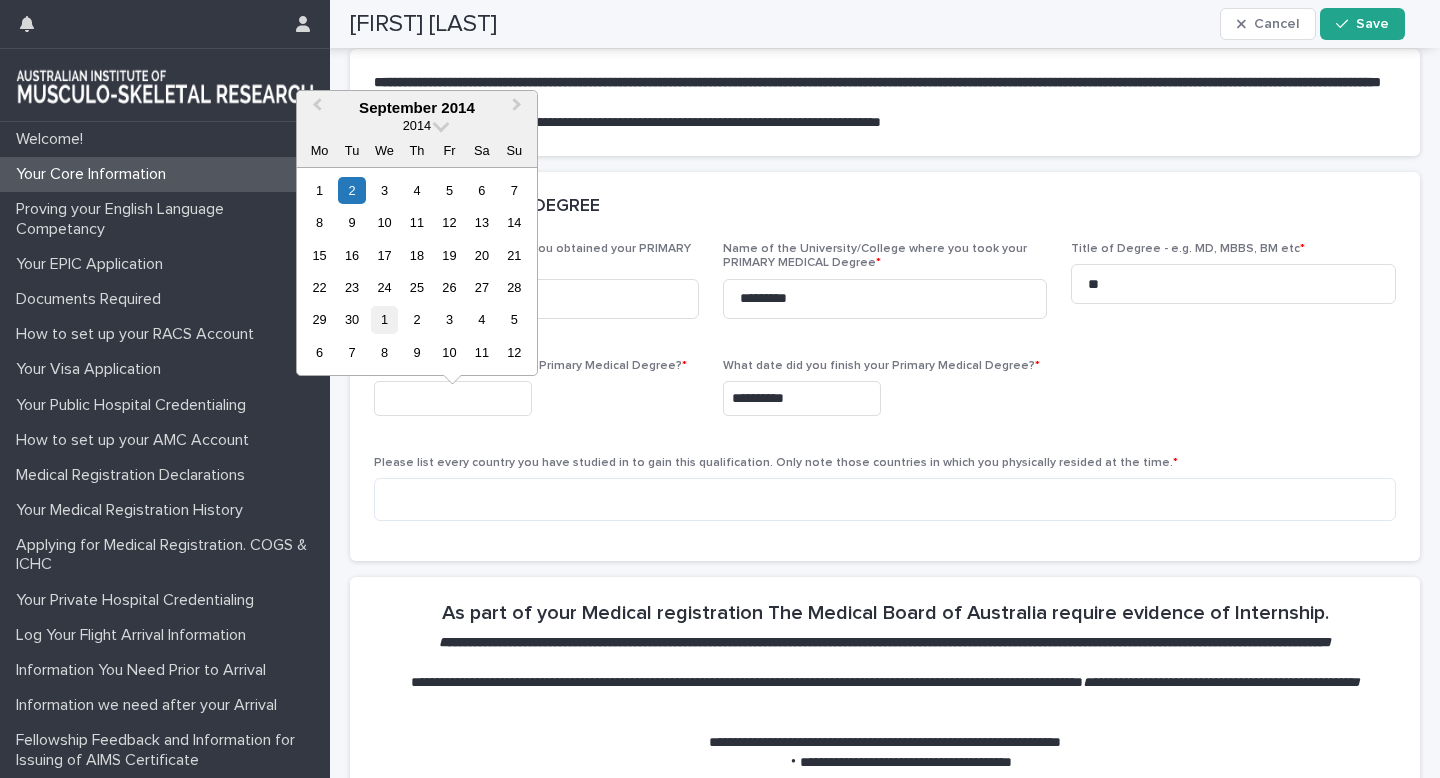 click on "1" at bounding box center (384, 319) 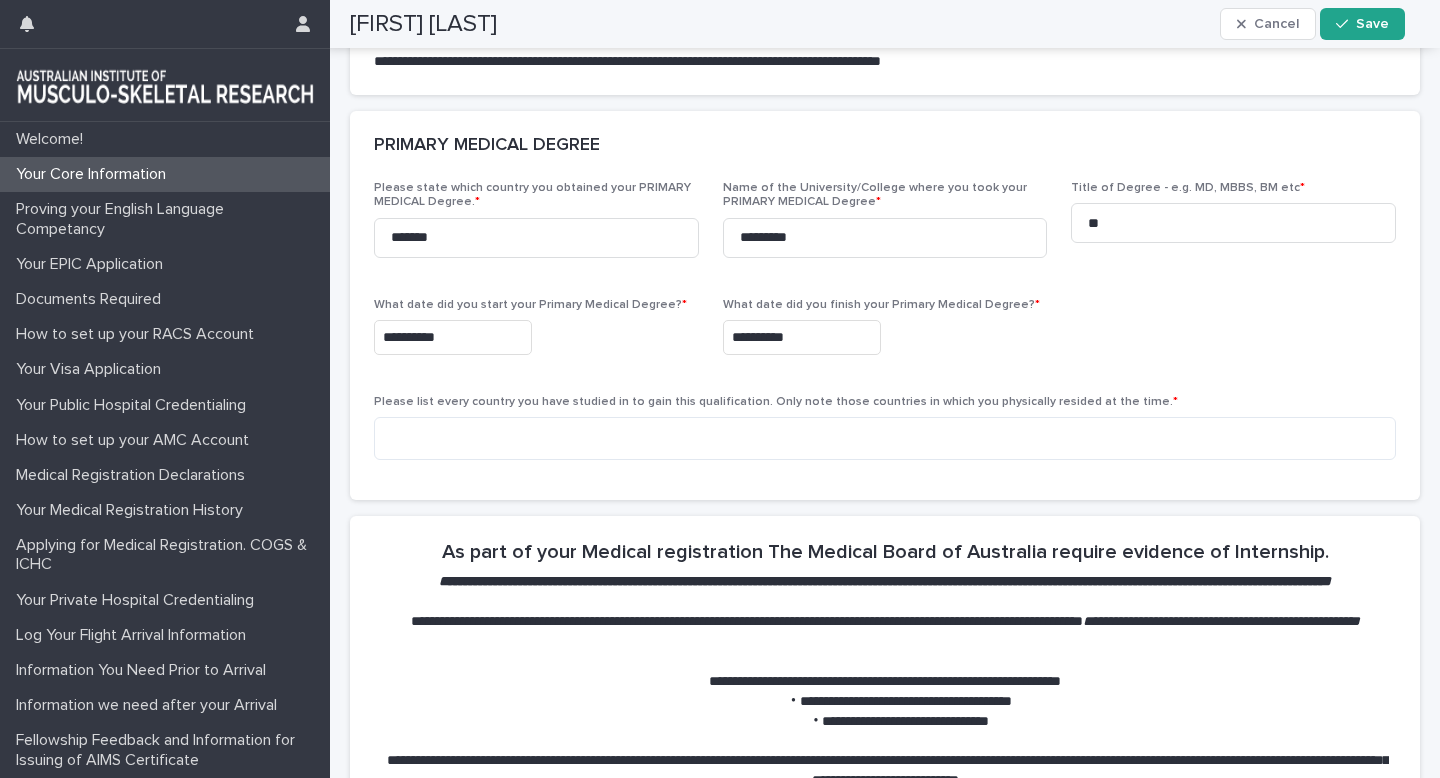 scroll, scrollTop: 483, scrollLeft: 0, axis: vertical 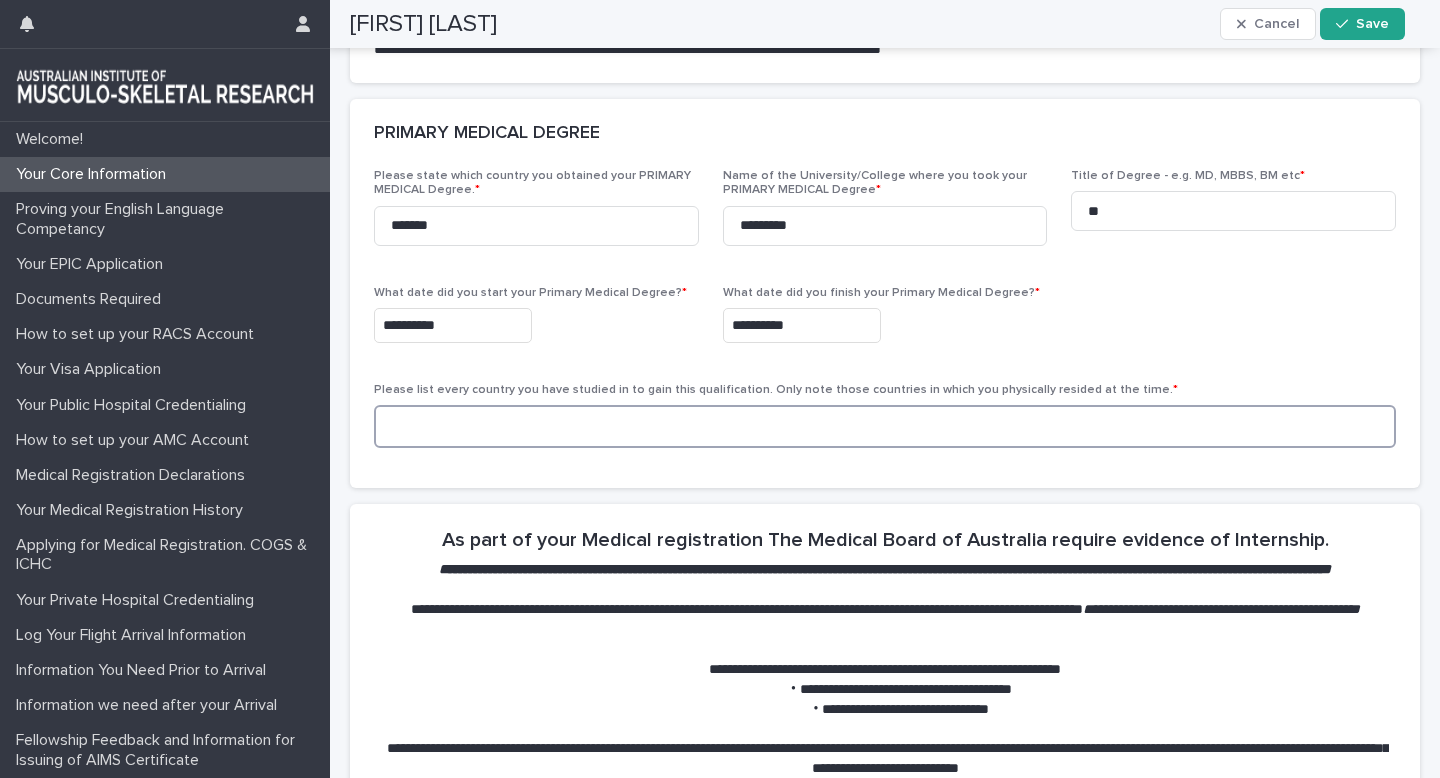 click at bounding box center (885, 426) 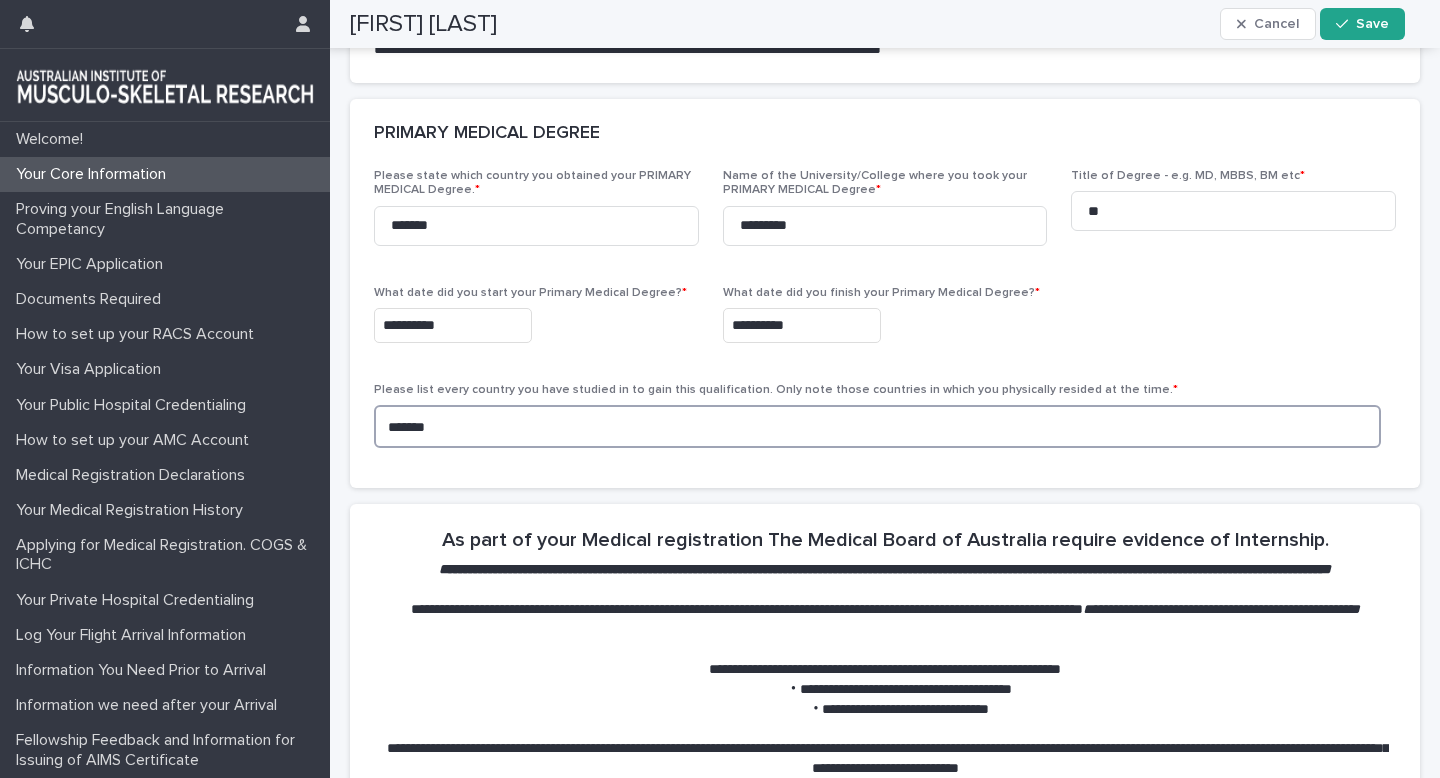 type on "*******" 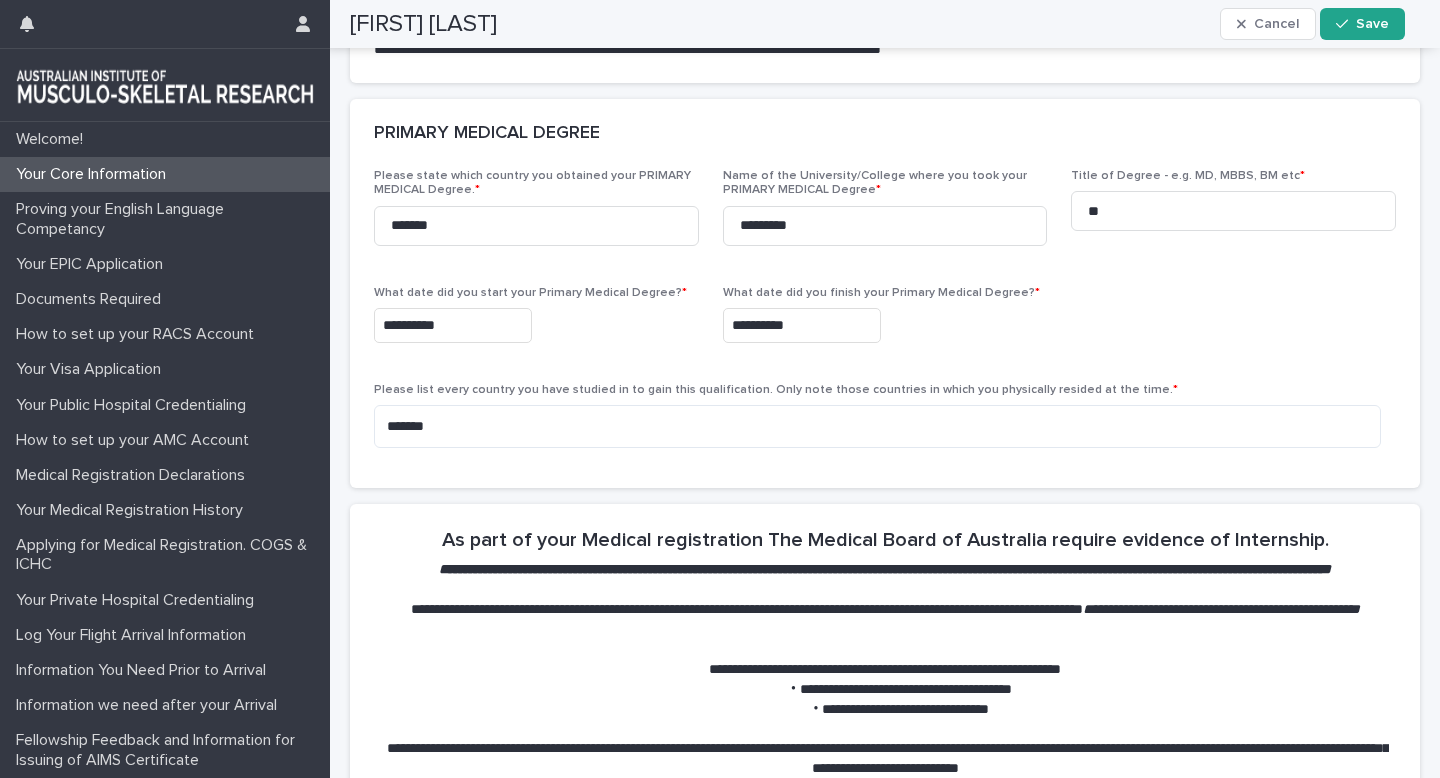 click on "**********" at bounding box center [885, 316] 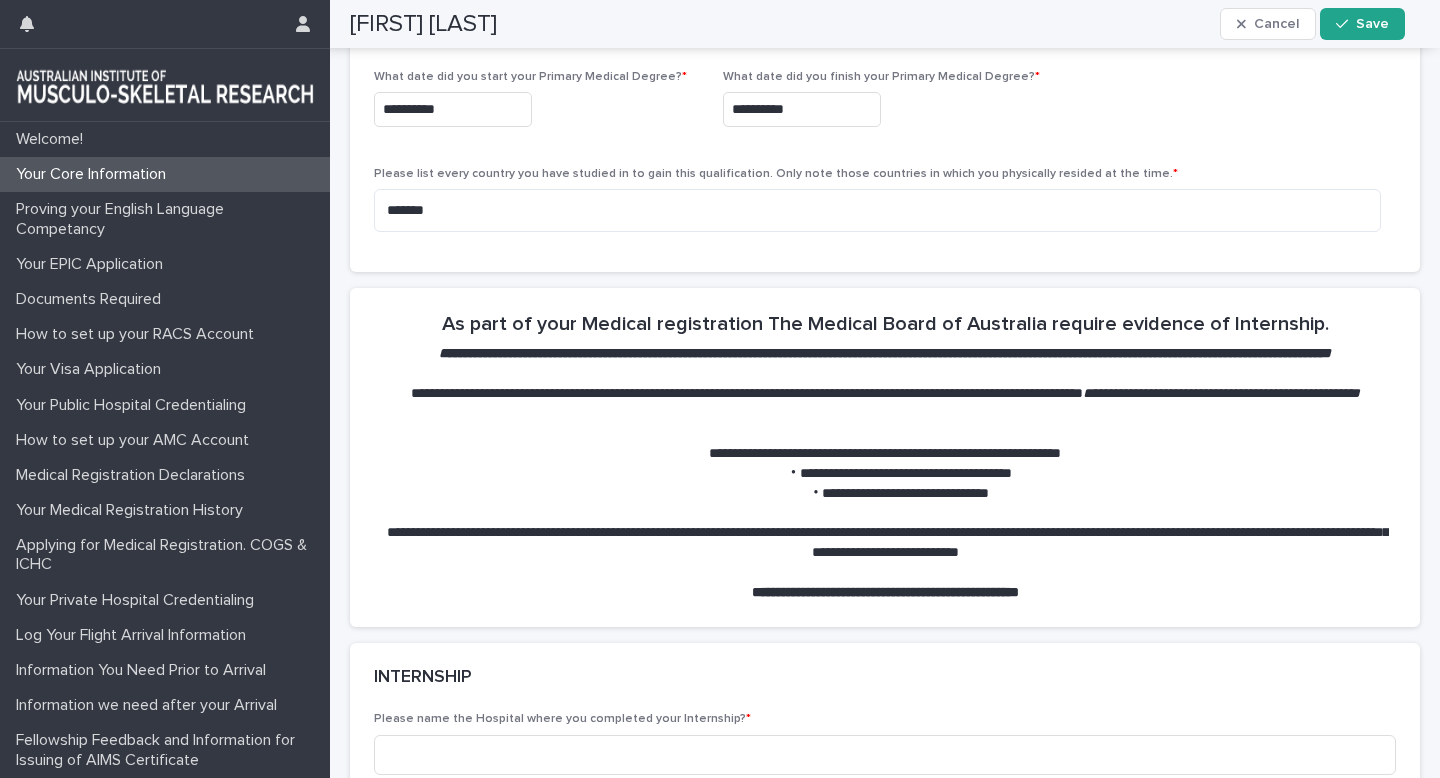 scroll, scrollTop: 785, scrollLeft: 0, axis: vertical 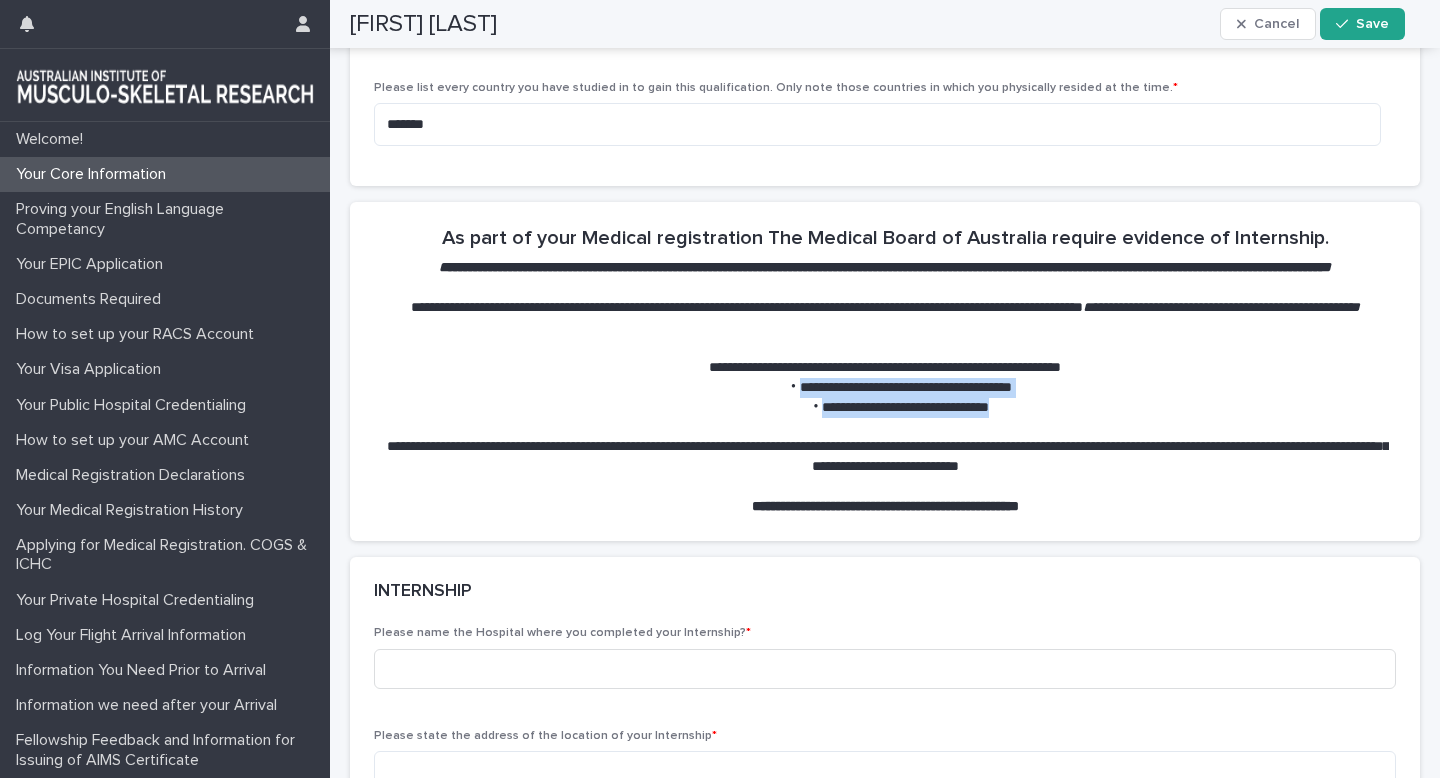 drag, startPoint x: 761, startPoint y: 424, endPoint x: 1026, endPoint y: 444, distance: 265.75363 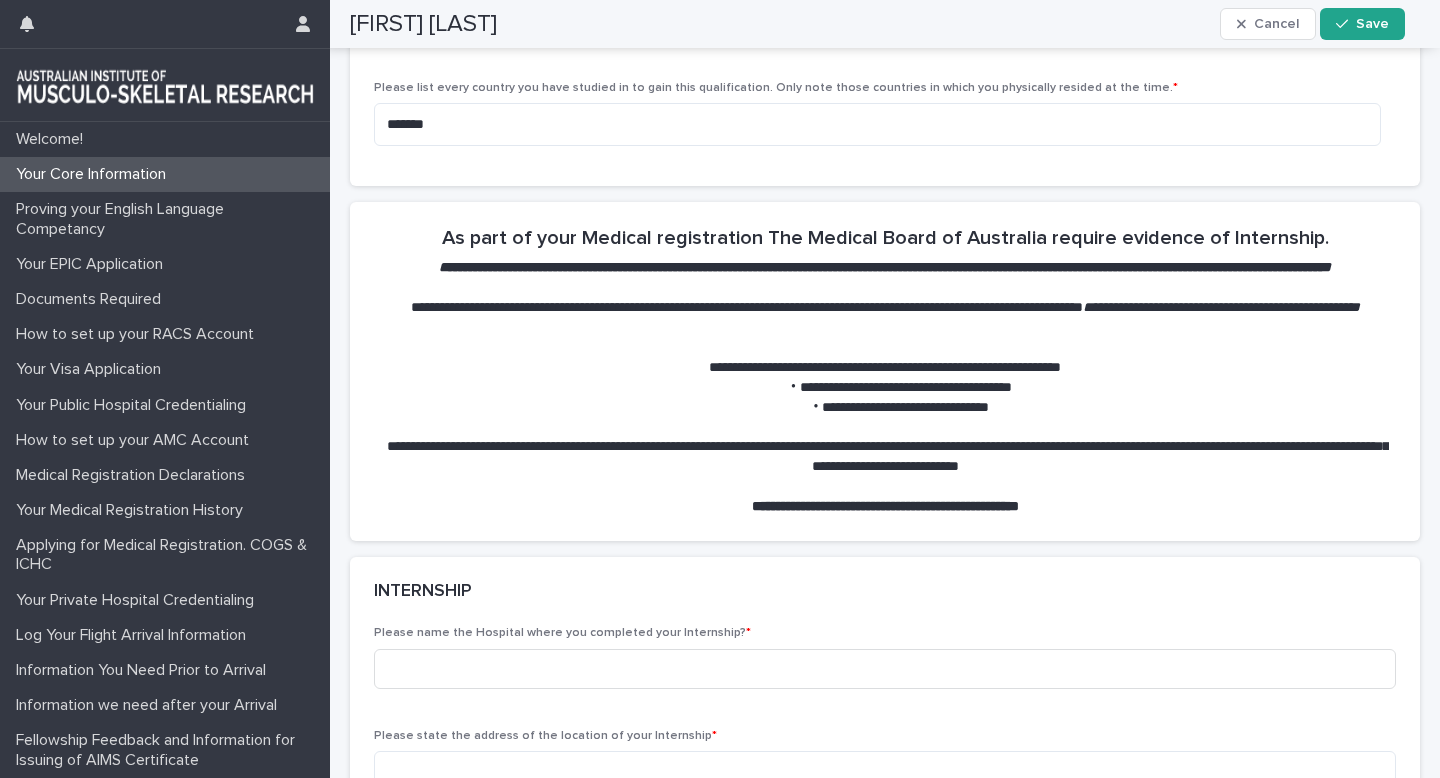 click at bounding box center [885, 427] 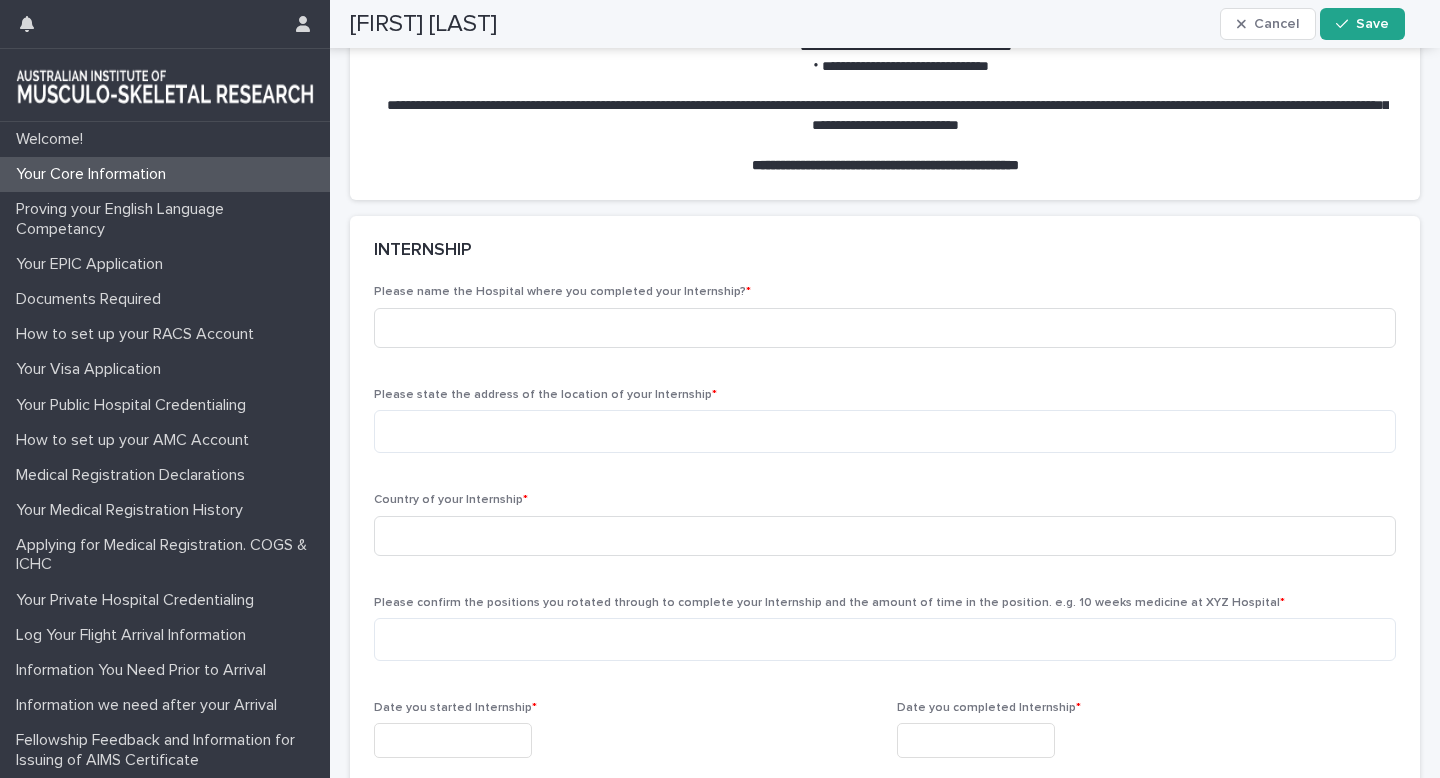 scroll, scrollTop: 888, scrollLeft: 0, axis: vertical 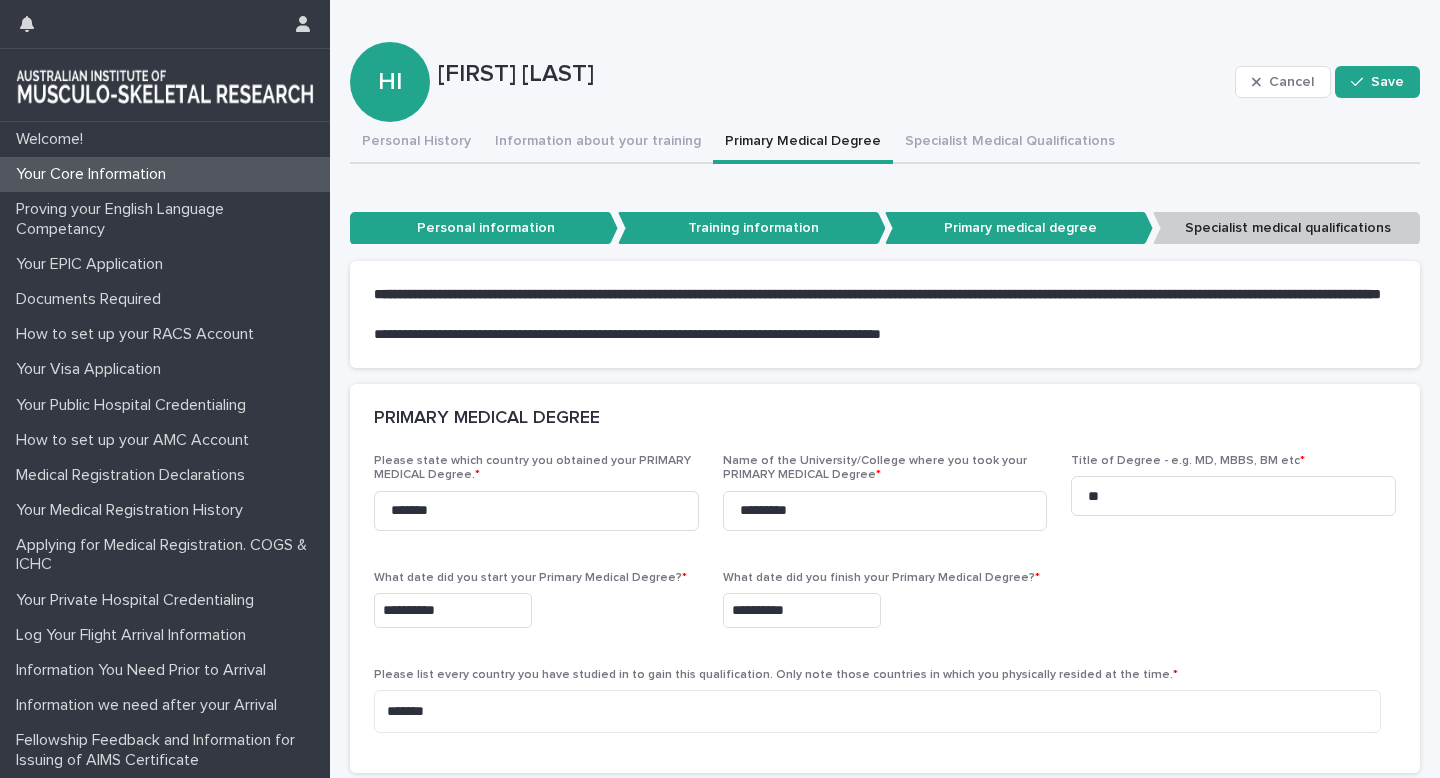 click on "Specialist medical qualifications" at bounding box center (1287, 228) 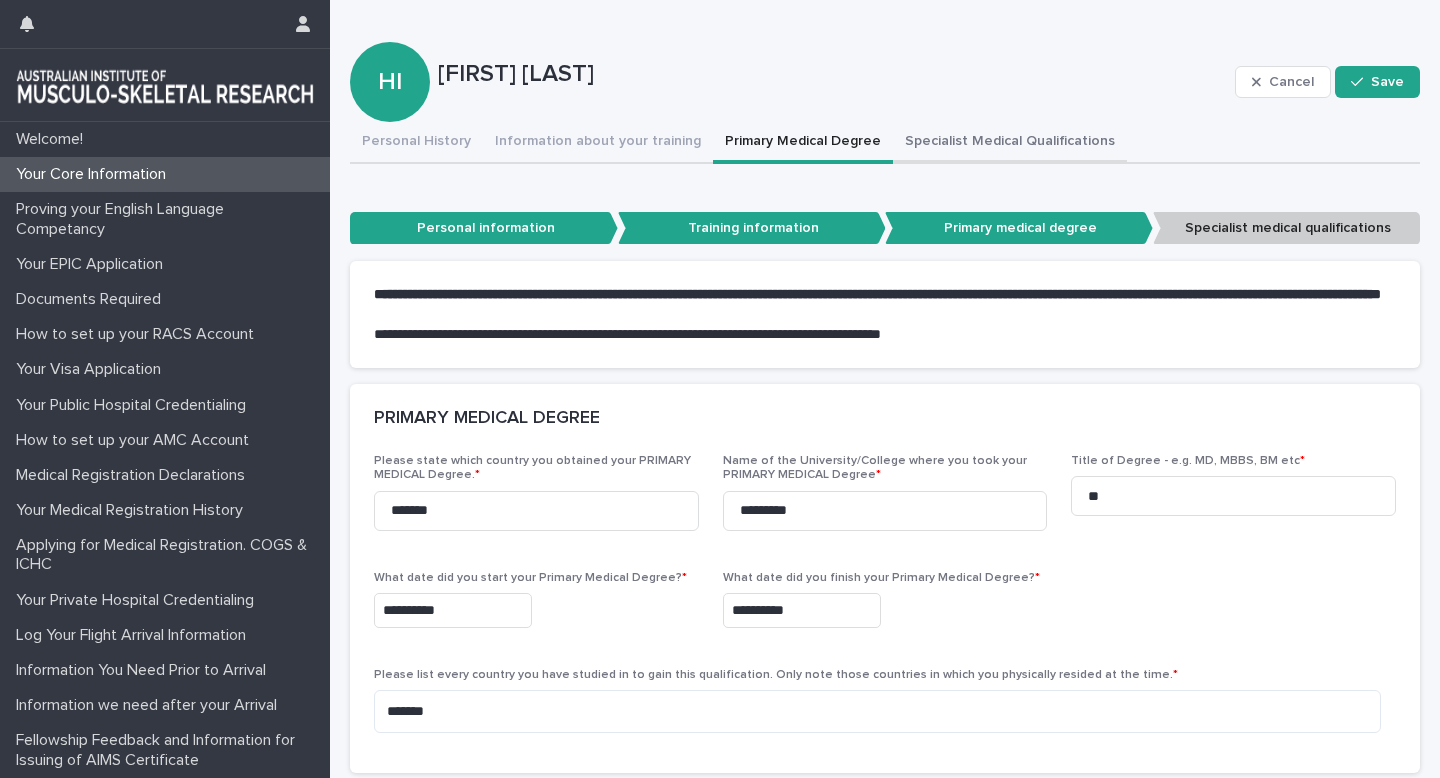 click on "Specialist Medical Qualifications" at bounding box center [1010, 143] 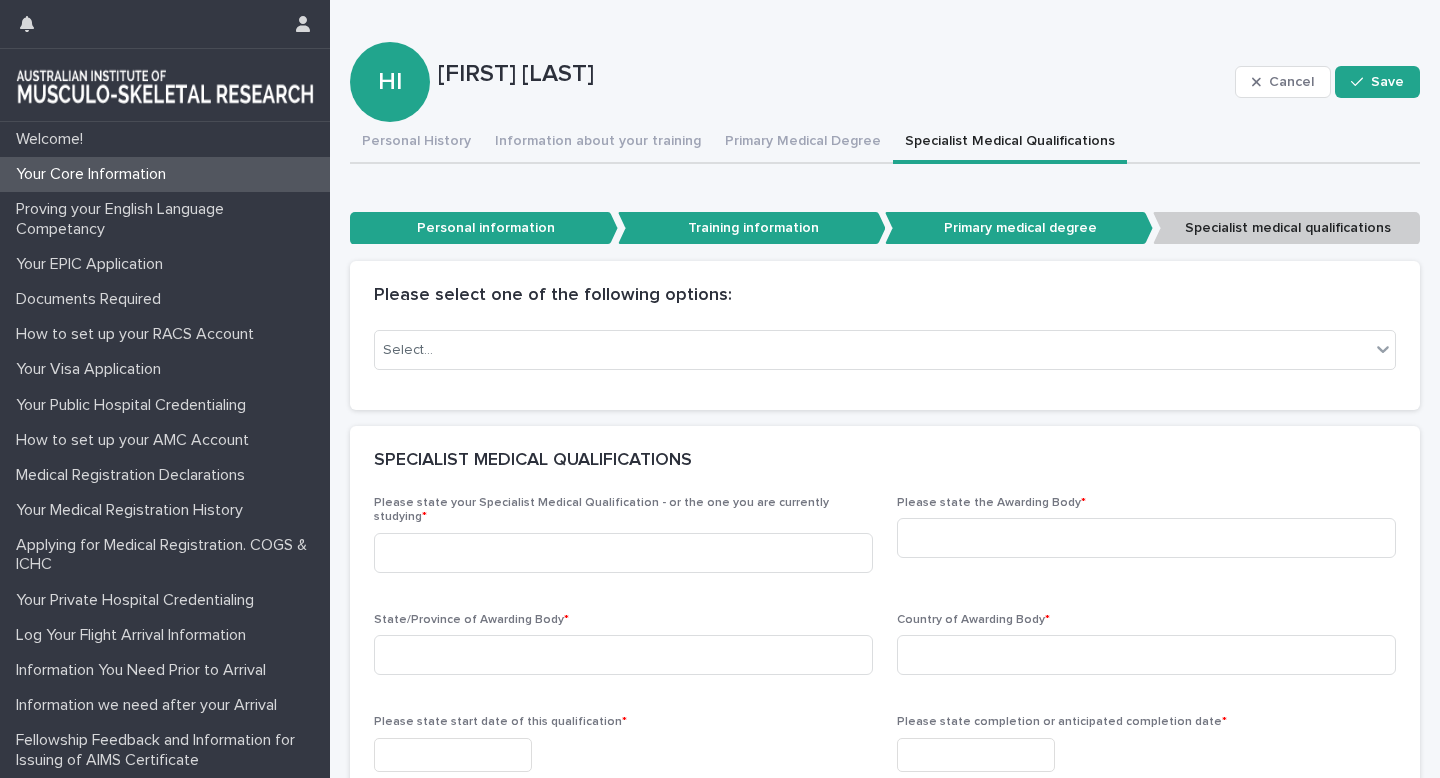 scroll, scrollTop: 296, scrollLeft: 0, axis: vertical 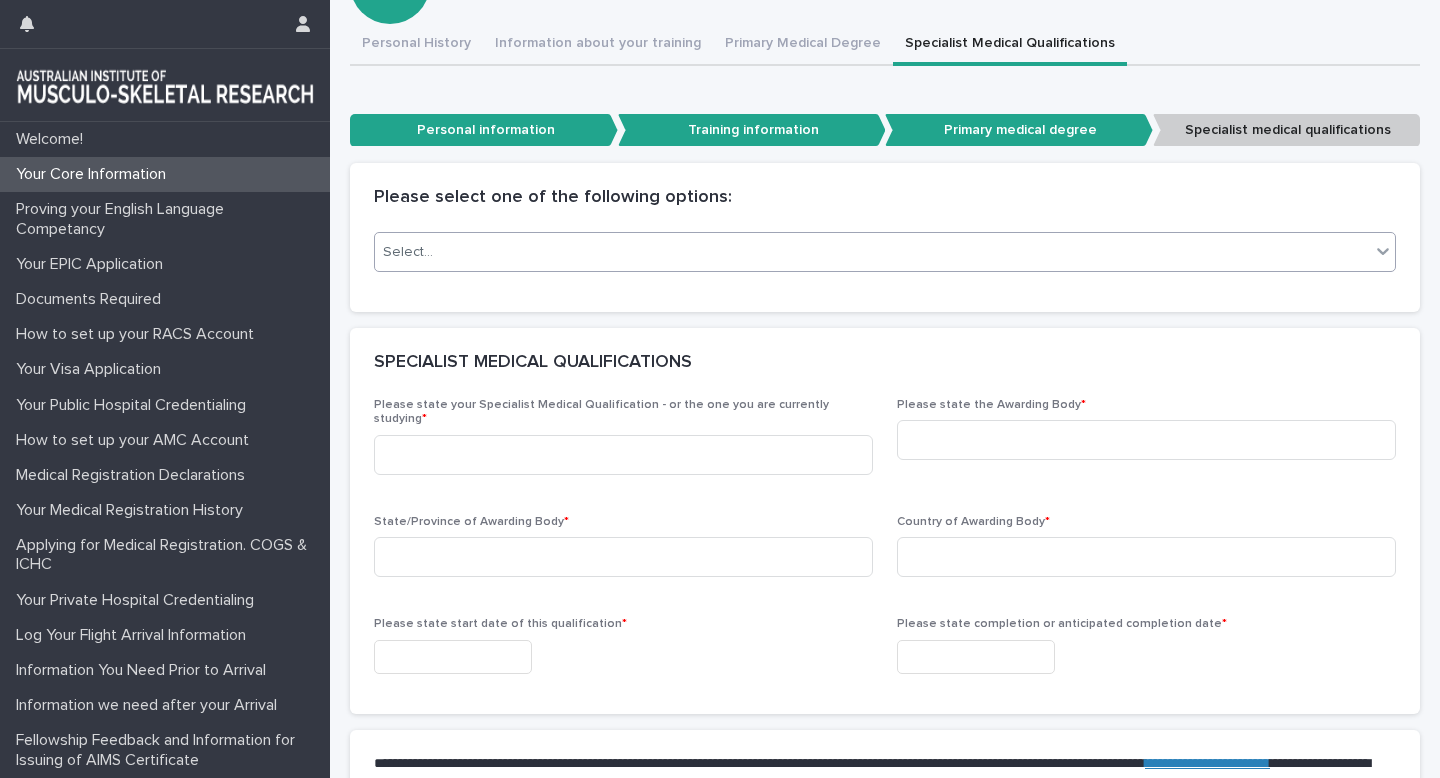 click on "Select..." at bounding box center (872, 252) 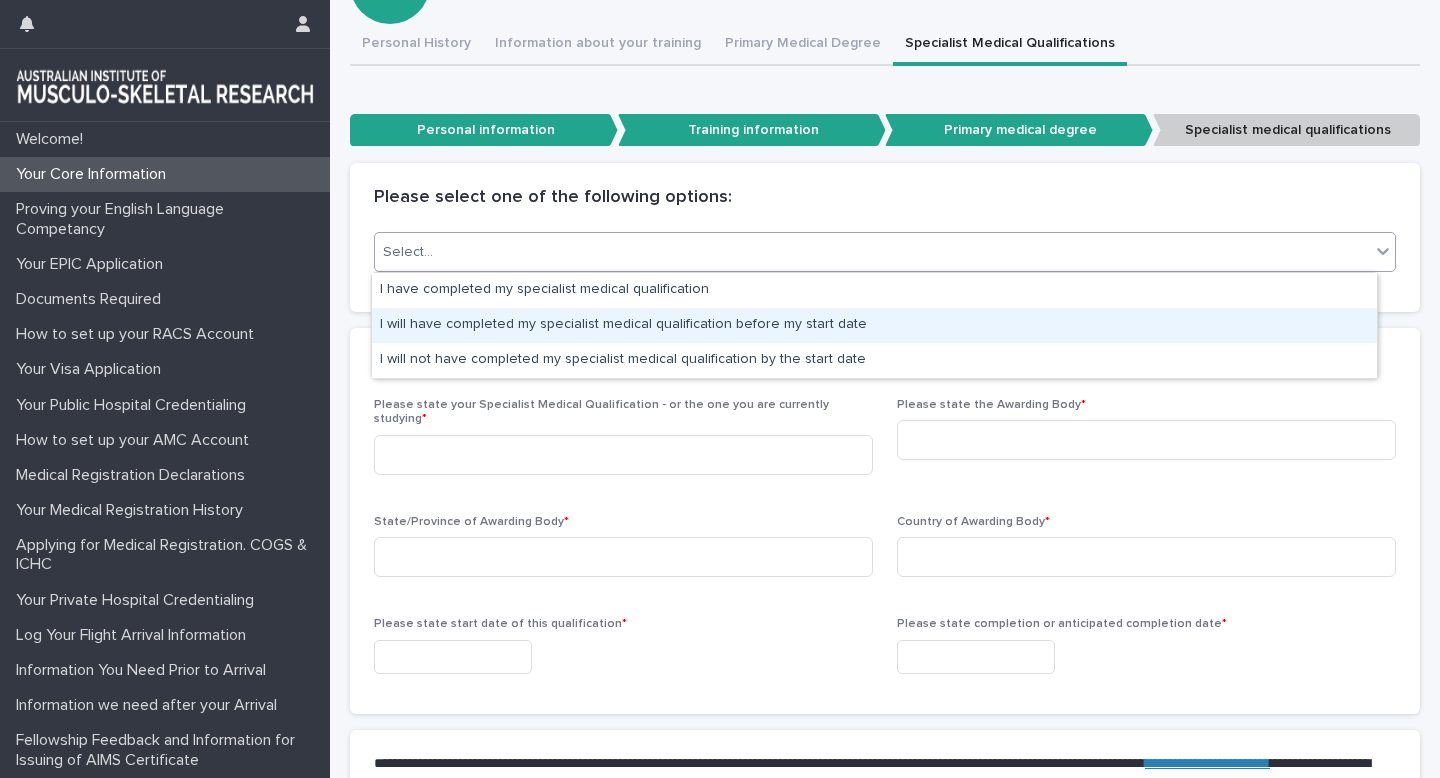 click on "I will have completed my specialist medical qualification before my start date" at bounding box center [874, 325] 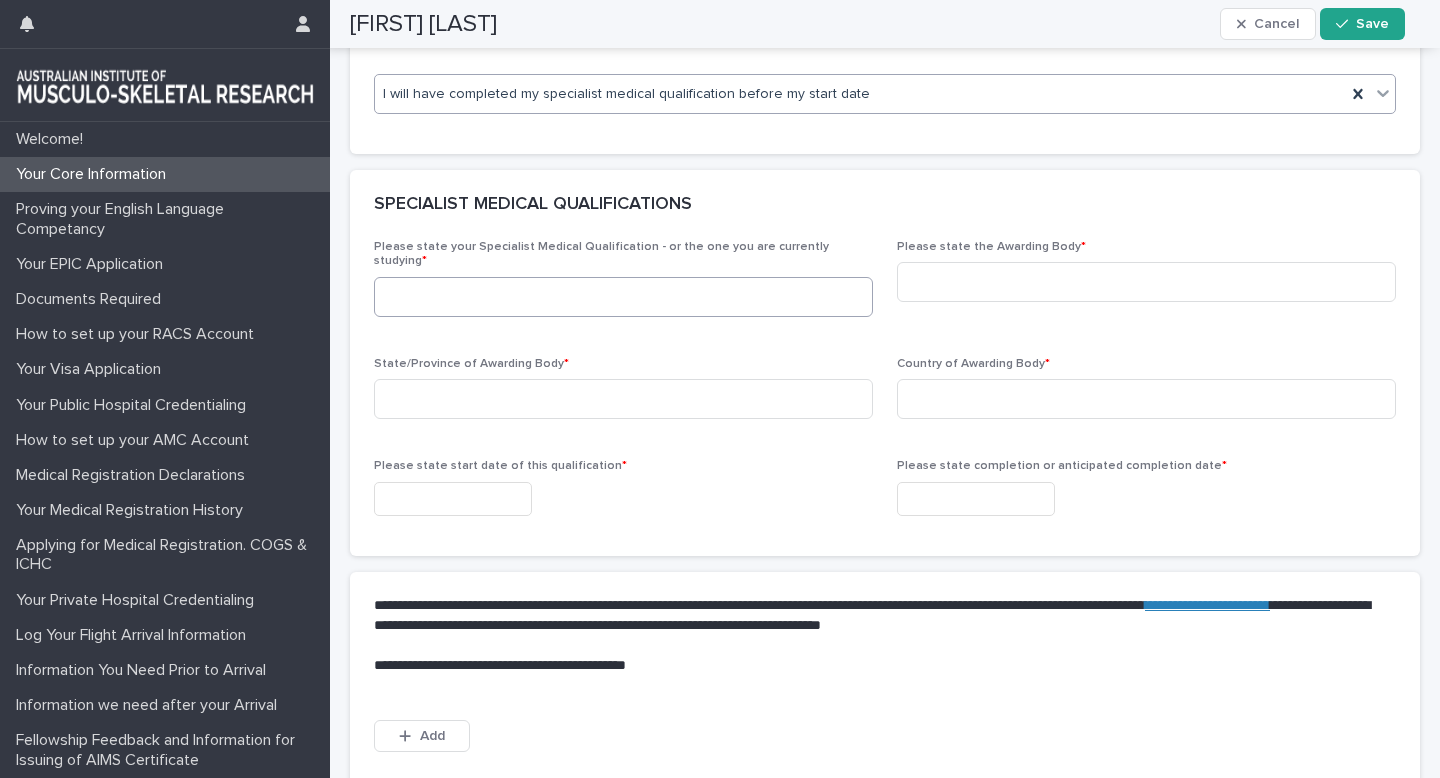 scroll, scrollTop: 649, scrollLeft: 0, axis: vertical 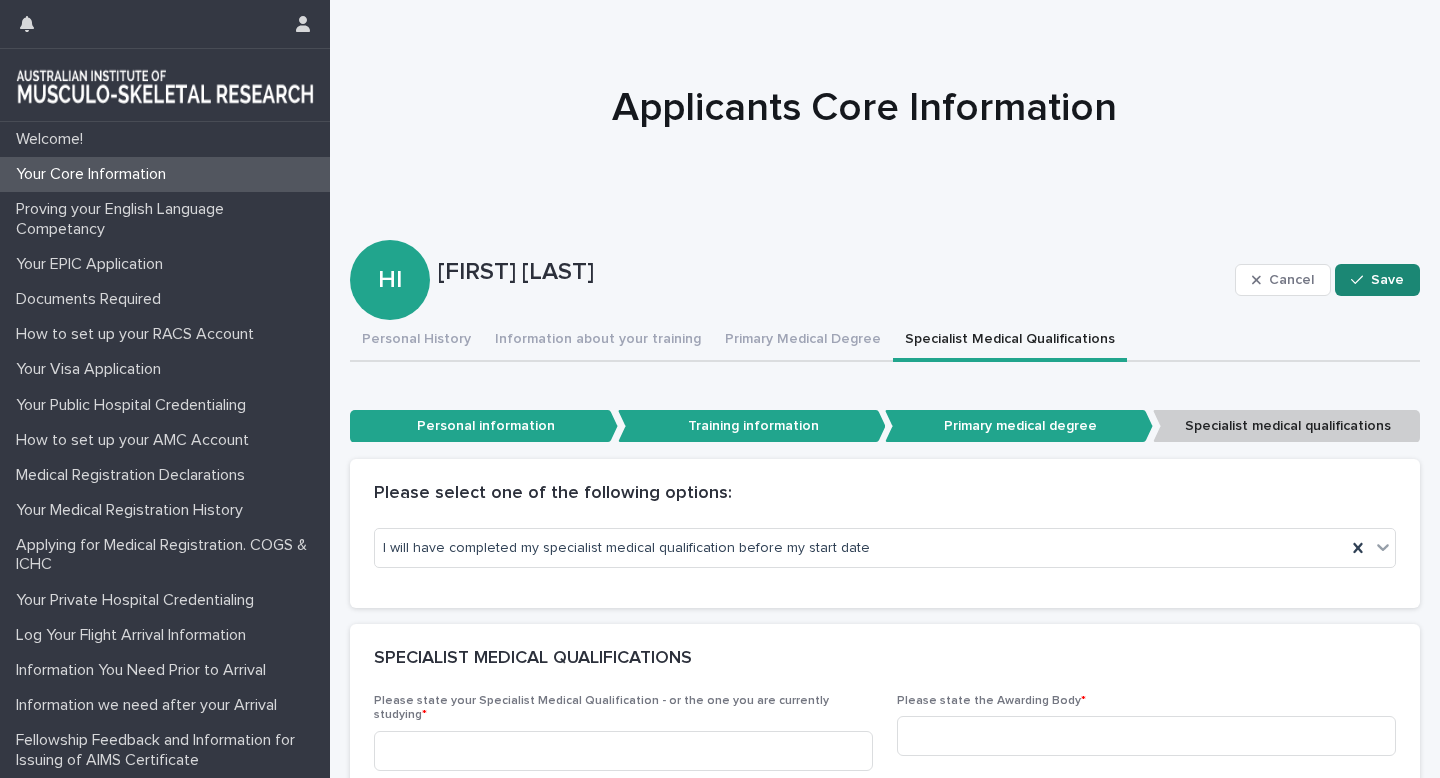 click on "Save" at bounding box center (1387, 280) 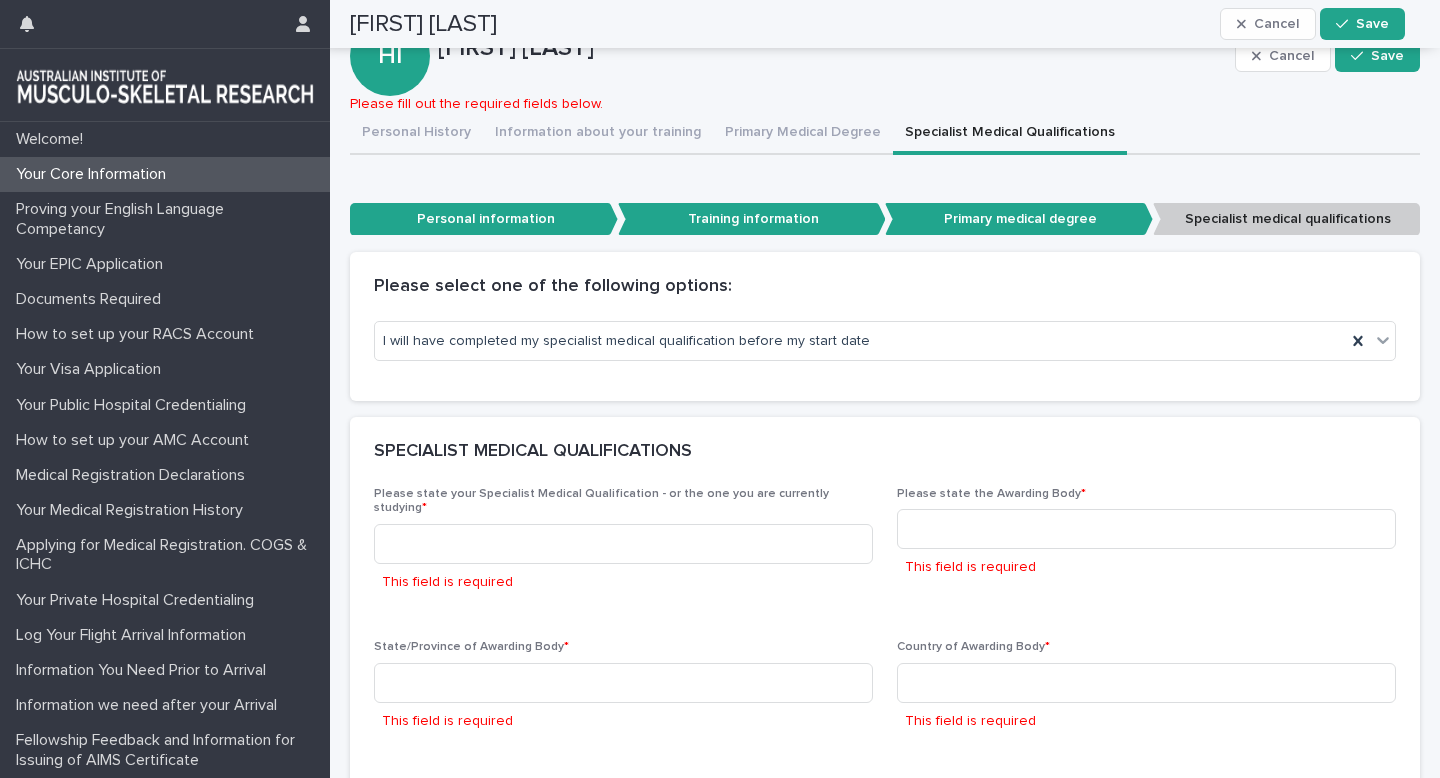 scroll, scrollTop: 222, scrollLeft: 0, axis: vertical 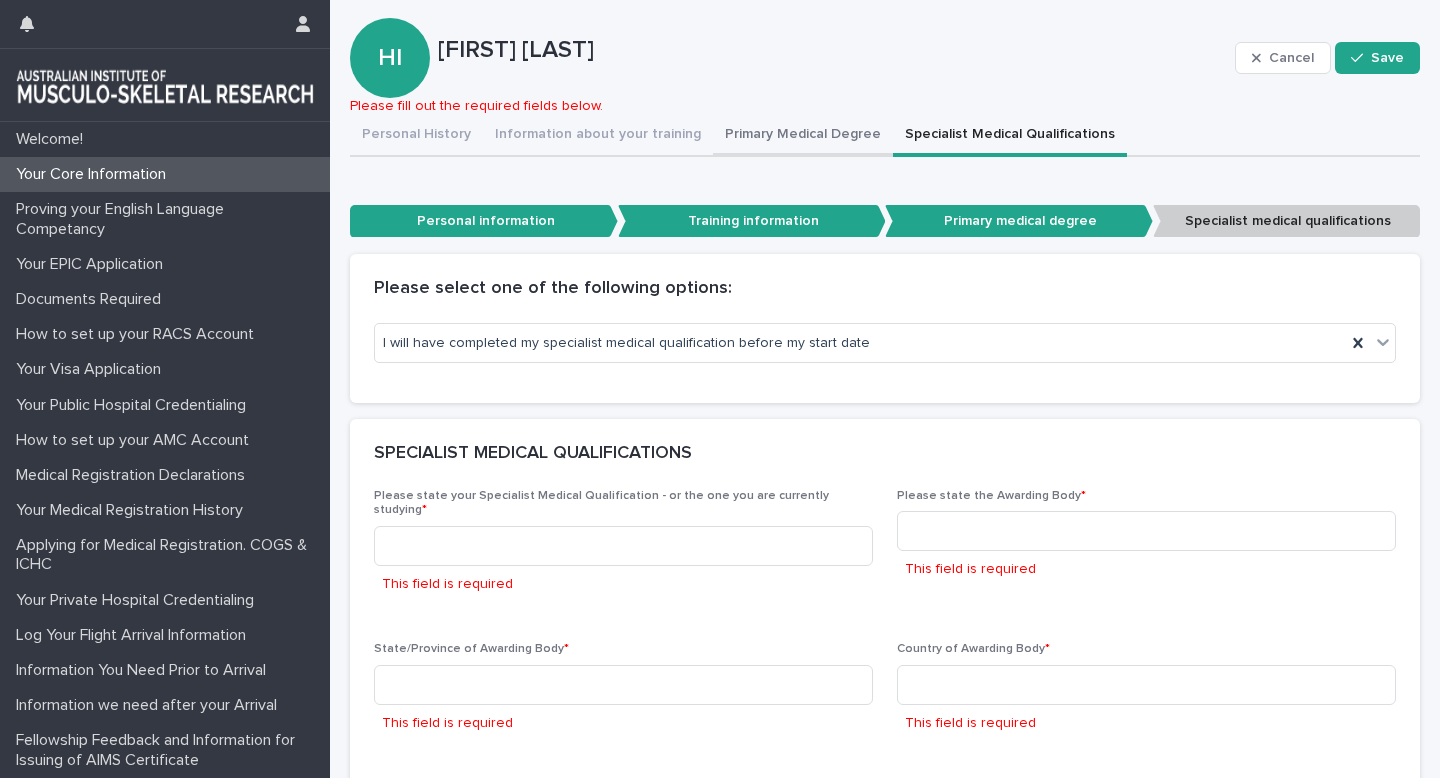 click on "Personal History  Information about your training Primary Medical Degree Specialist Medical Qualifications Can't display tree at index  0 Can't display tree at index  3 Can't display tree at index  1 Loading... Saving… Loading... Saving… Loading... Saving…                                         •••                                                                     Personal information Training information Primary medical degree Specialist medical qualifications Loading... Saving… Please select one of the following options: I will have completed my specialist medical qualification before my start date Loading... Saving… SPECIALIST MEDICAL QUALIFICATIONS Please state your Specialist Medical Qualification - or the one you are currently studying * This field is required Please state the Awarding Body * This field is required State/Province of Awarding Body * This field is required Country of Awarding Body * This field is required Please state start date of this qualification * * Loading..." at bounding box center [885, 645] 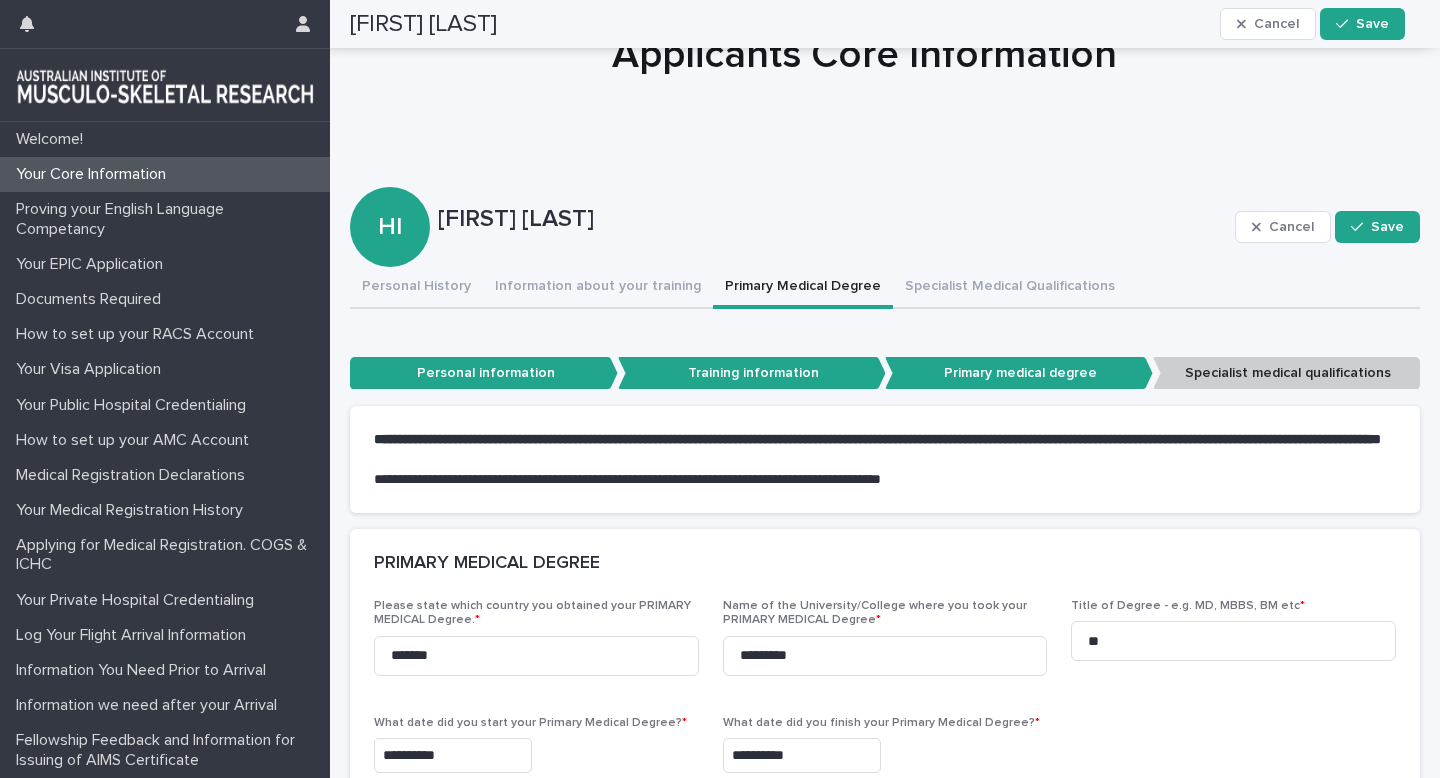 scroll, scrollTop: 0, scrollLeft: 0, axis: both 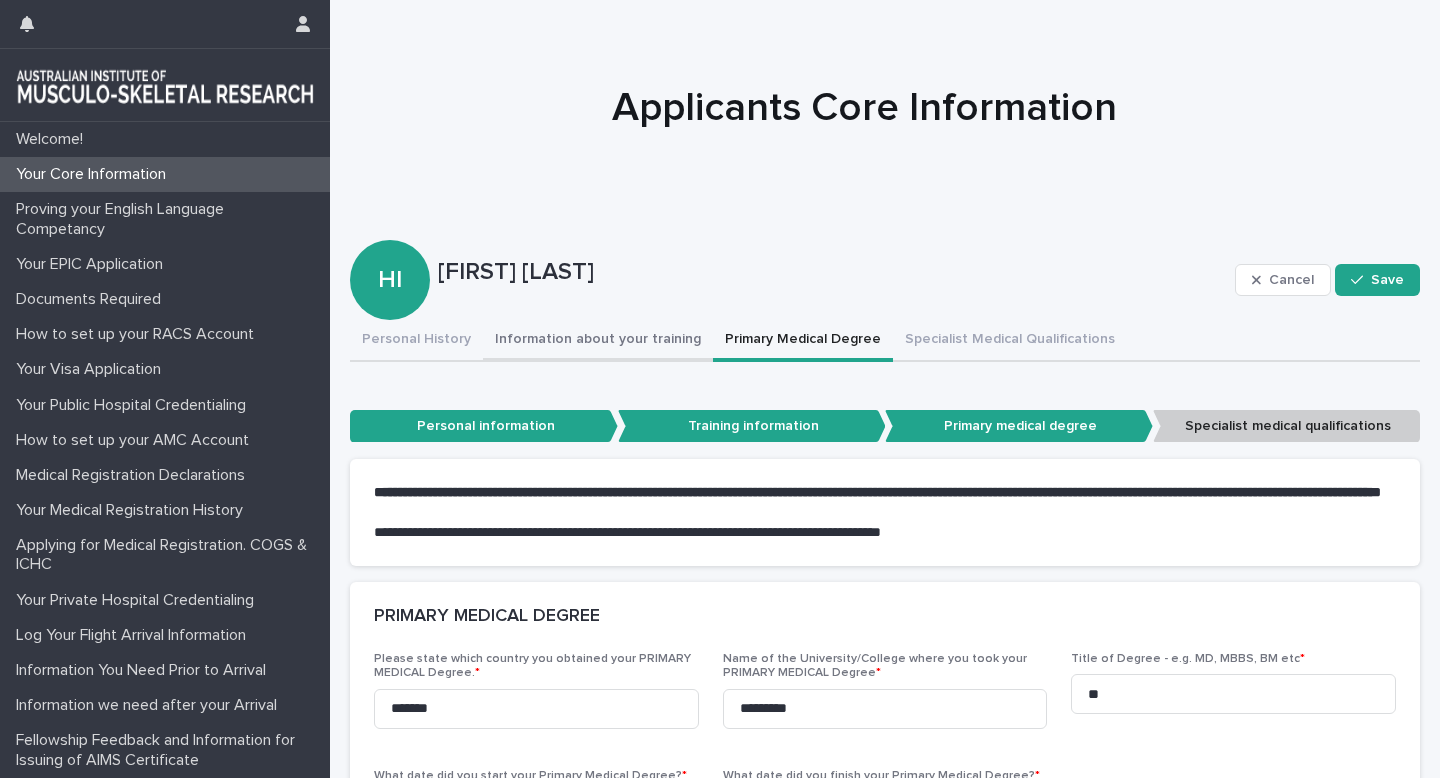 click on "Information about your training" at bounding box center [598, 341] 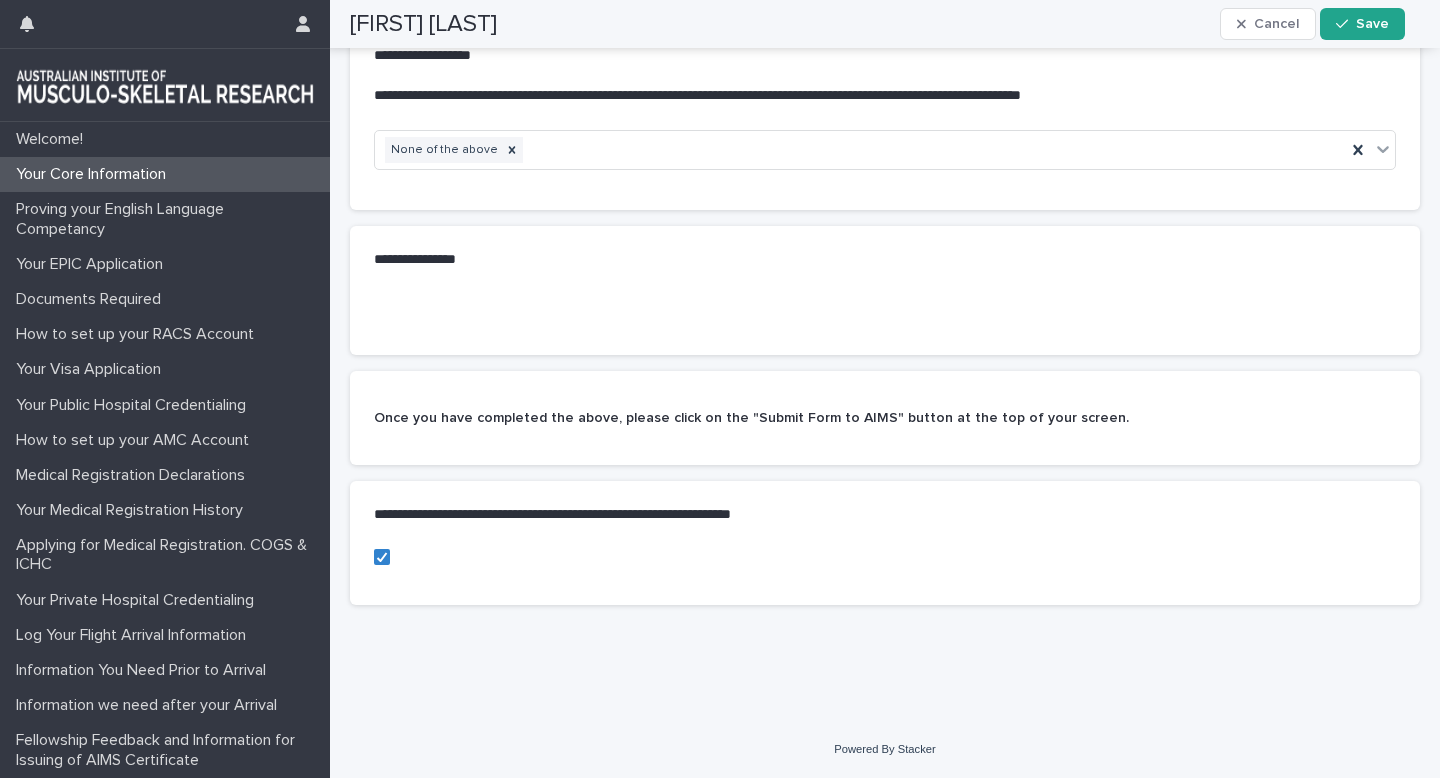 scroll, scrollTop: 0, scrollLeft: 0, axis: both 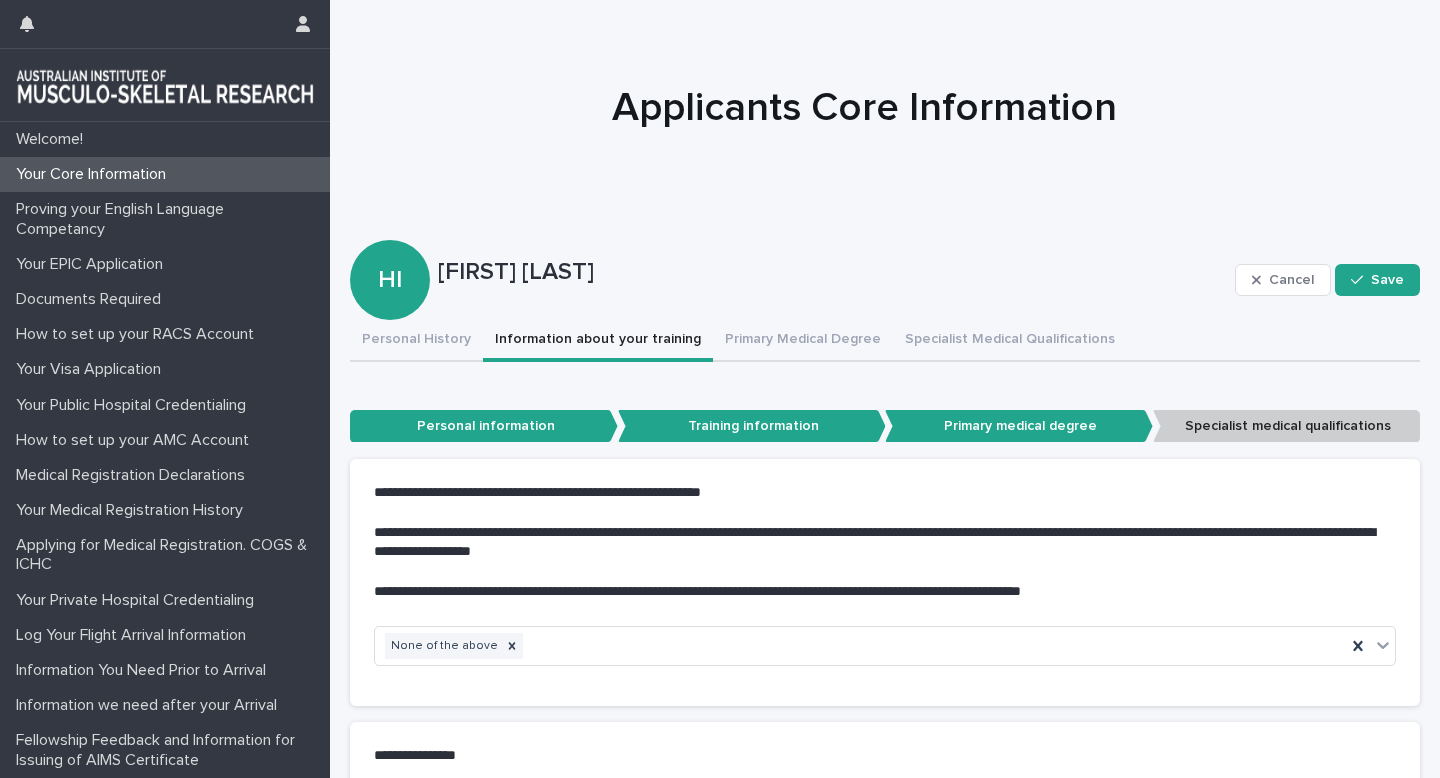 click on "Cancel Save" at bounding box center [1327, 280] 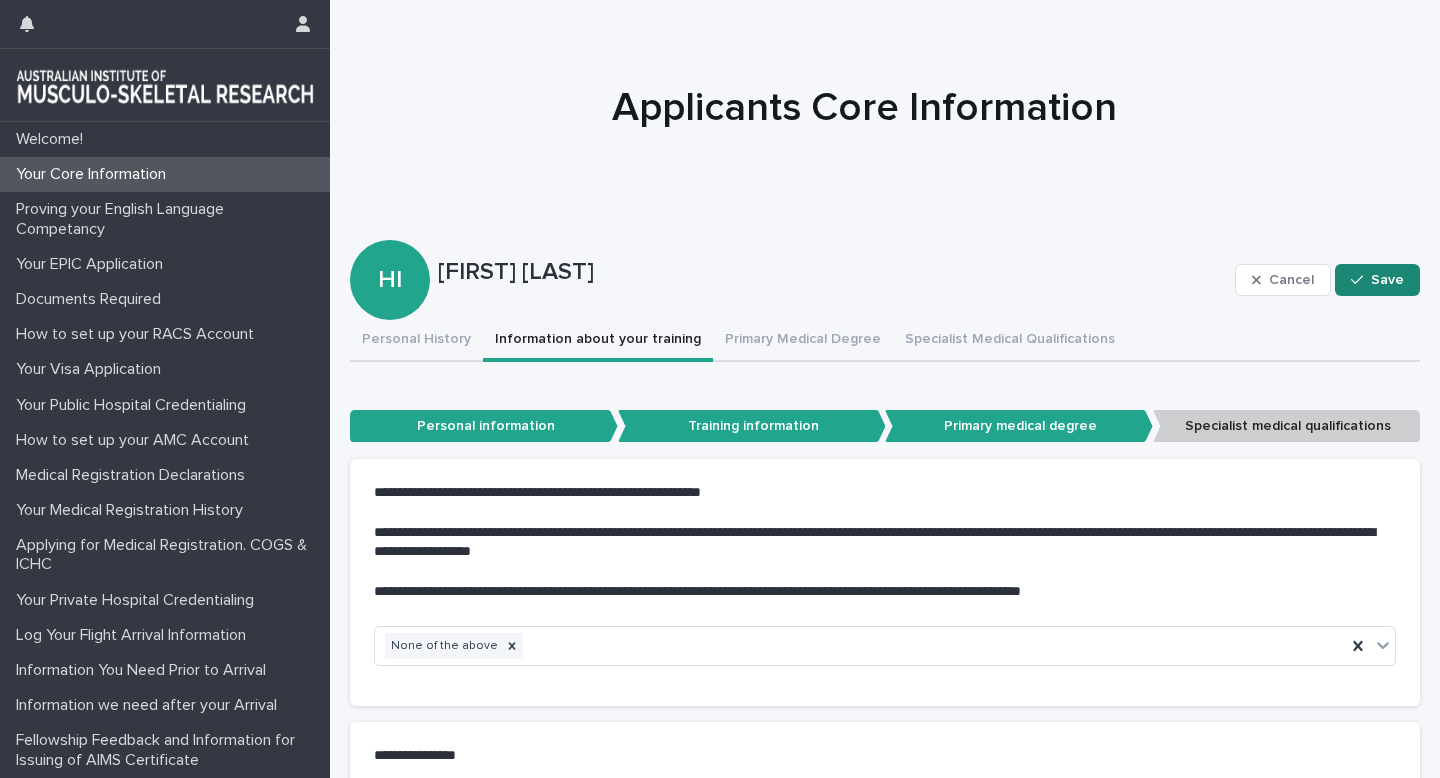 click on "Save" at bounding box center [1387, 280] 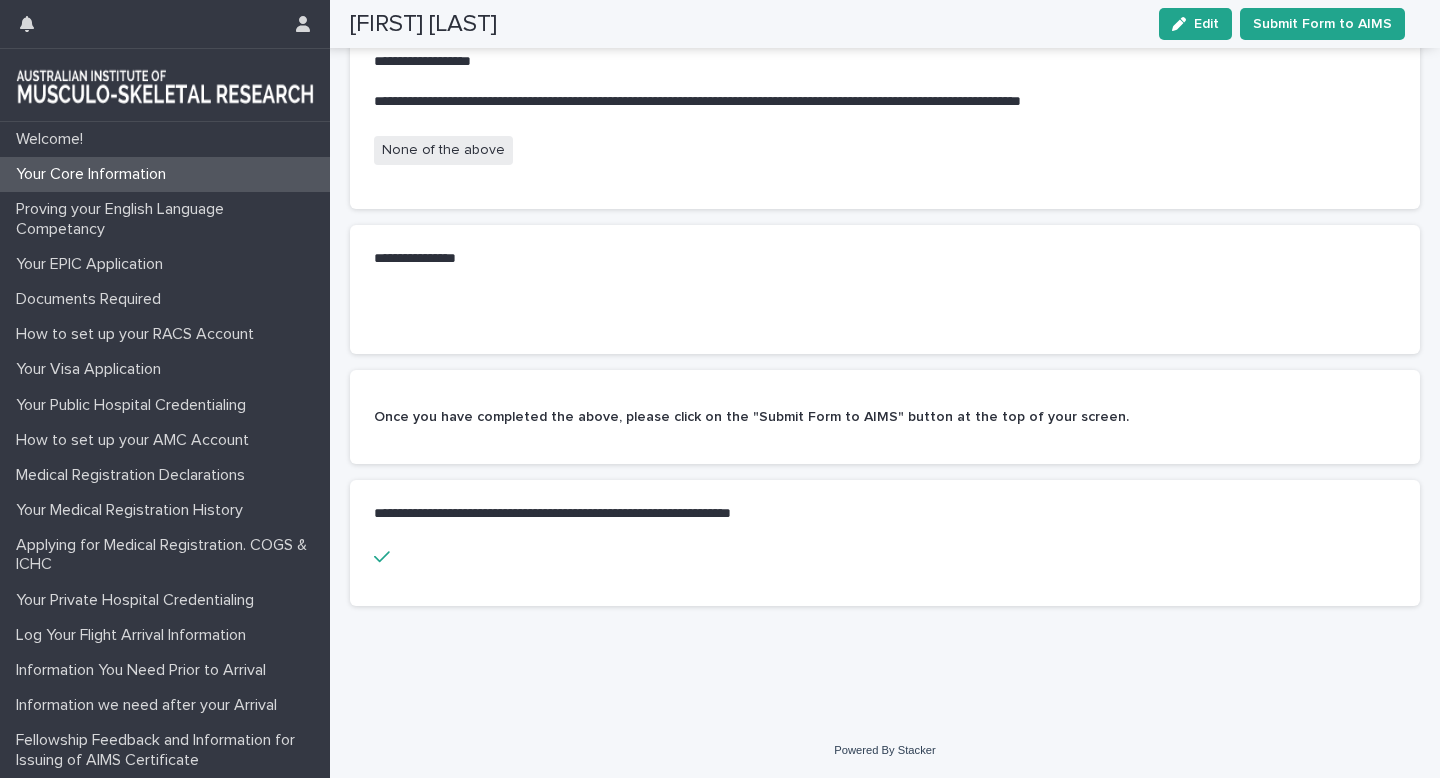scroll, scrollTop: 13, scrollLeft: 0, axis: vertical 